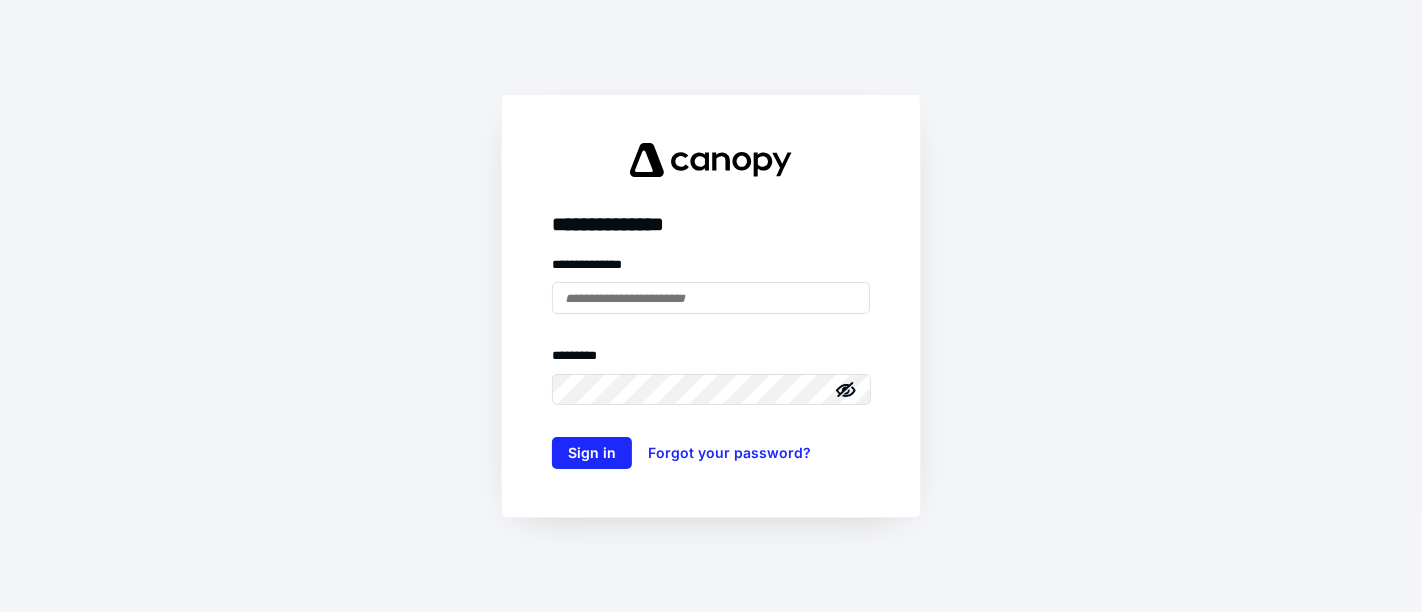 scroll, scrollTop: 0, scrollLeft: 0, axis: both 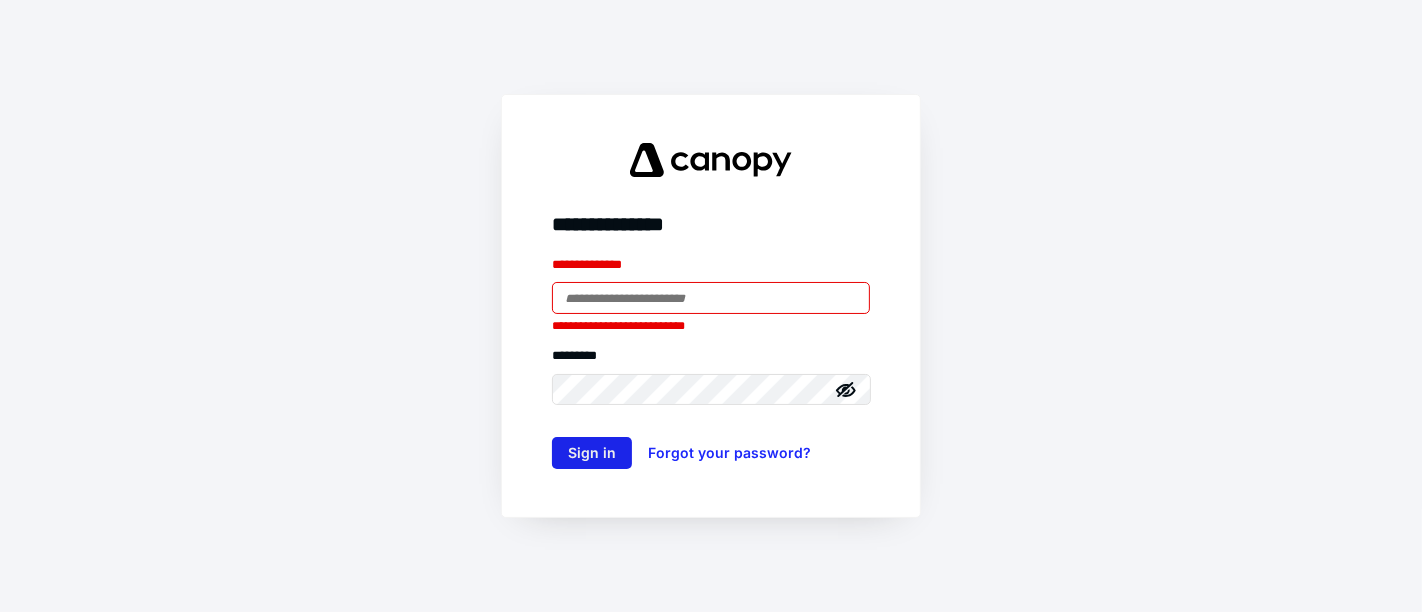 type on "**********" 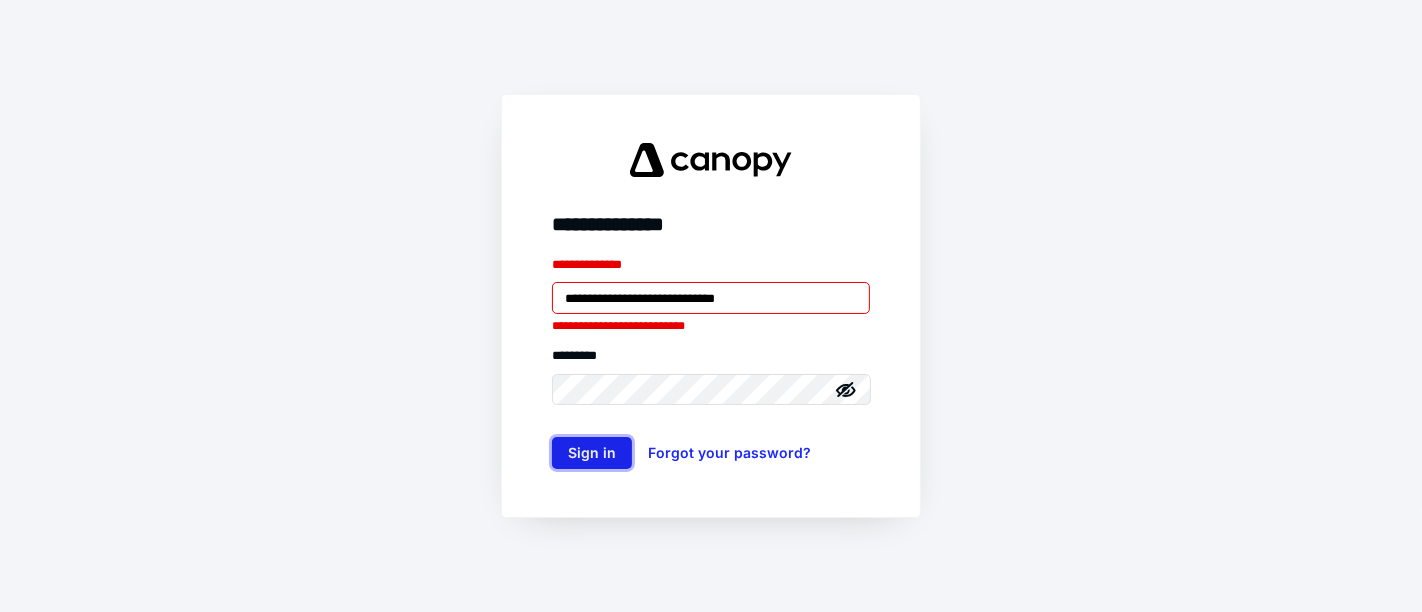 click on "Sign in" at bounding box center (592, 453) 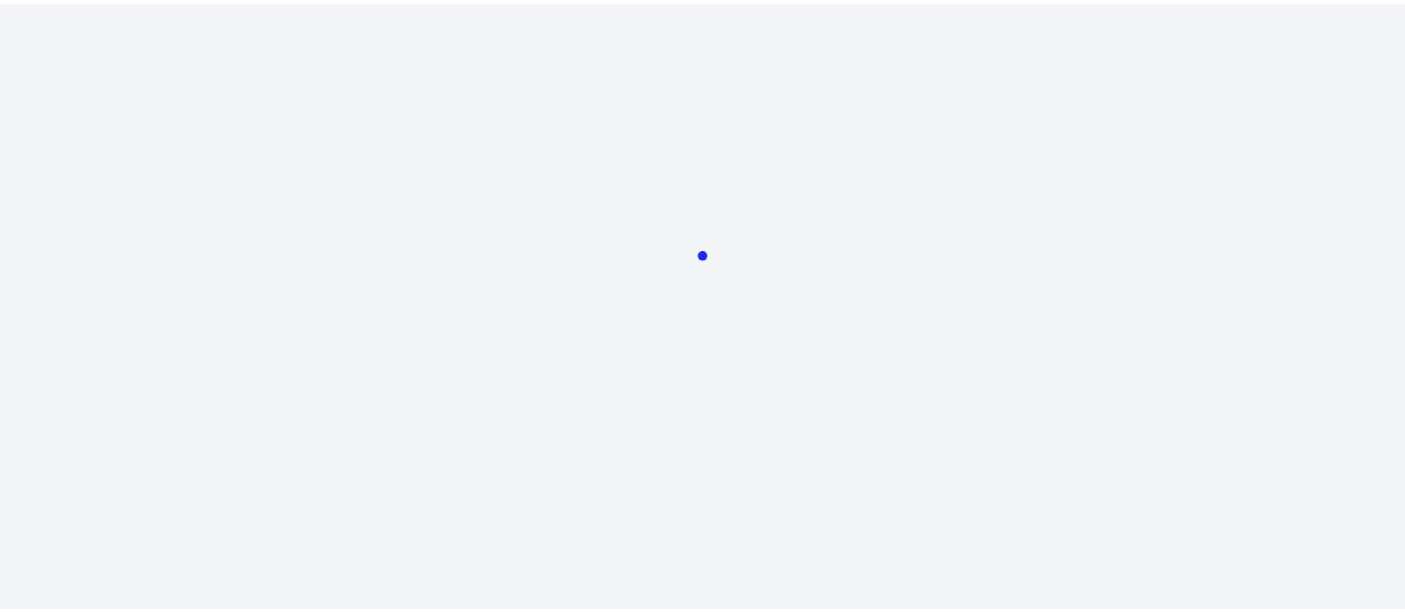 scroll, scrollTop: 0, scrollLeft: 0, axis: both 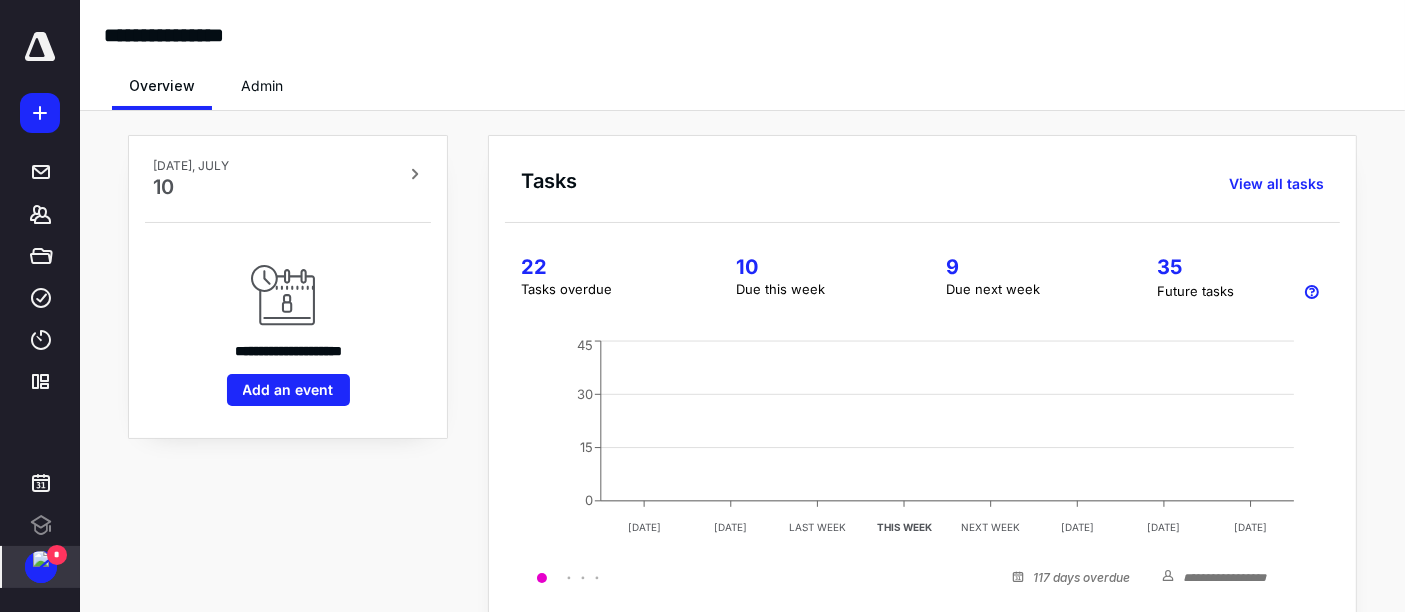 click on "*" at bounding box center (57, 555) 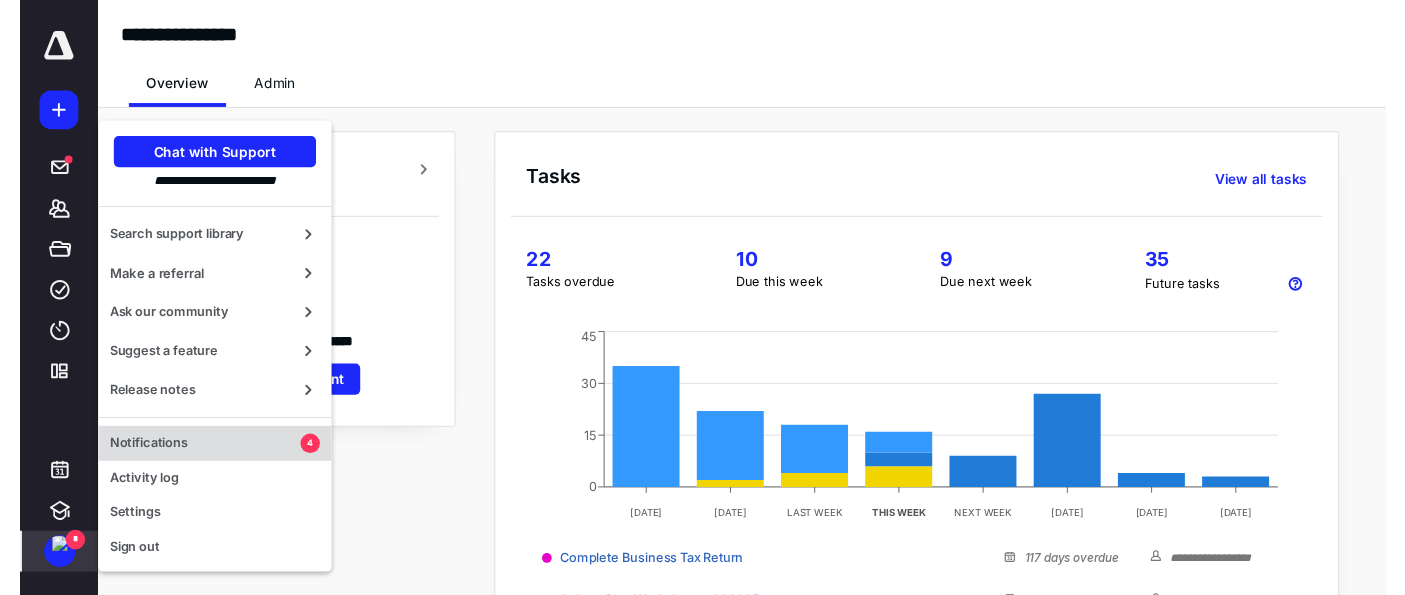 scroll, scrollTop: 0, scrollLeft: 0, axis: both 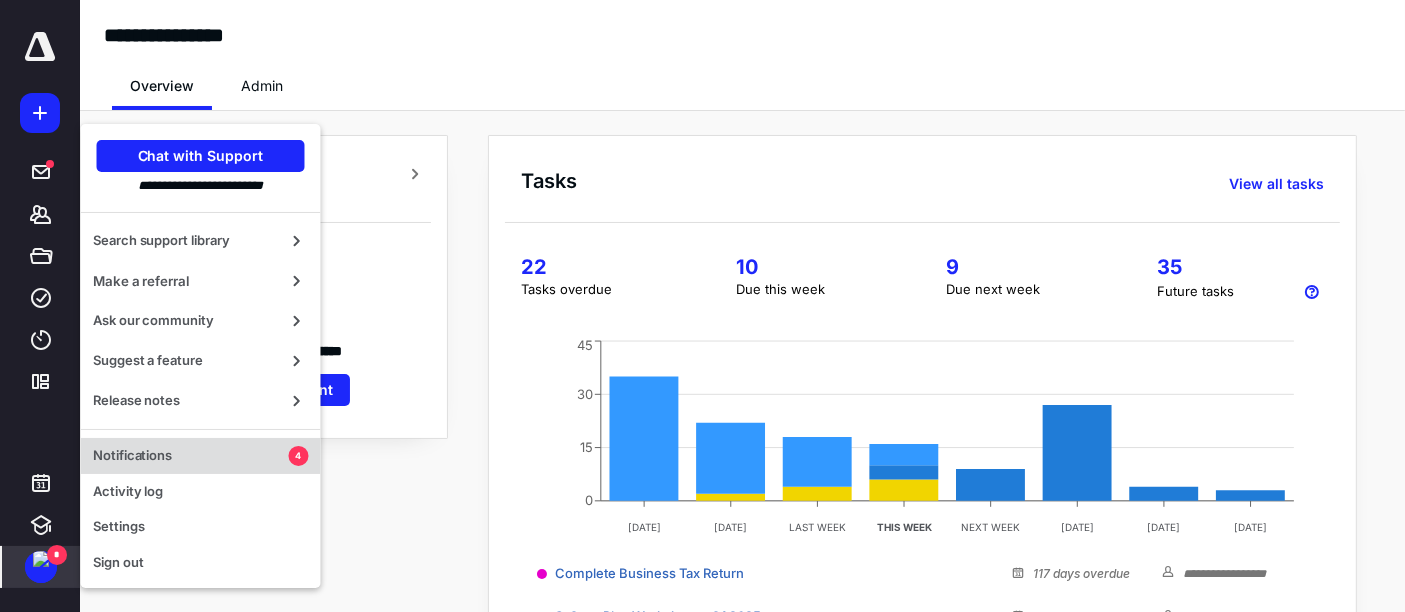 click on "Notifications" at bounding box center [191, 456] 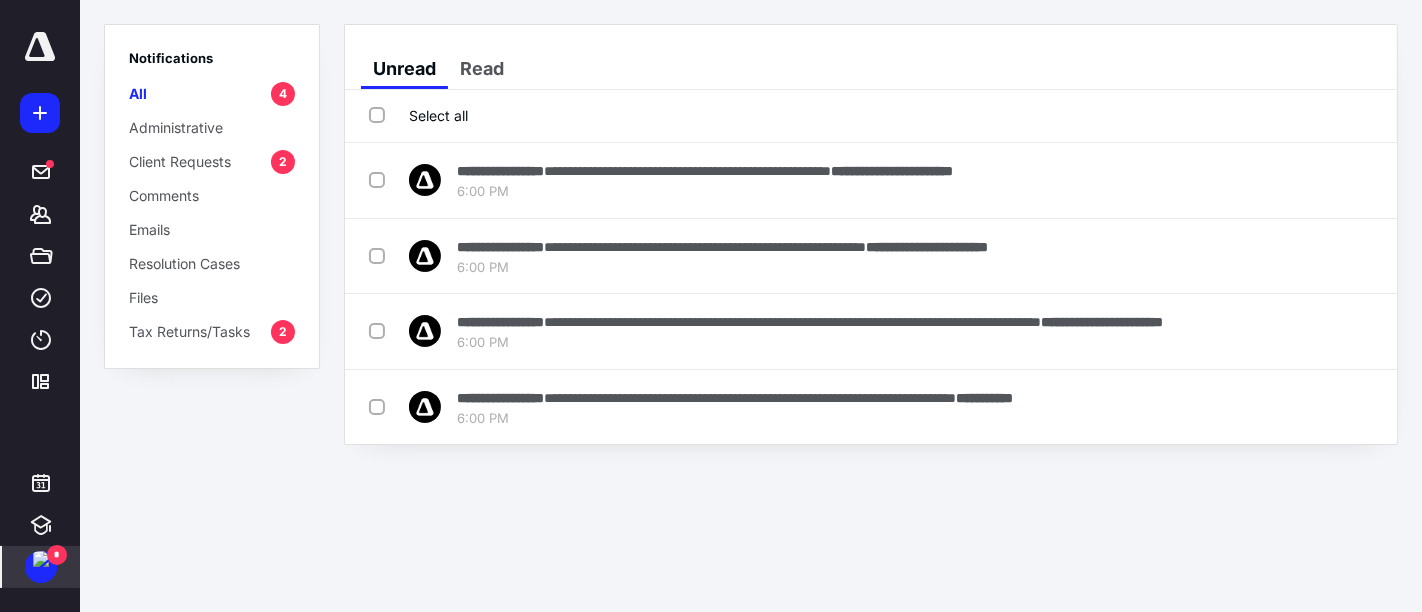 click on "Select all" at bounding box center [418, 115] 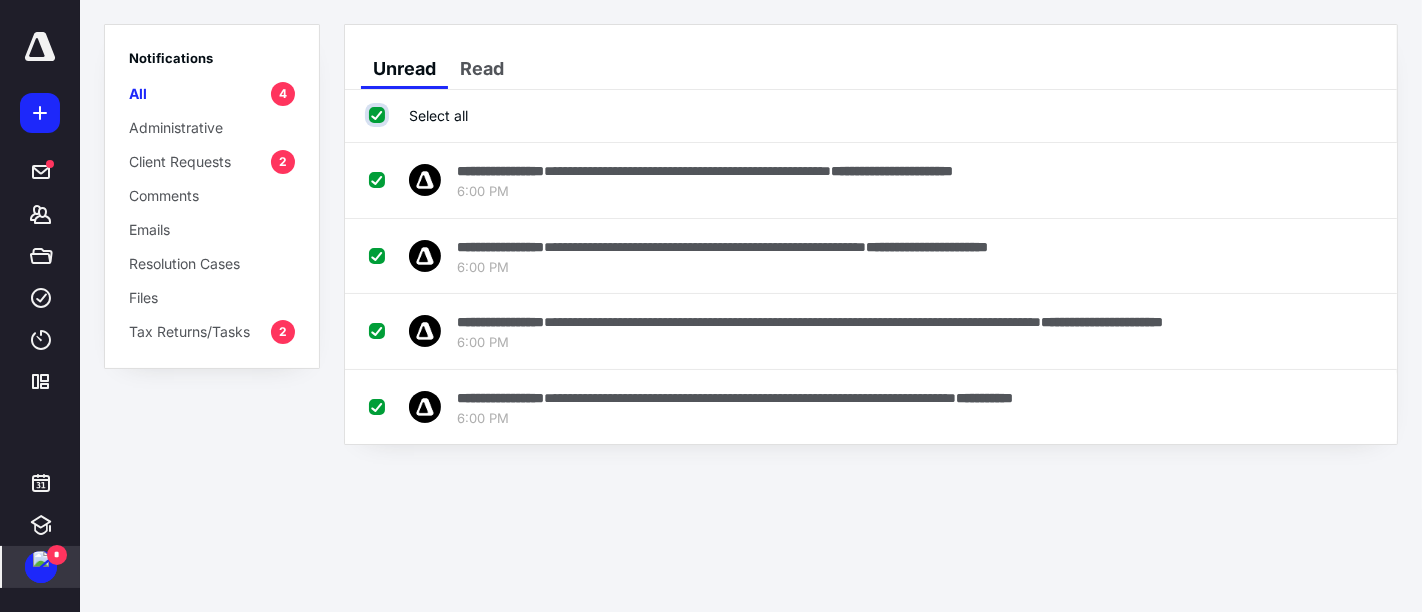 checkbox on "true" 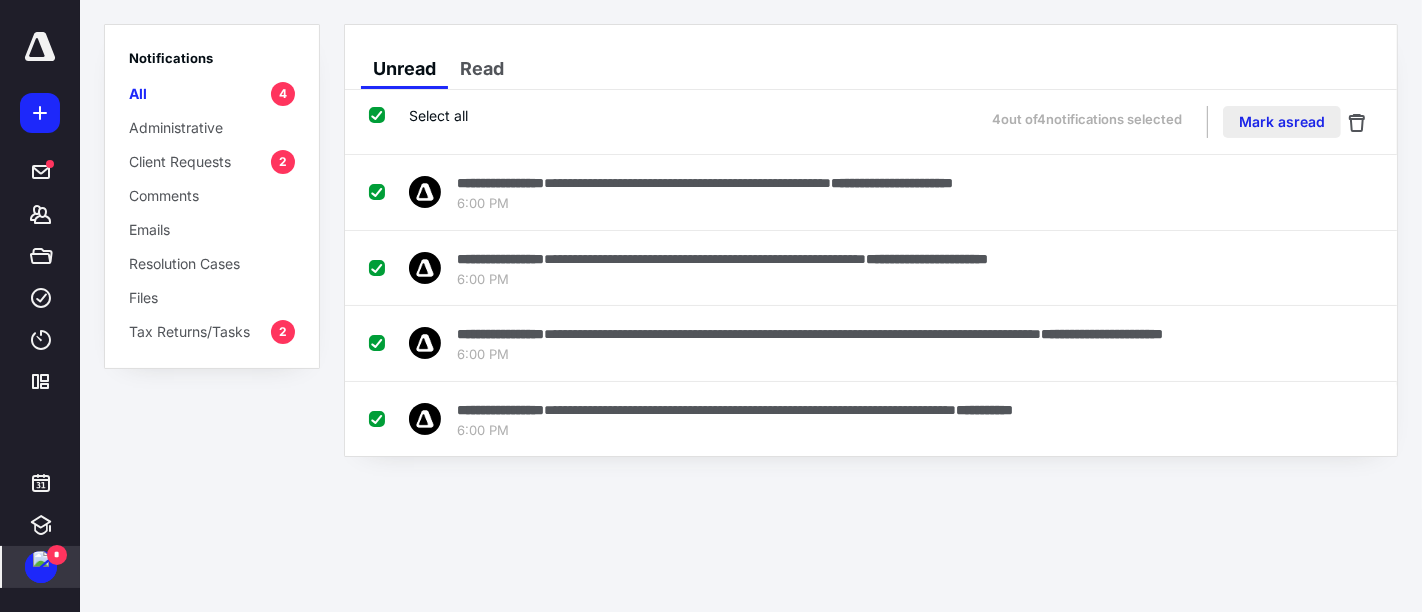 click on "Mark as  read" at bounding box center [1282, 122] 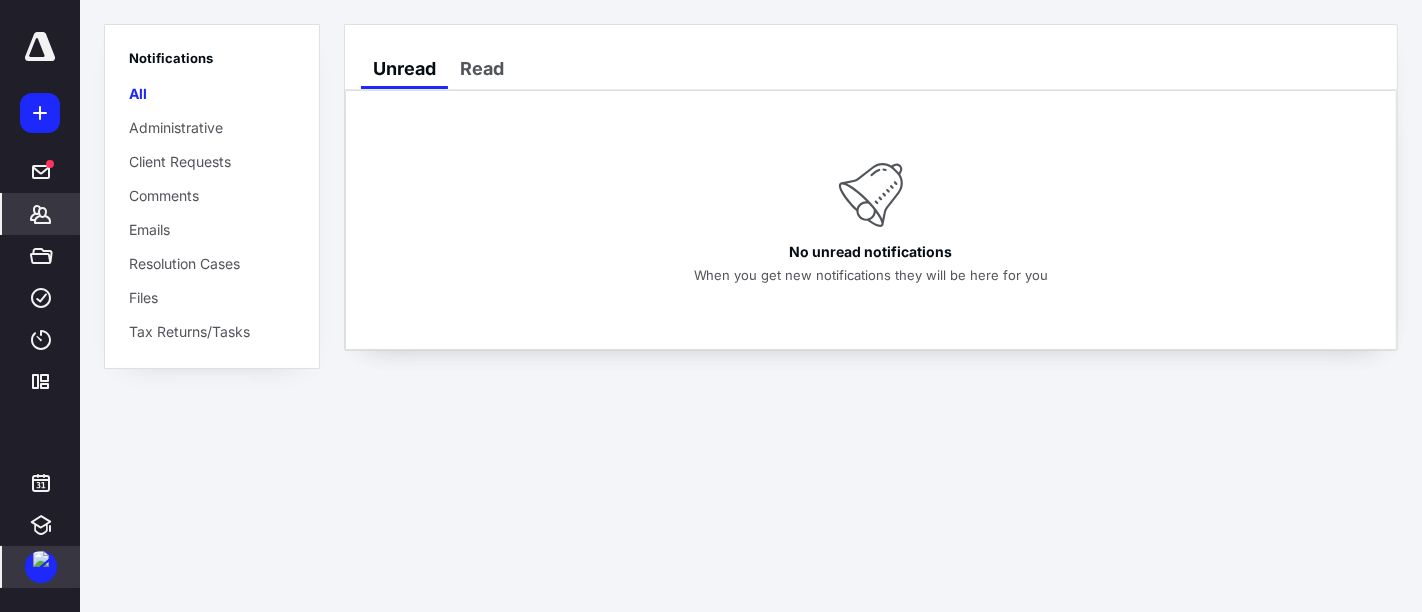 click on "*******" at bounding box center [41, 214] 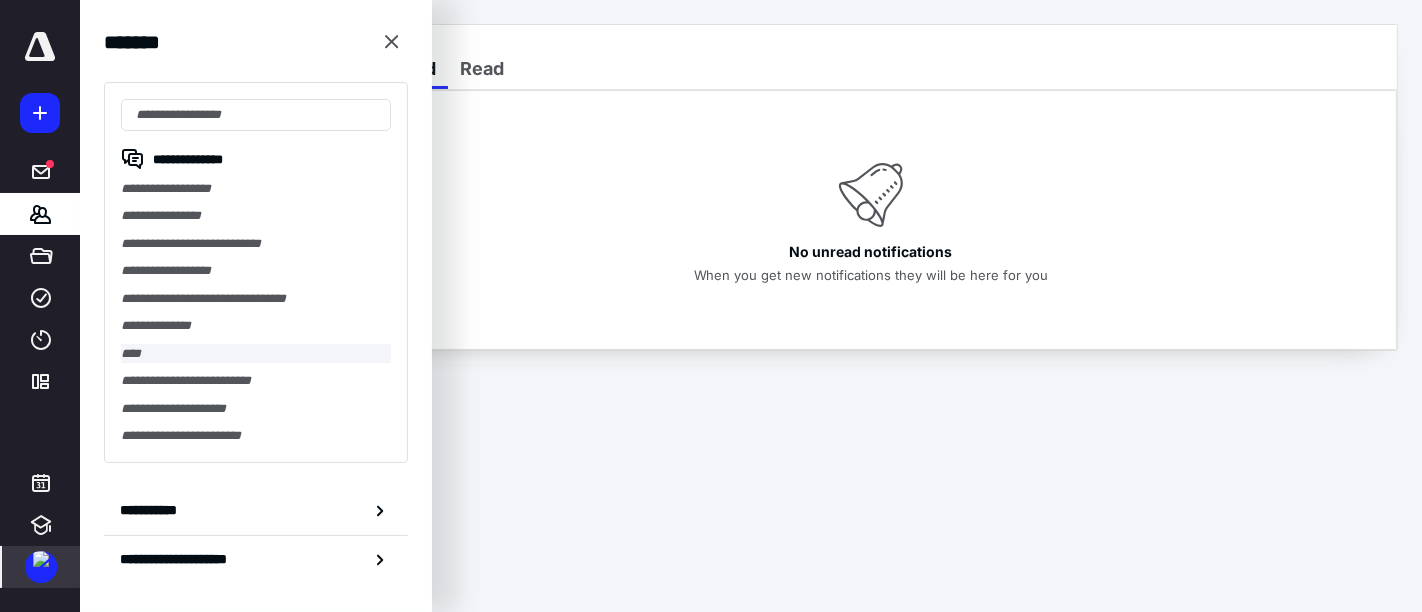 click on "****" at bounding box center (256, 353) 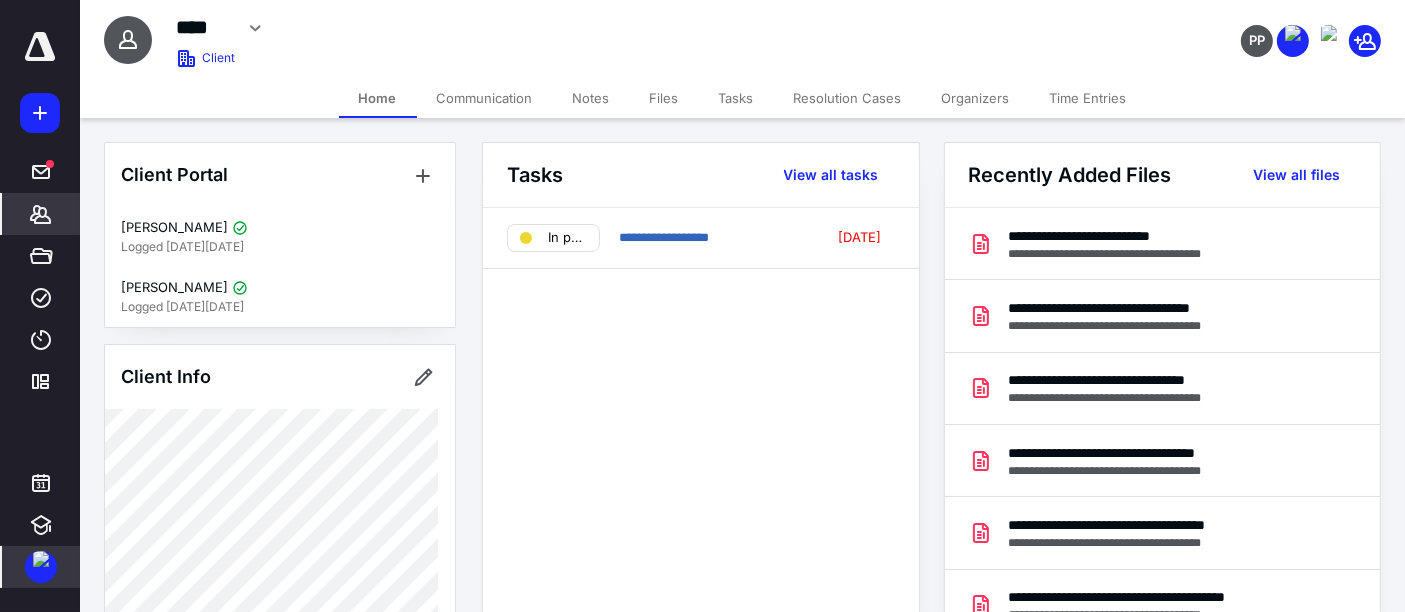 click on "Notes" at bounding box center [591, 98] 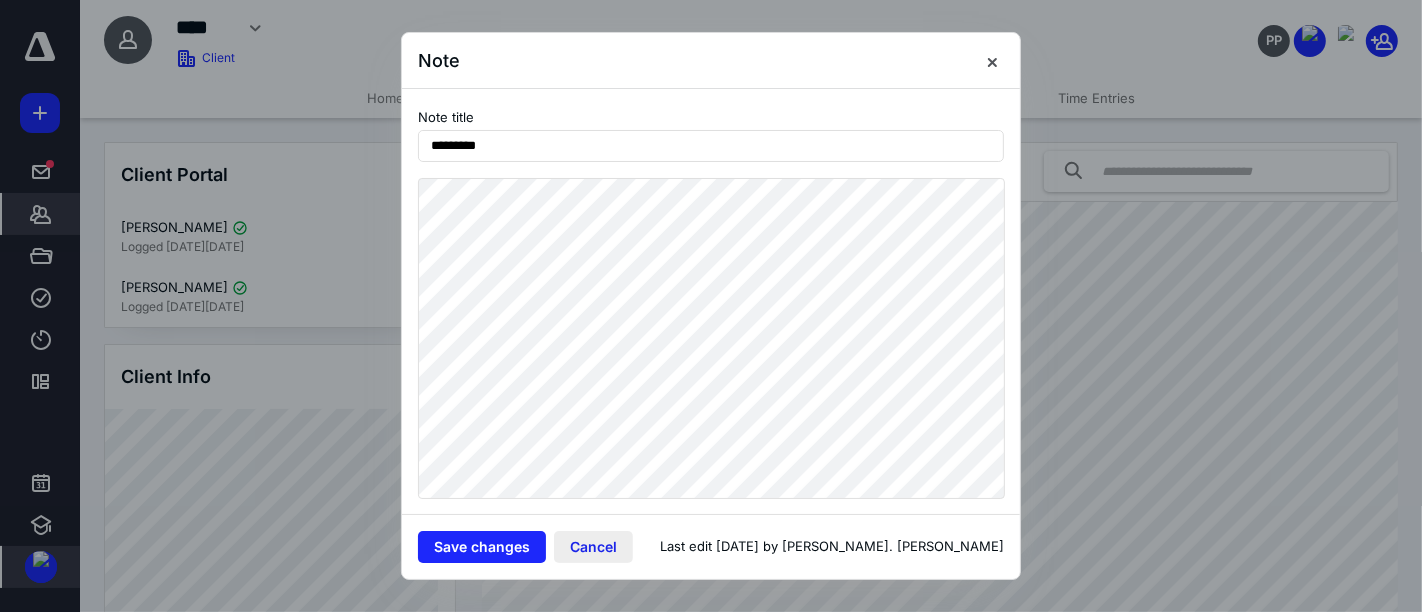 click on "Cancel" at bounding box center (593, 547) 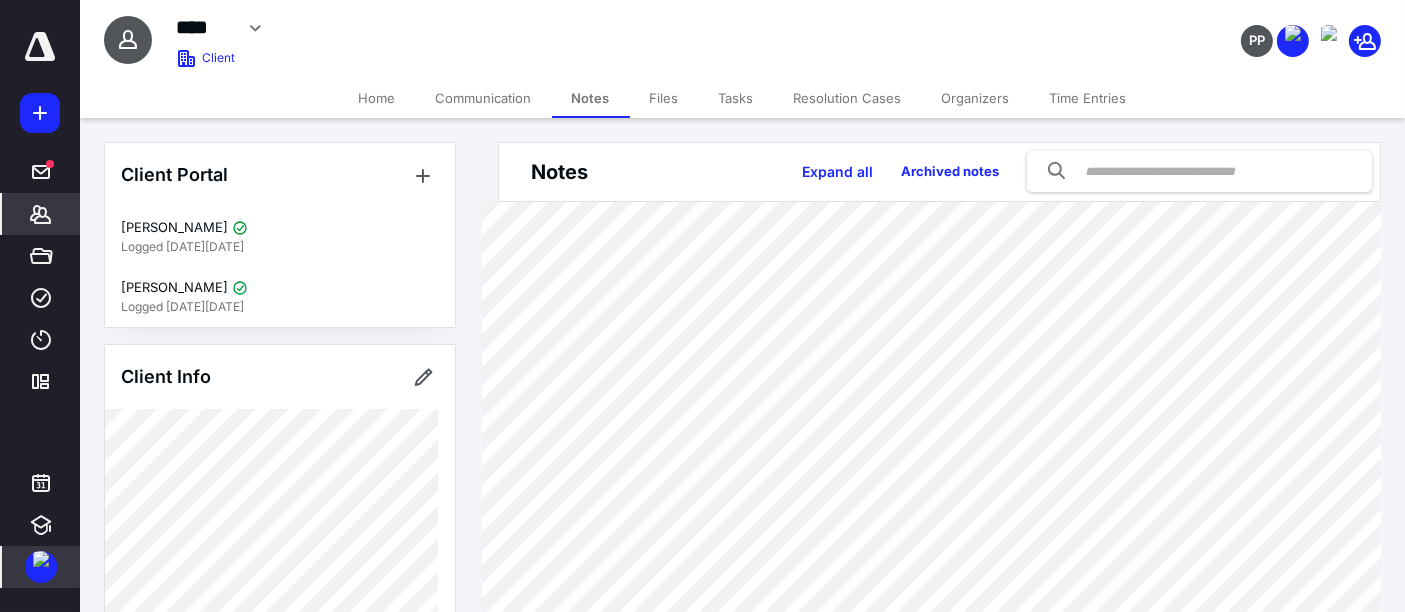 click 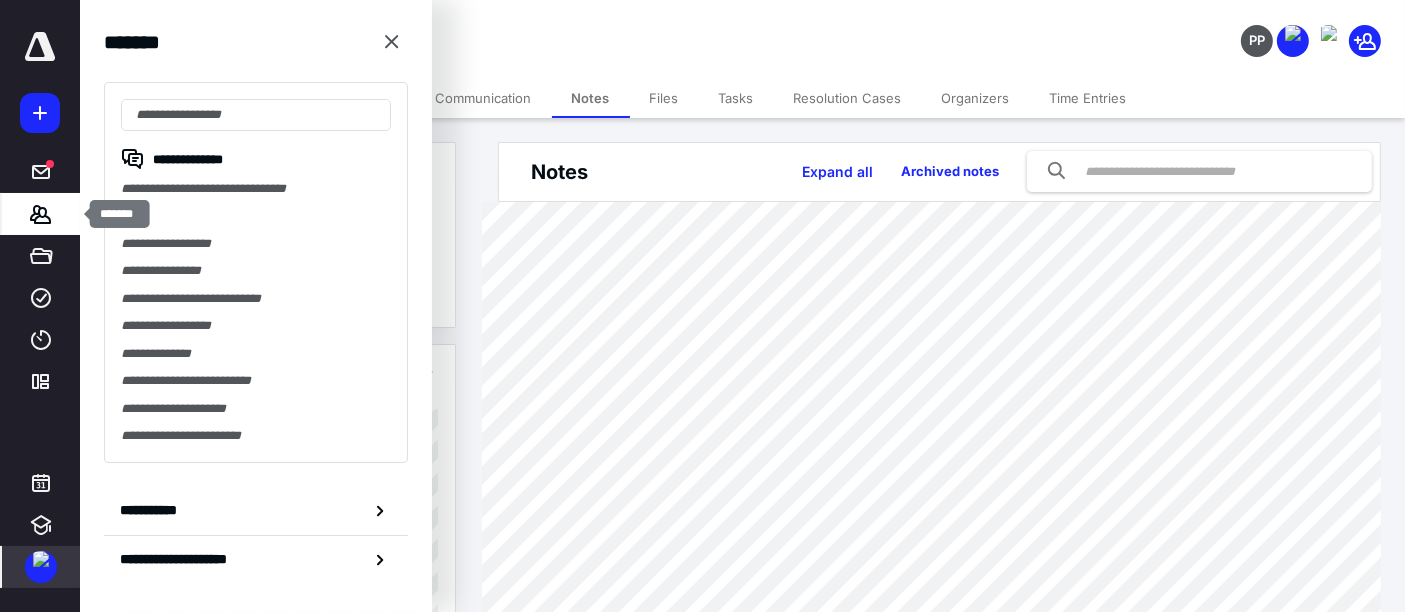 click 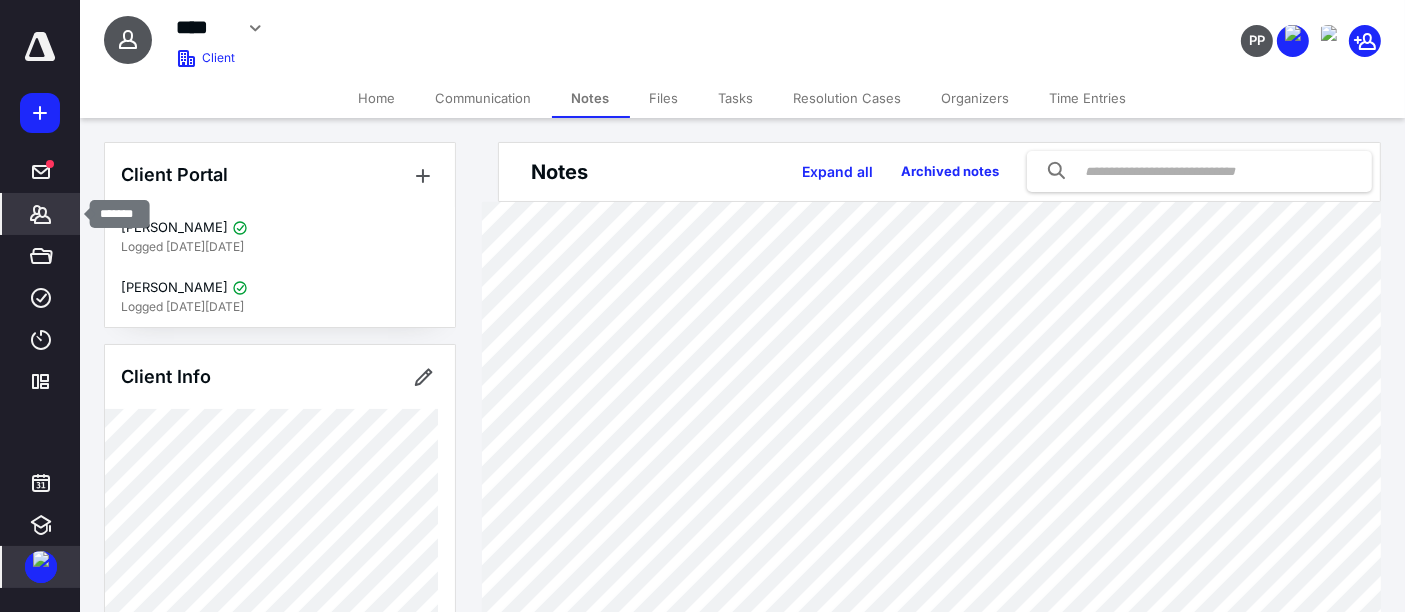 click 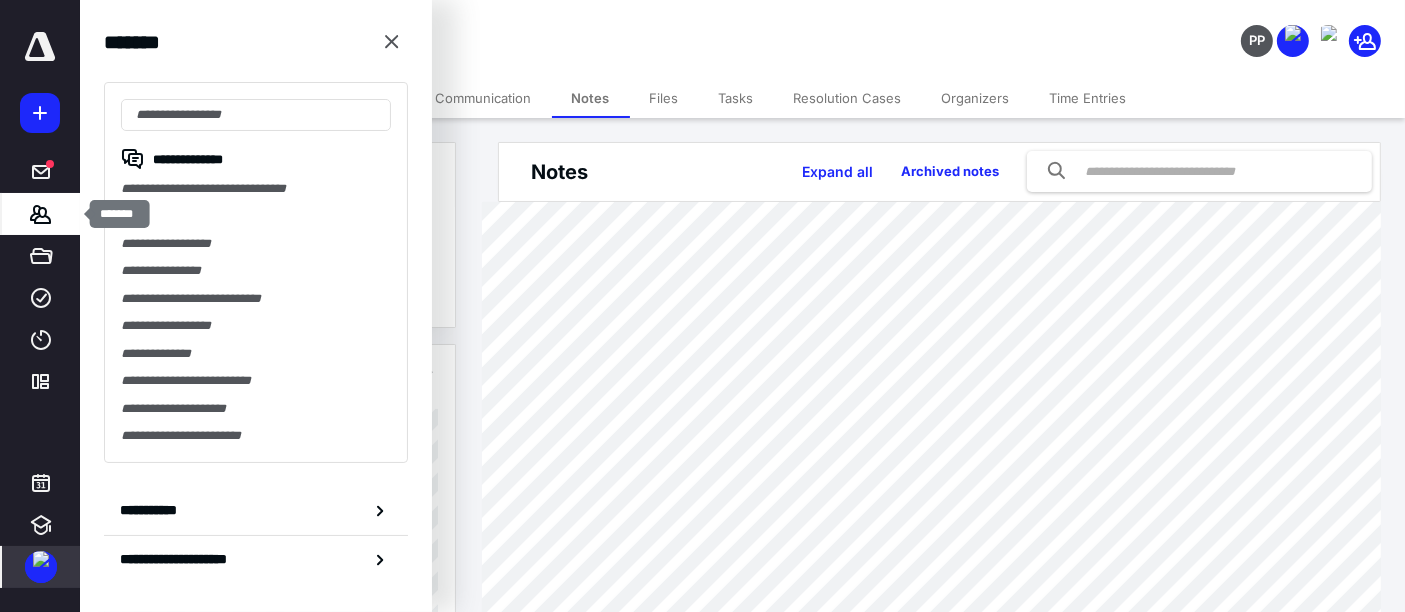 click 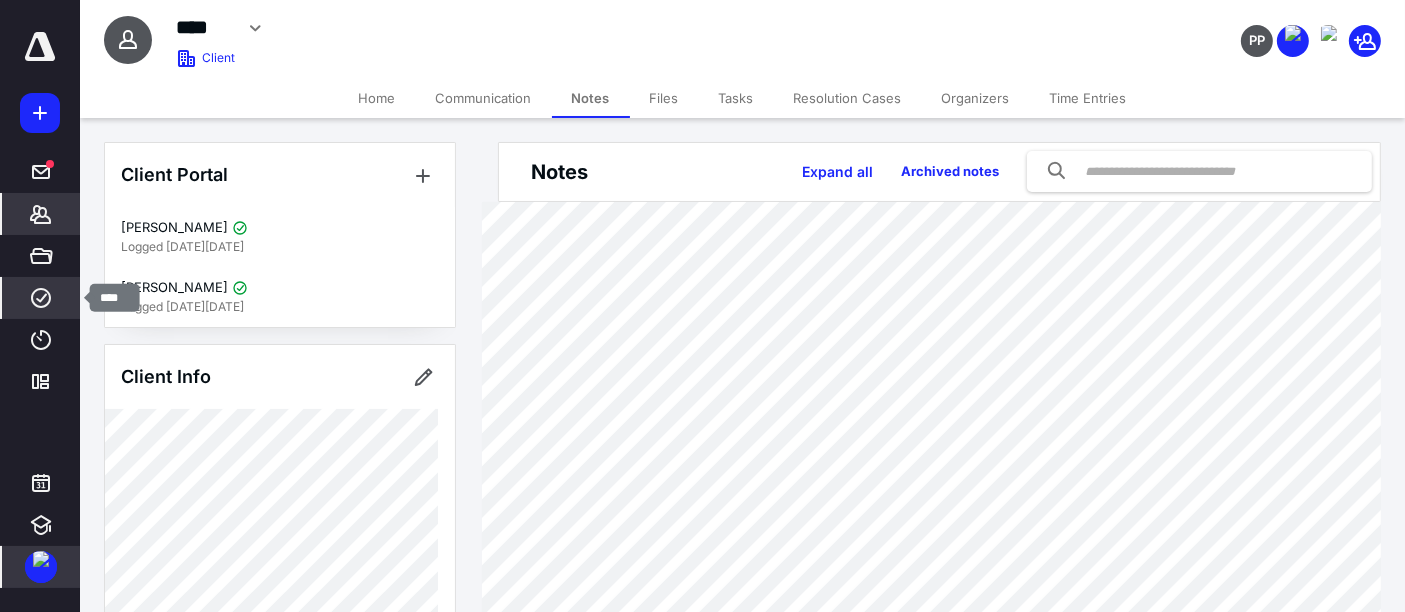 click on "****" at bounding box center [41, 298] 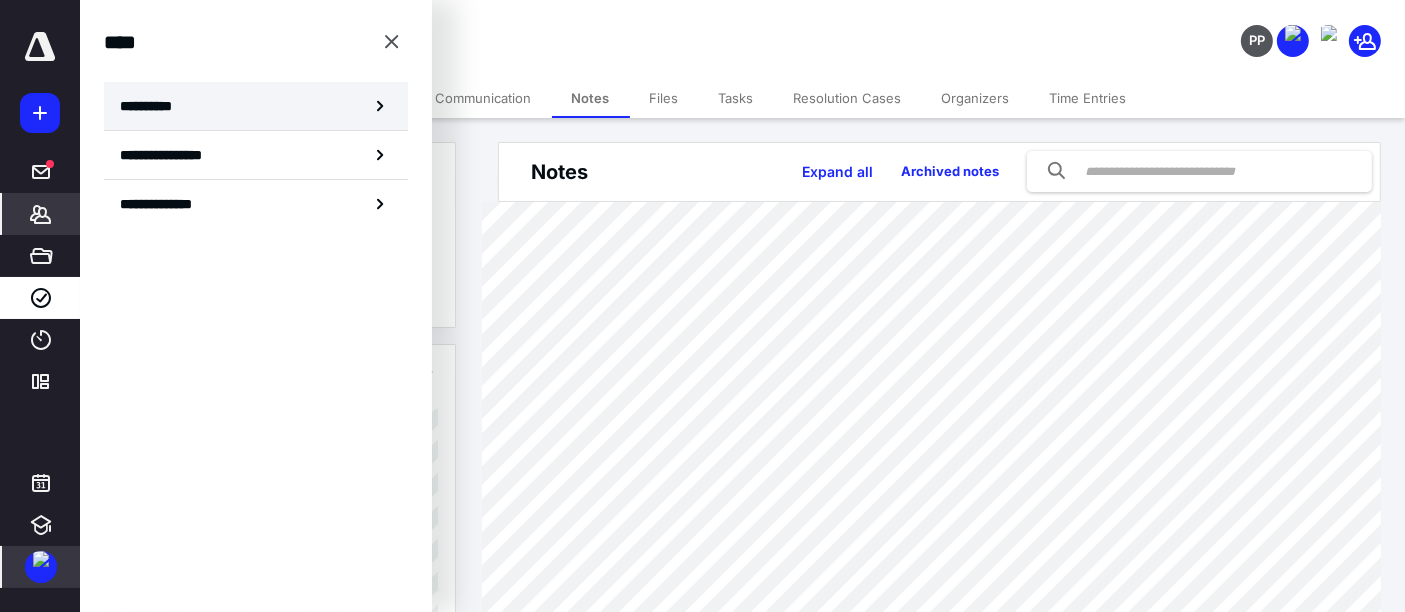 click on "**********" at bounding box center [256, 106] 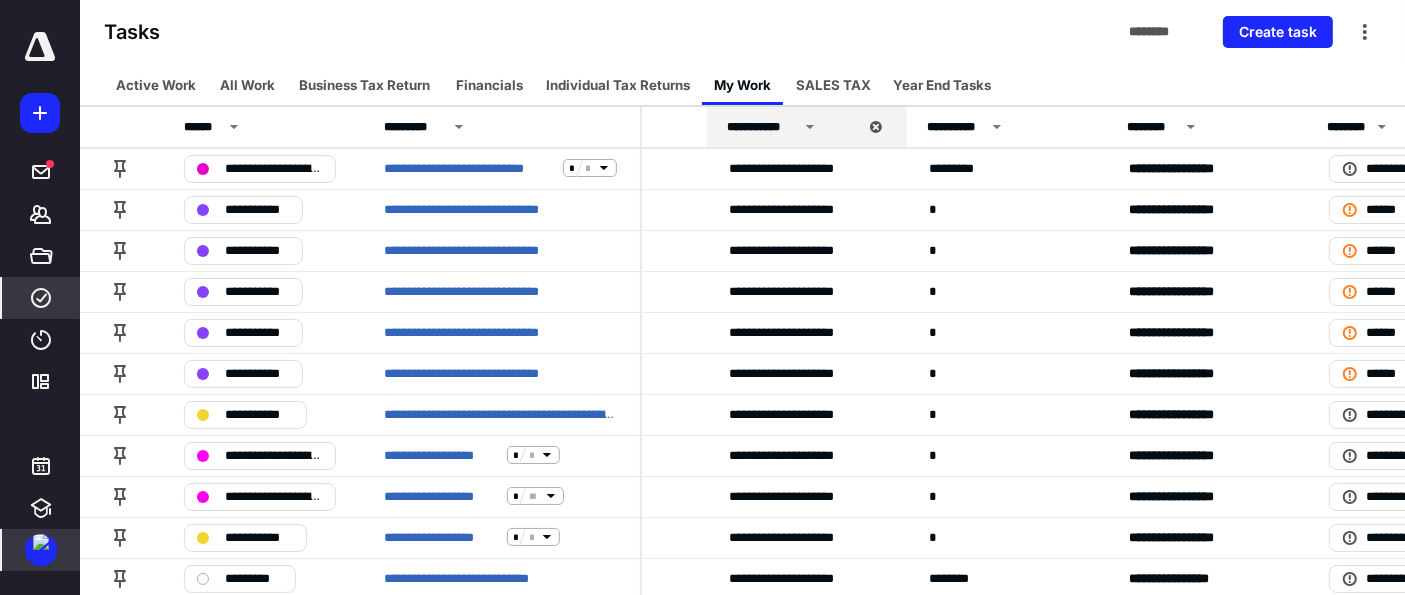 scroll, scrollTop: 0, scrollLeft: 355, axis: horizontal 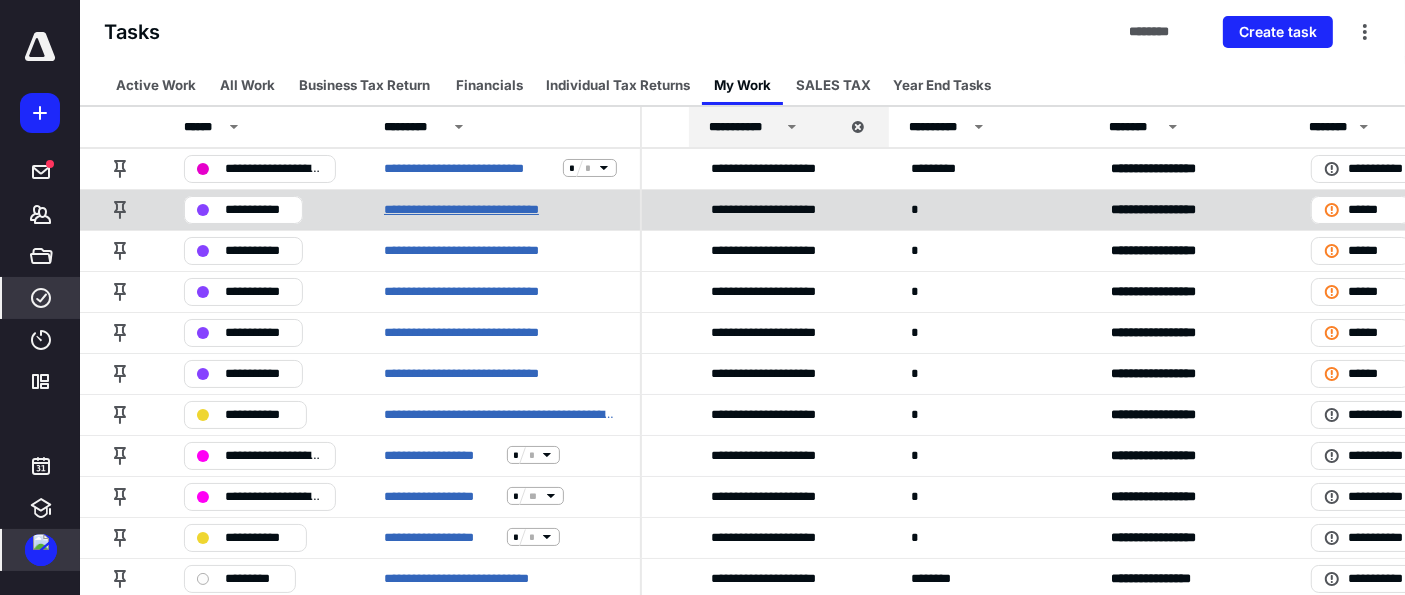 click on "**********" at bounding box center (488, 209) 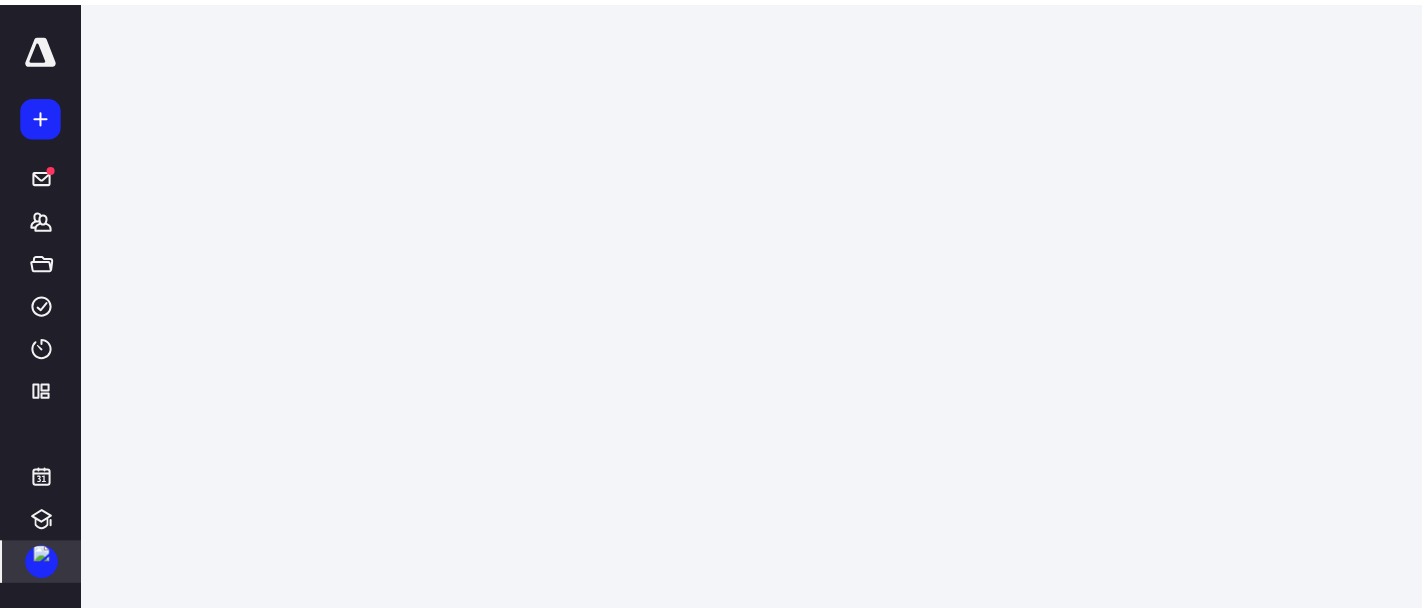 scroll, scrollTop: 0, scrollLeft: 0, axis: both 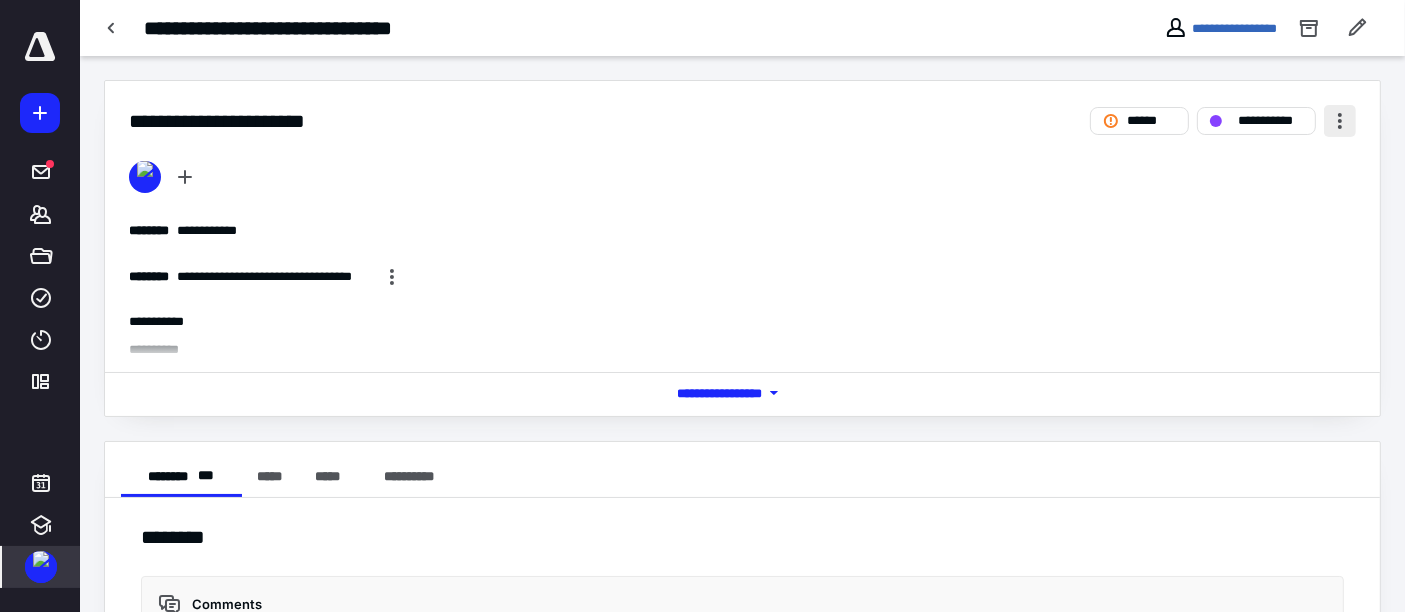 click at bounding box center (1340, 121) 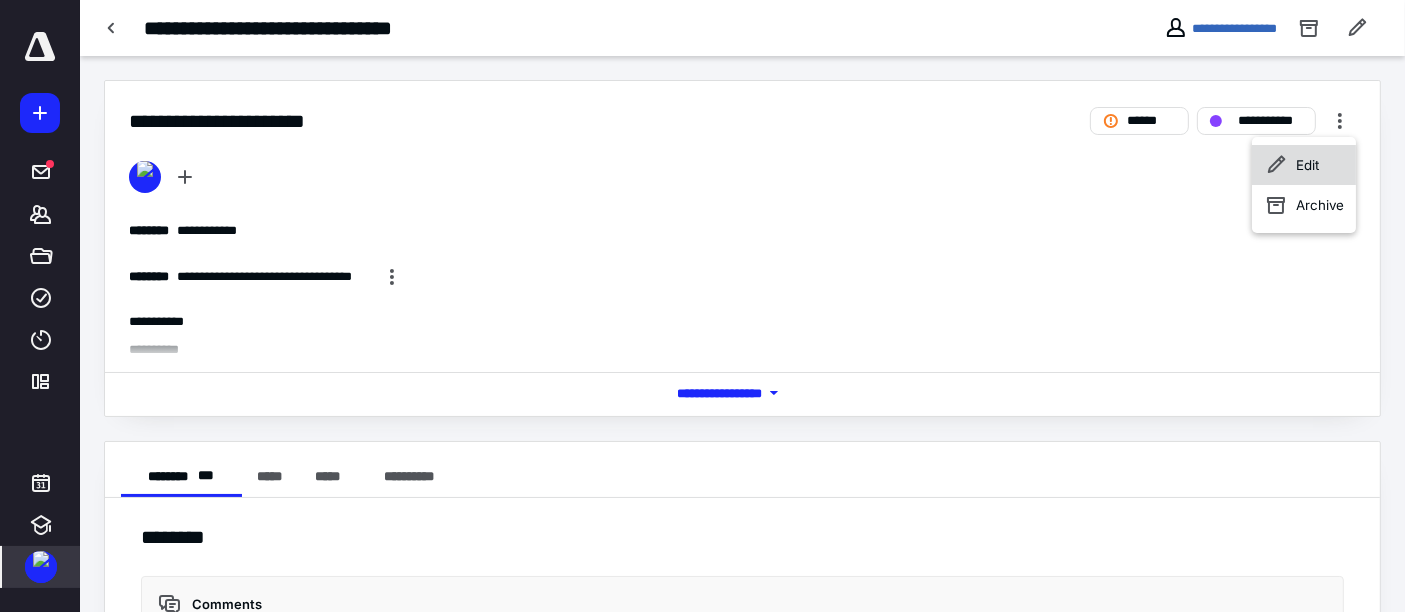 click on "Edit" at bounding box center [1304, 165] 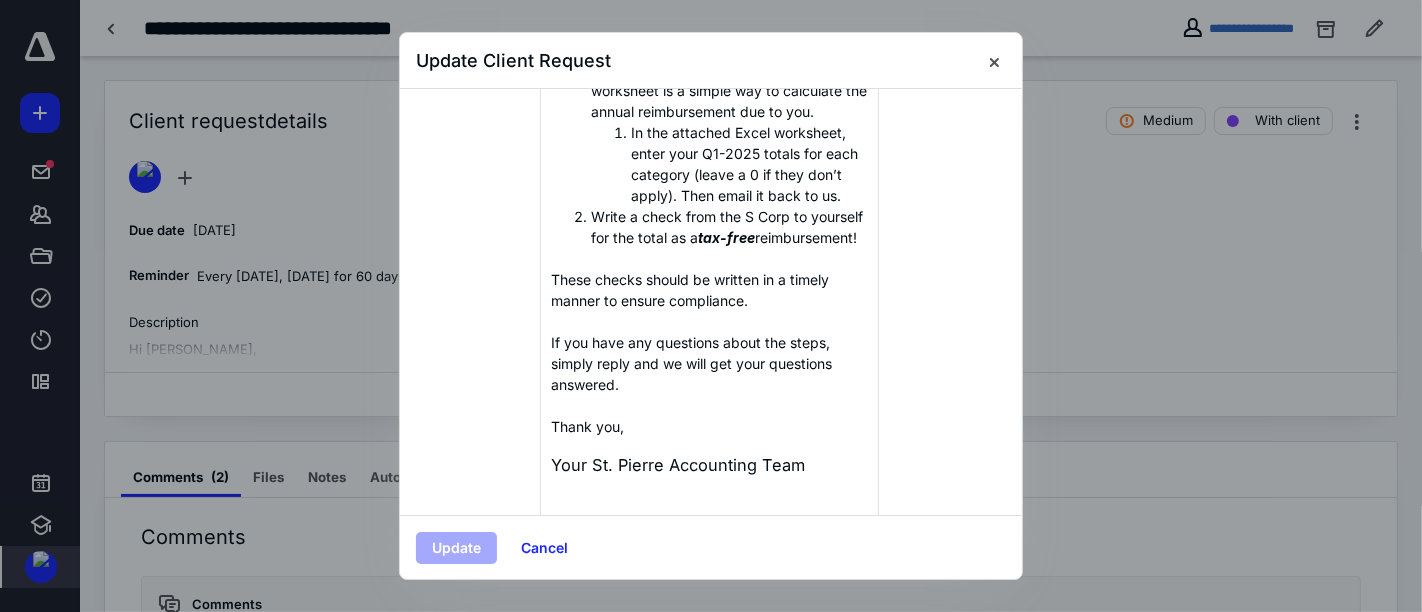 scroll, scrollTop: 710, scrollLeft: 0, axis: vertical 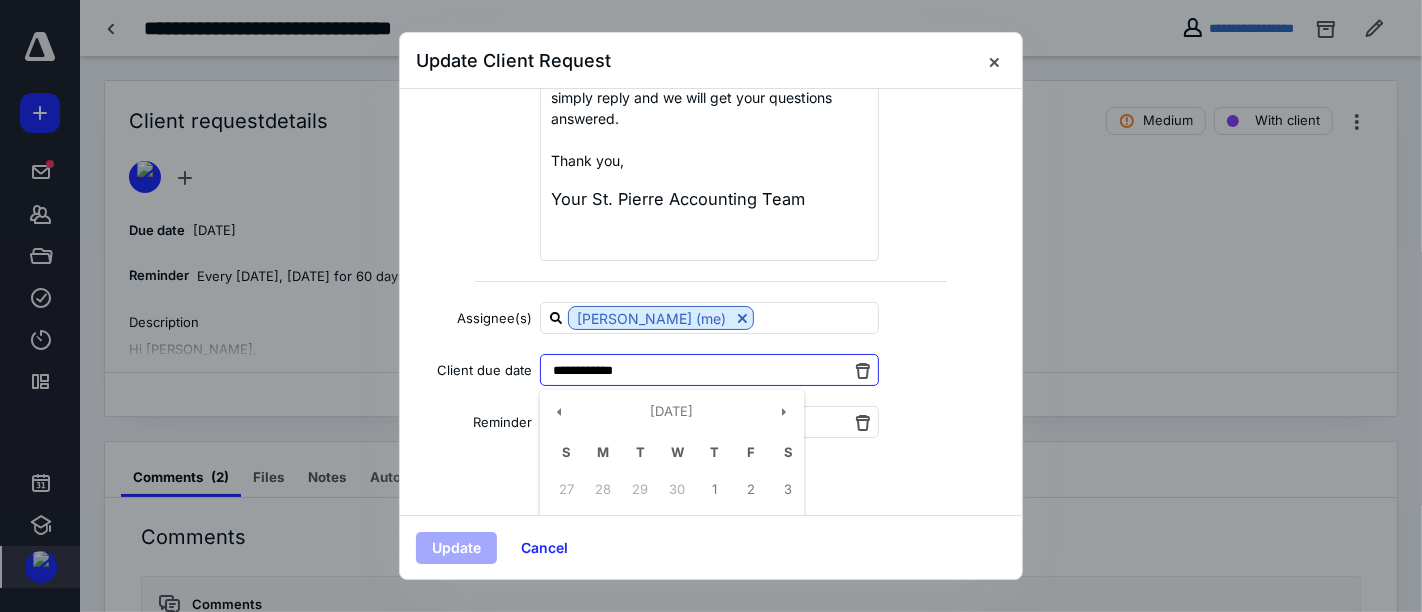 click on "**********" at bounding box center (709, 370) 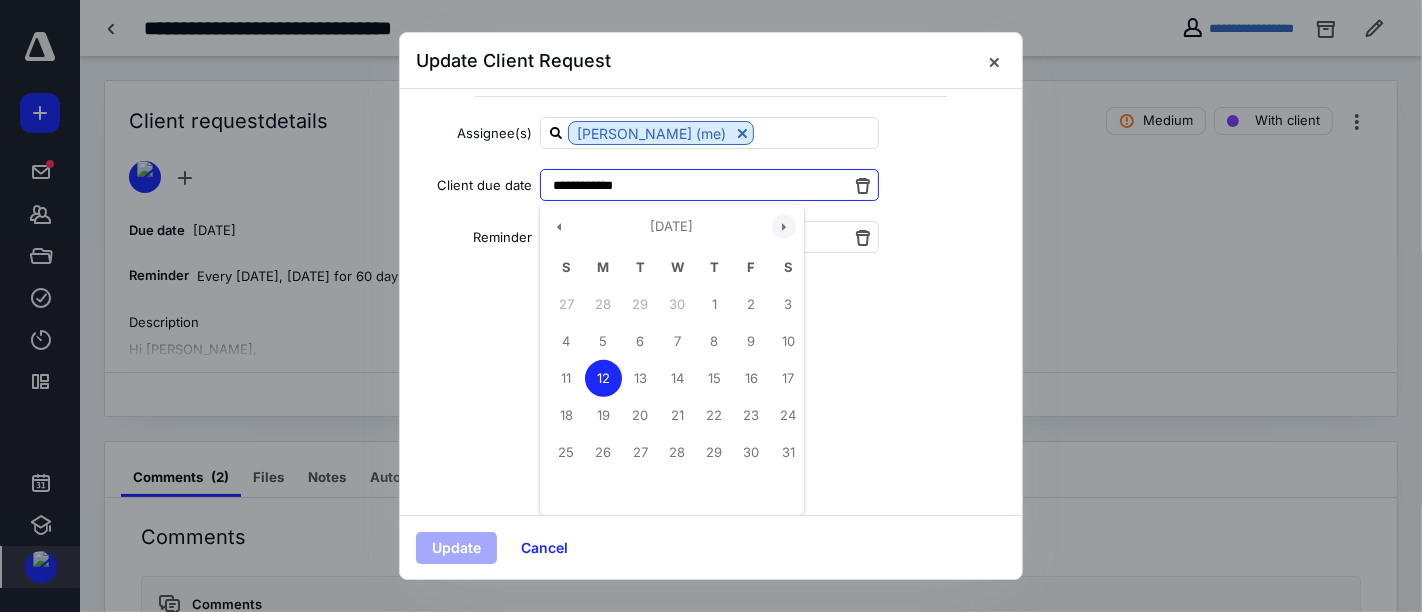 click at bounding box center (784, 227) 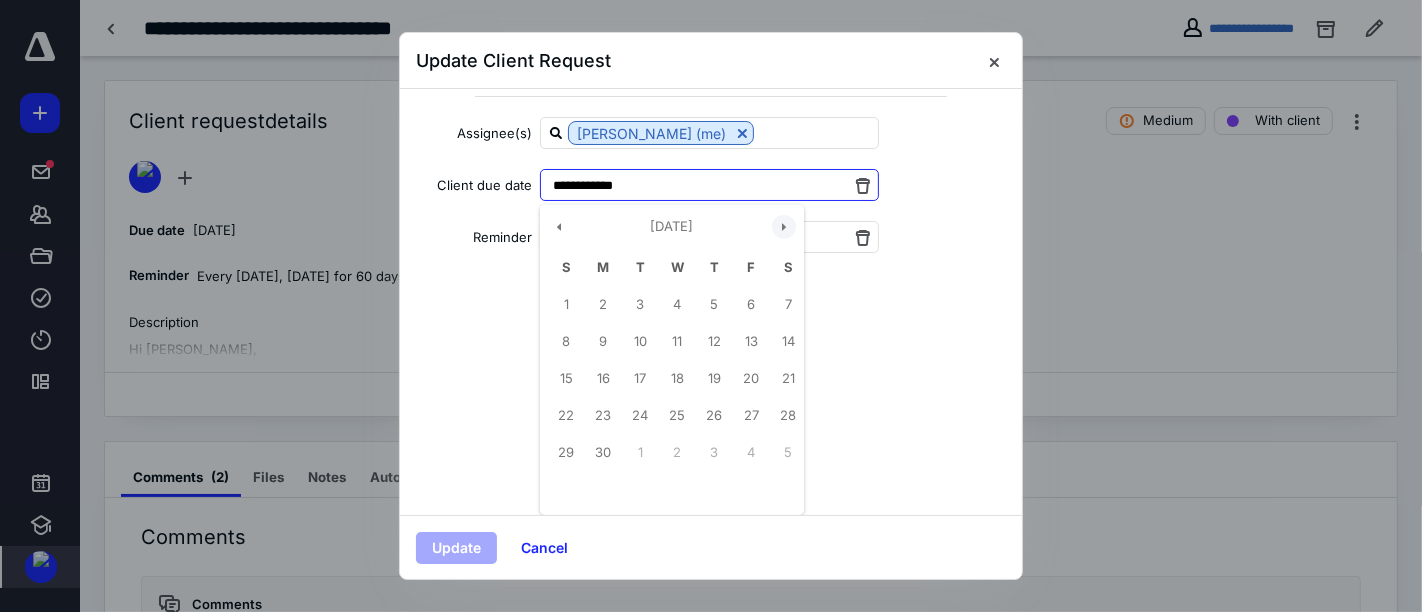 click at bounding box center [784, 227] 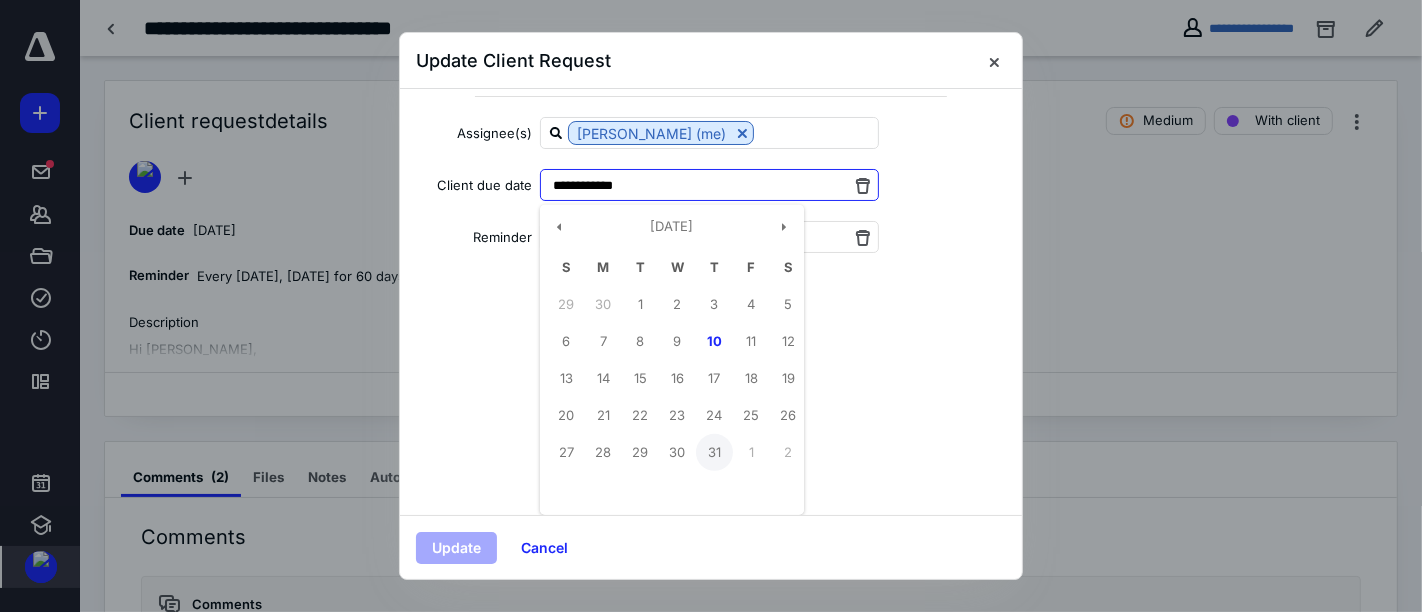 click on "31" at bounding box center [714, 452] 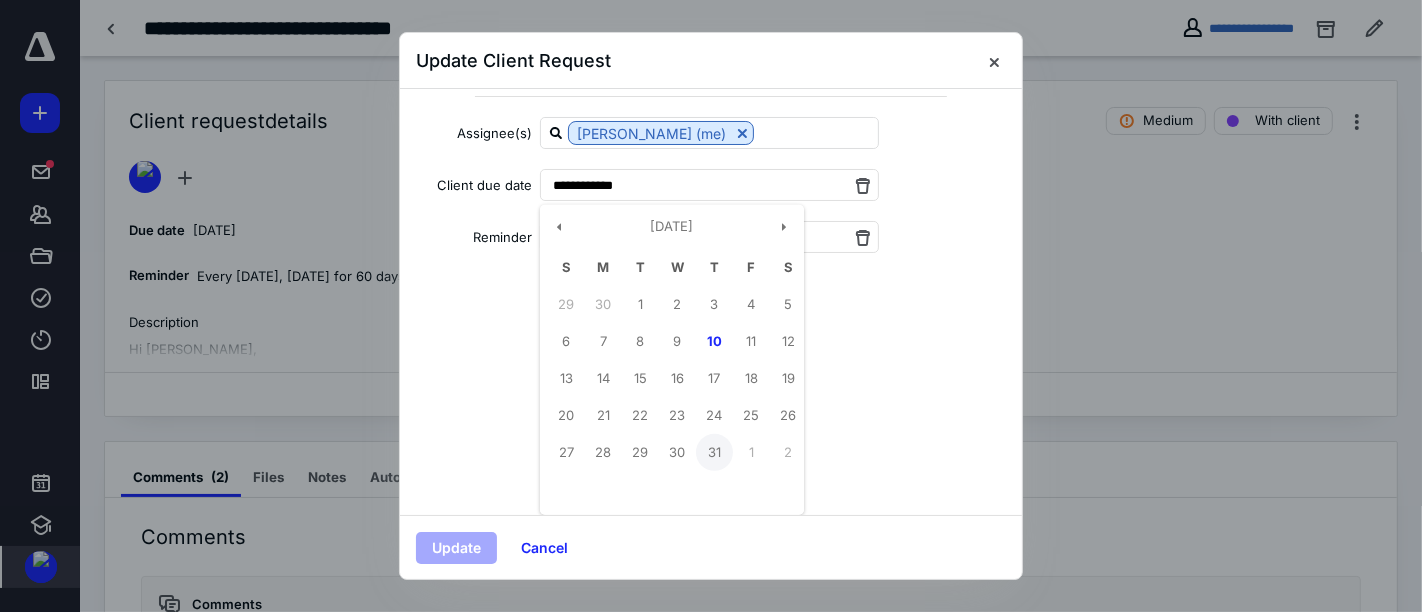 type on "**********" 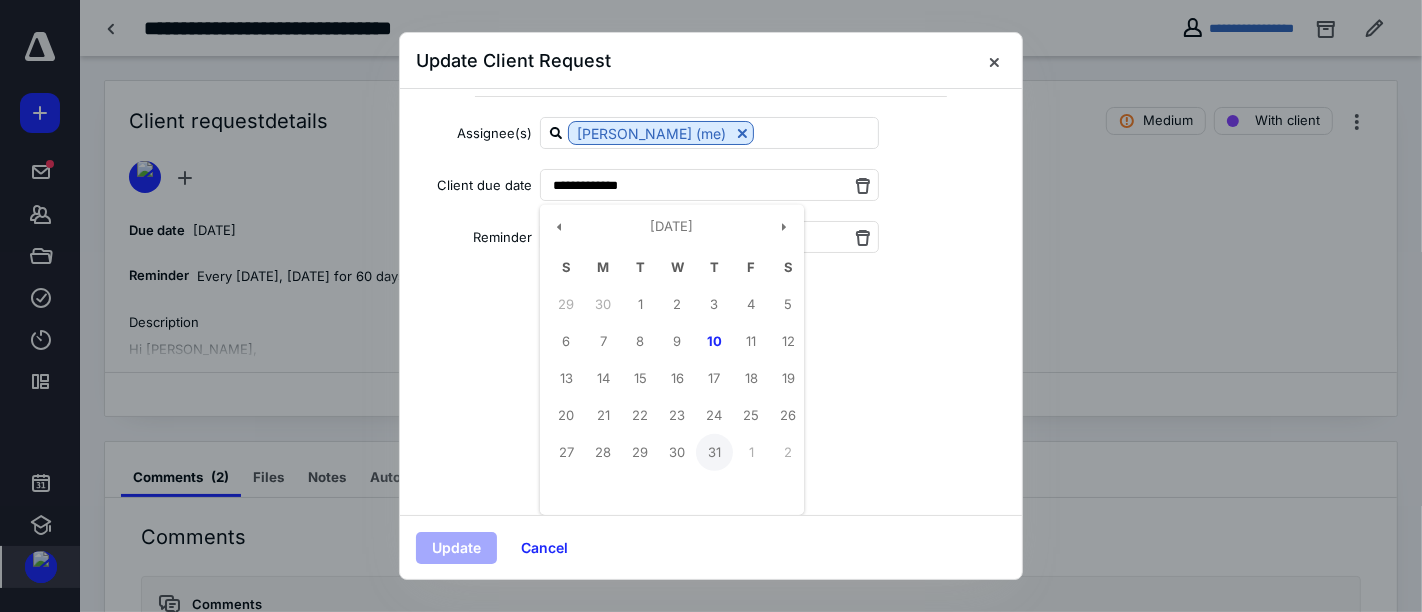 scroll, scrollTop: 710, scrollLeft: 0, axis: vertical 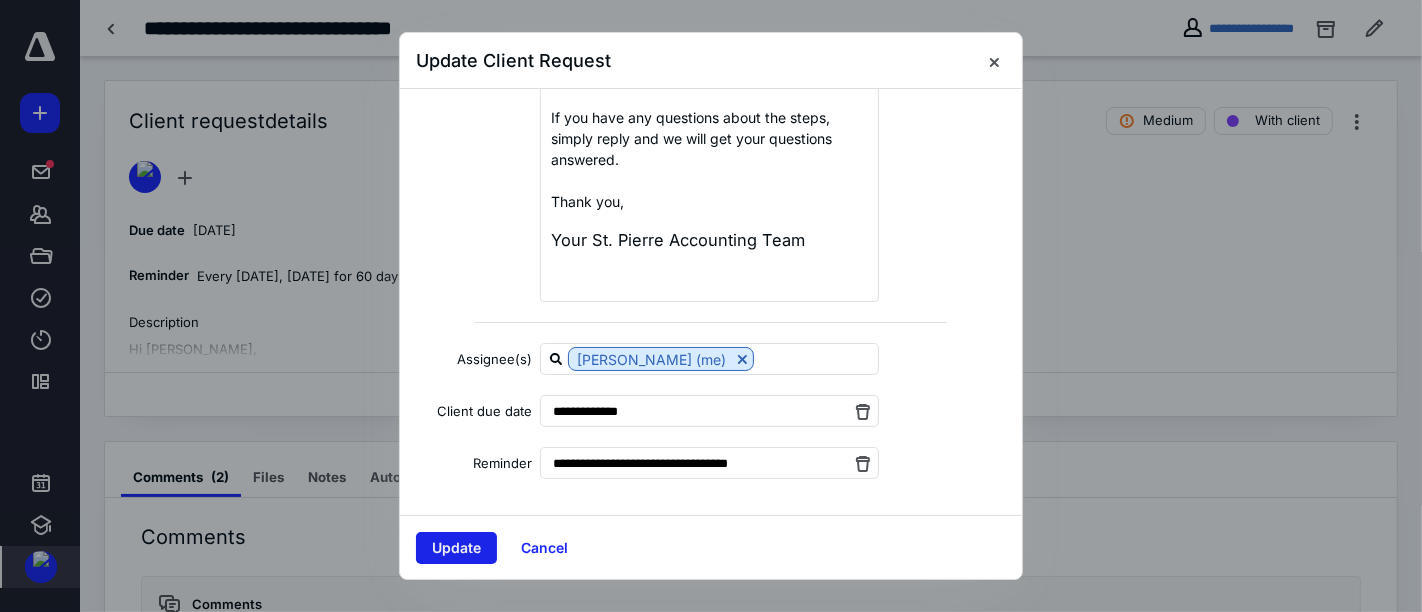 click on "Update" at bounding box center (456, 548) 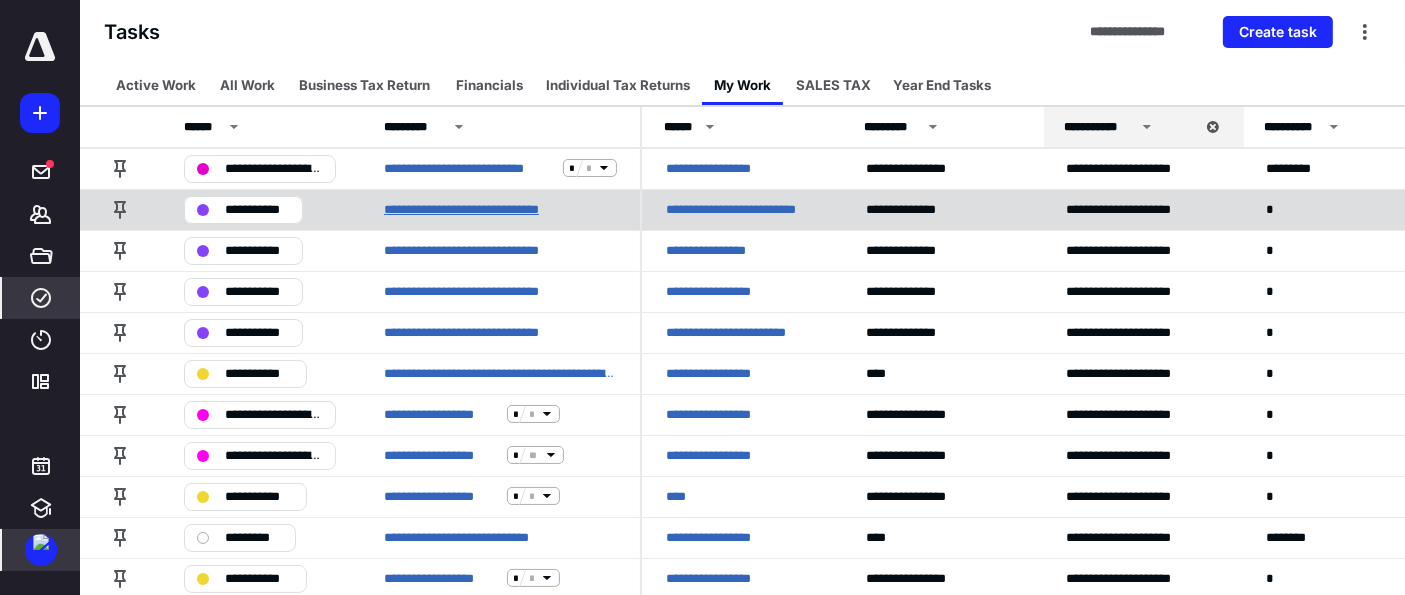 click on "**********" at bounding box center [488, 209] 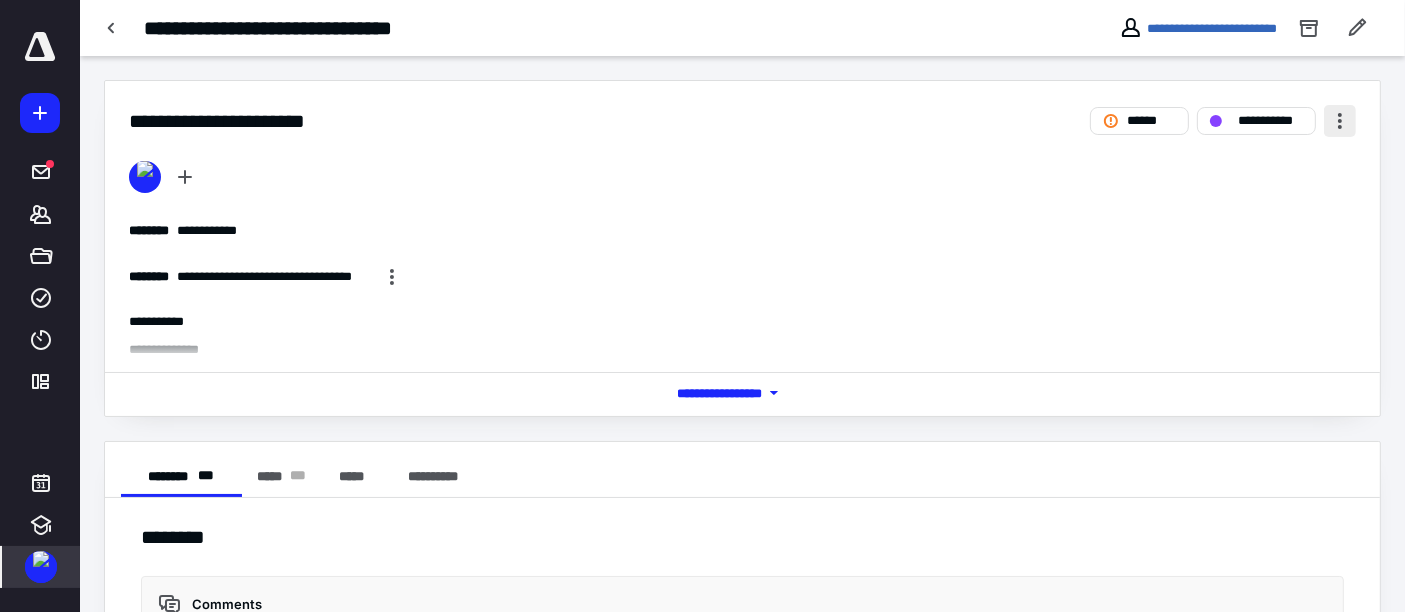 click at bounding box center [1340, 121] 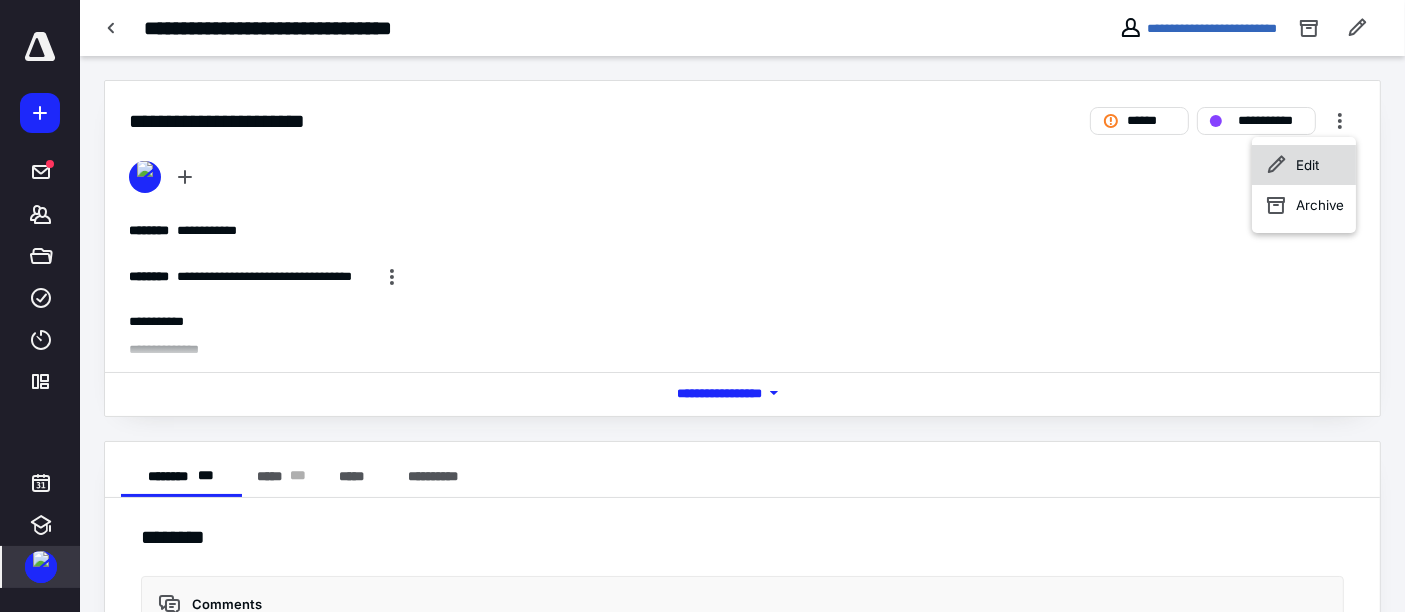 click on "Edit" at bounding box center [1304, 165] 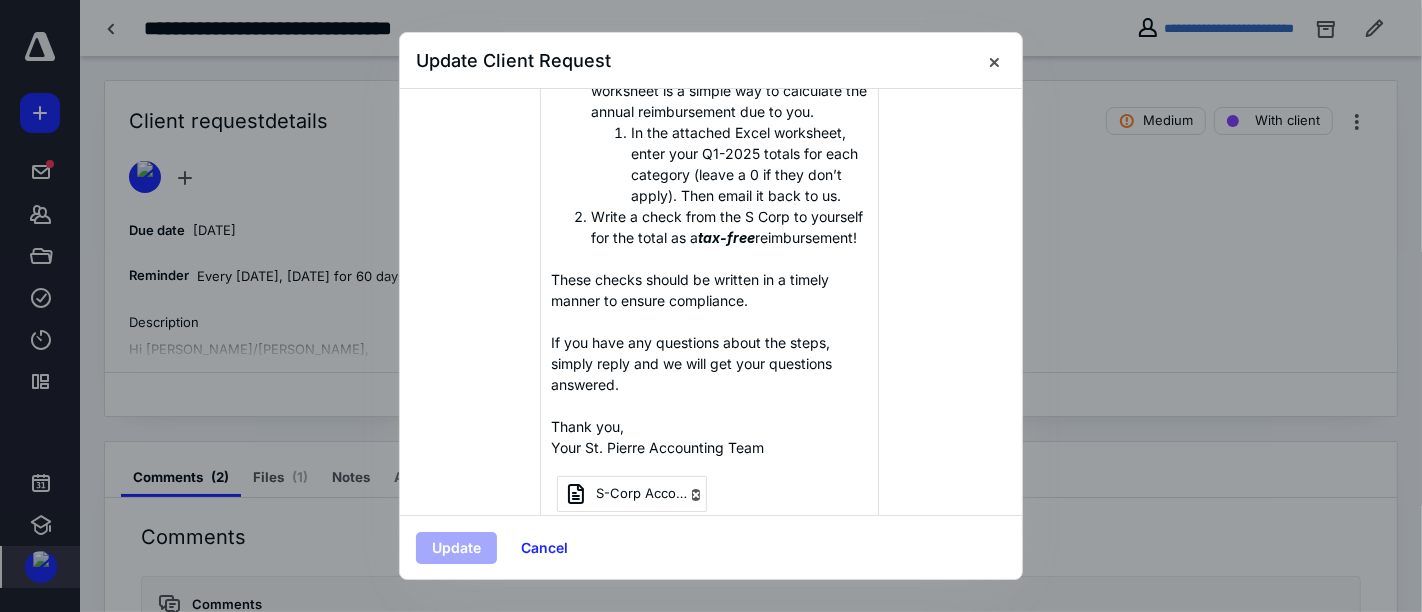 scroll, scrollTop: 717, scrollLeft: 0, axis: vertical 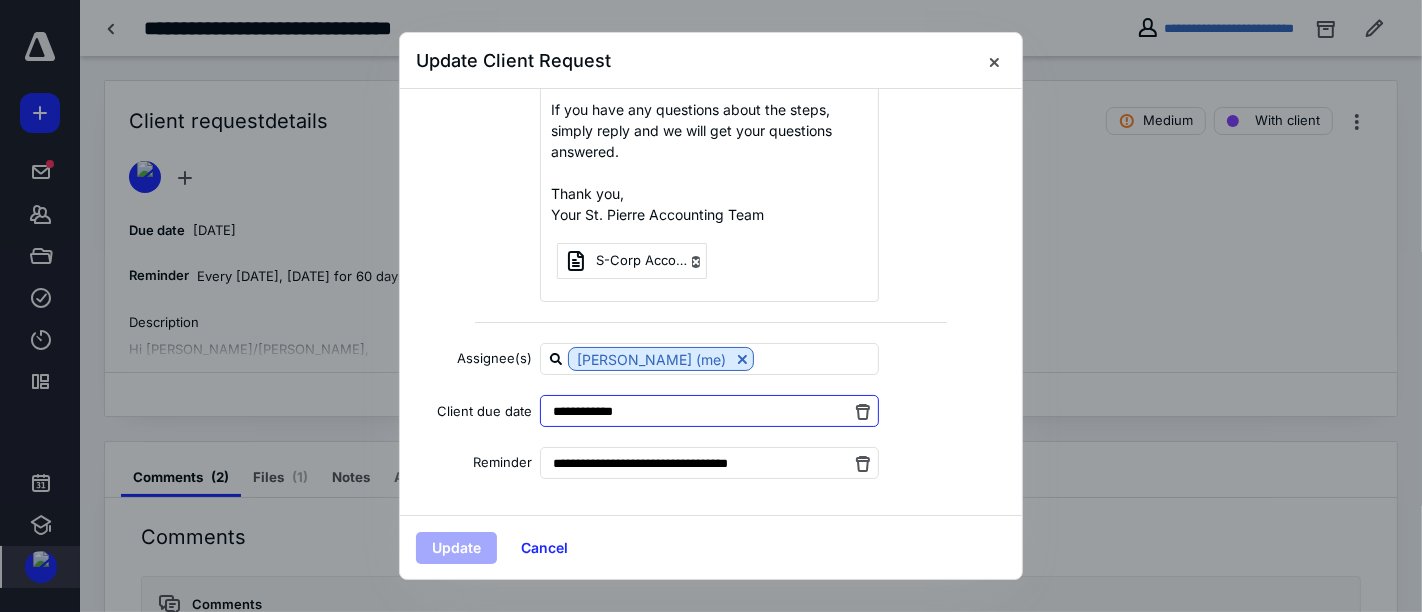 click on "**********" at bounding box center (709, 411) 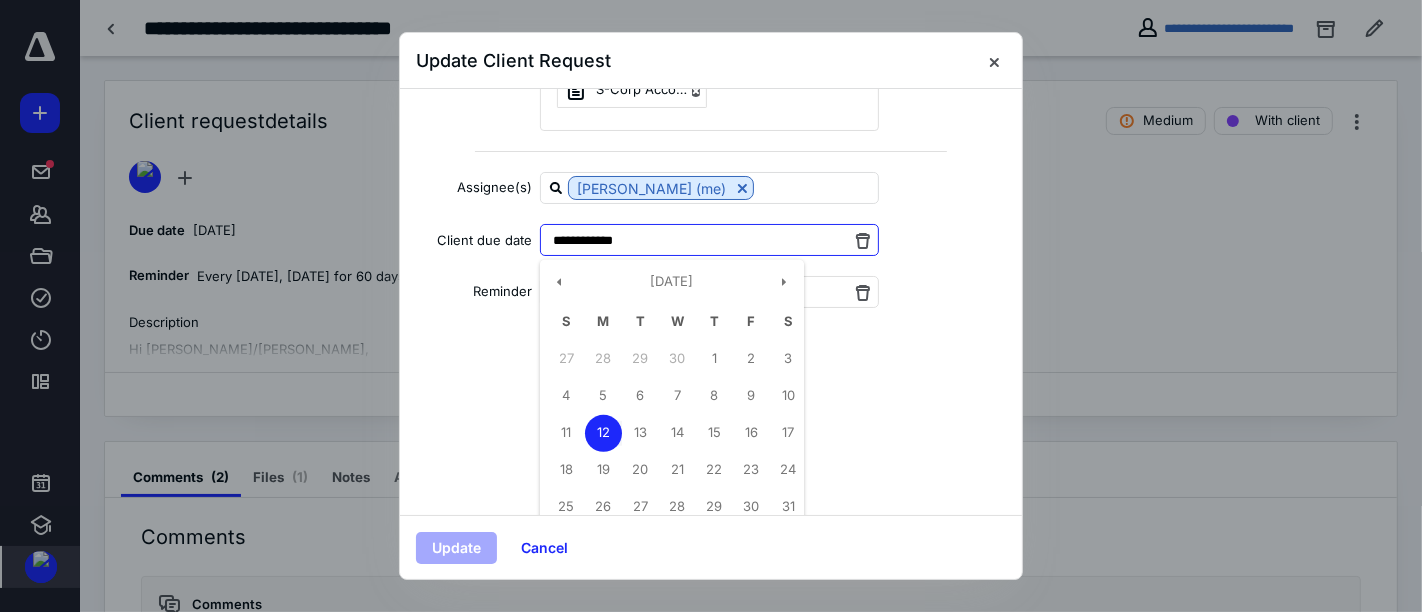 scroll, scrollTop: 943, scrollLeft: 0, axis: vertical 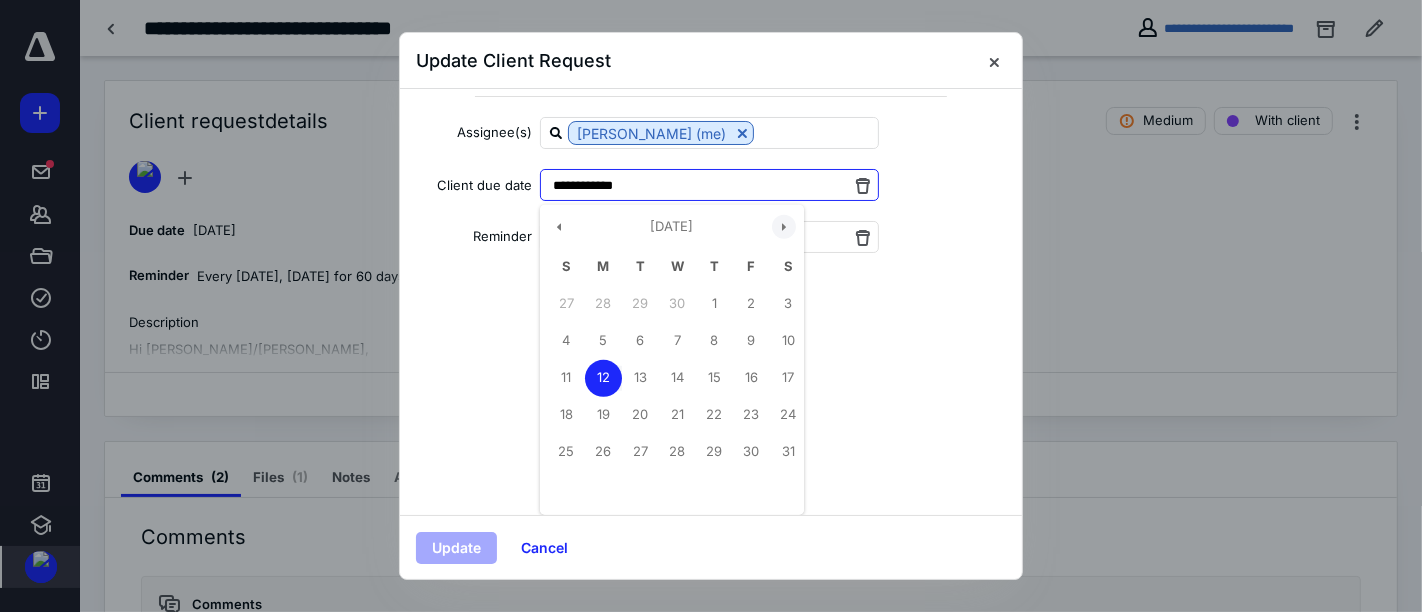 click at bounding box center (784, 227) 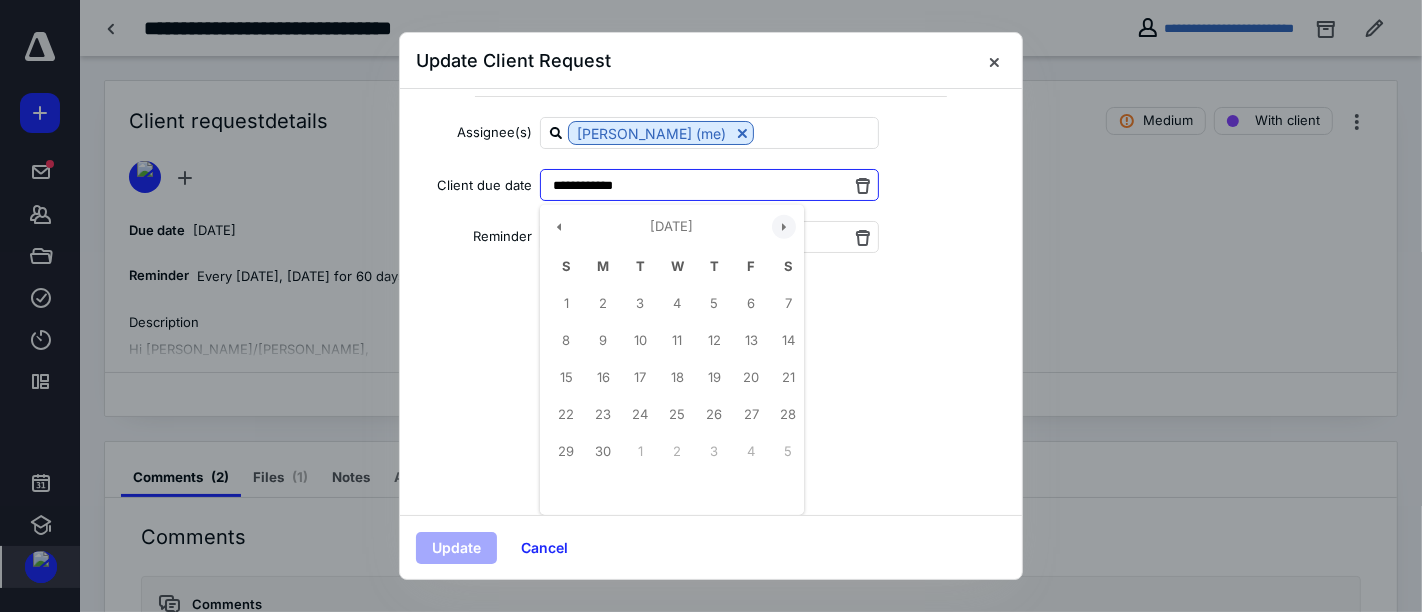 click at bounding box center (784, 227) 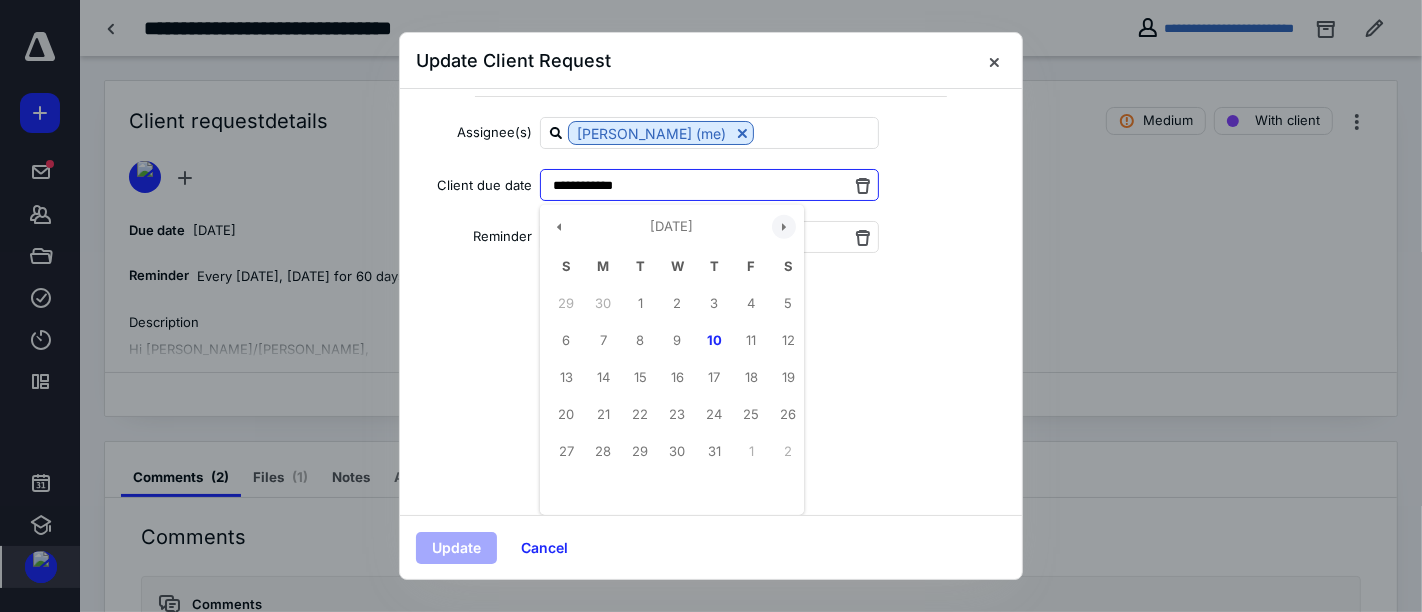 click at bounding box center [784, 227] 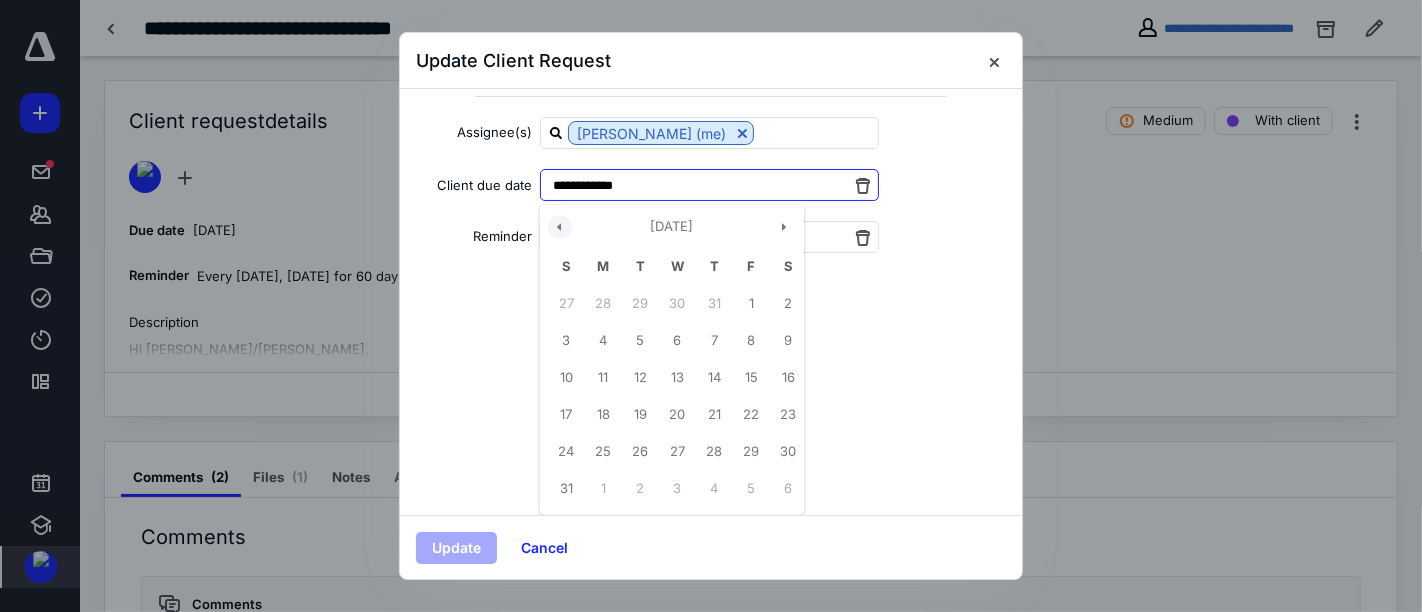 click at bounding box center [560, 227] 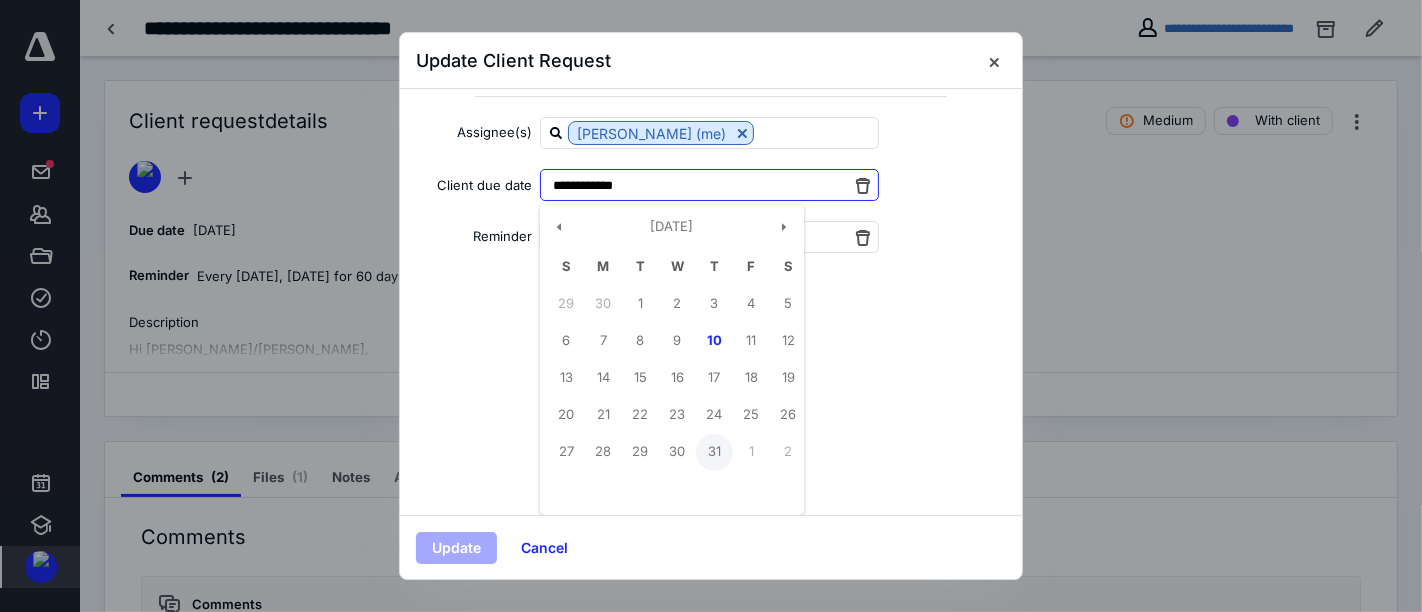click on "31" at bounding box center [714, 452] 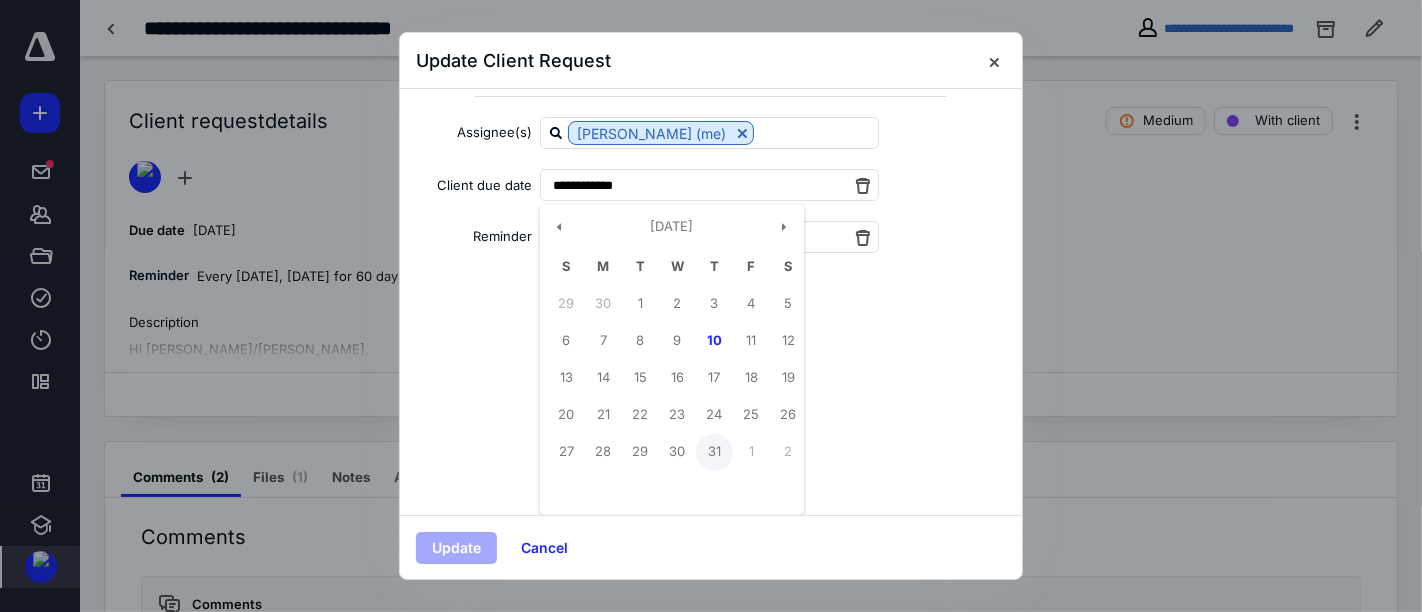 type on "**********" 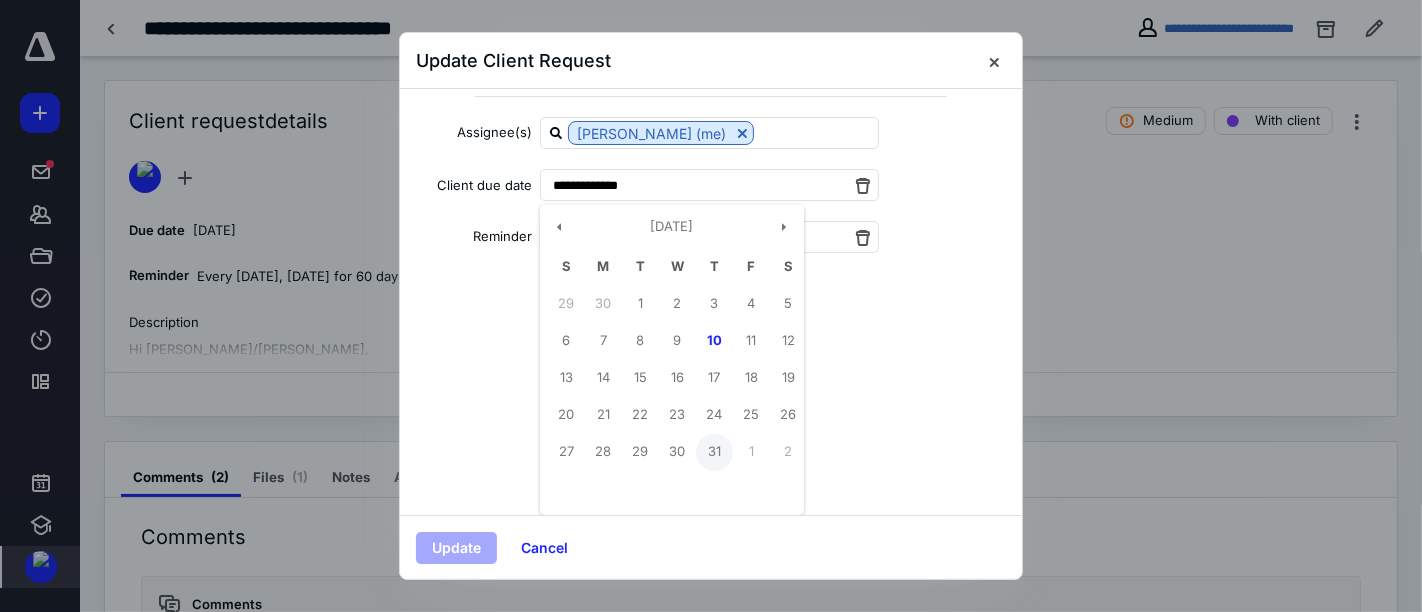 scroll, scrollTop: 717, scrollLeft: 0, axis: vertical 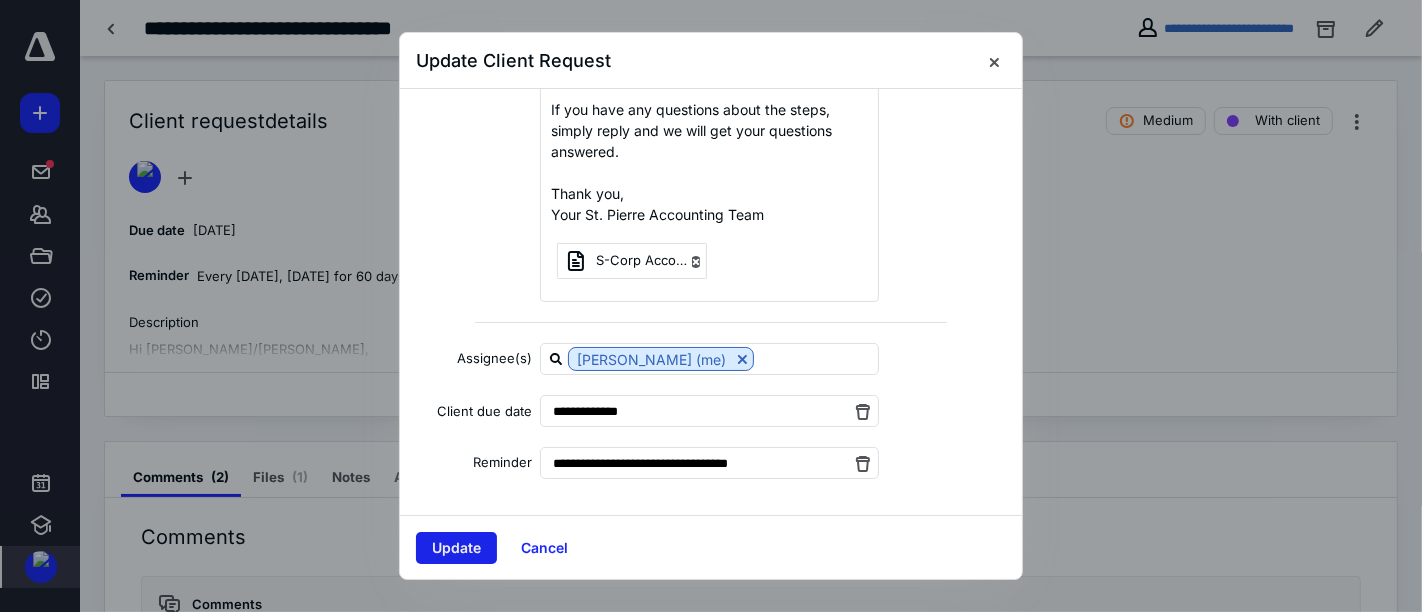 click on "Update" at bounding box center [456, 548] 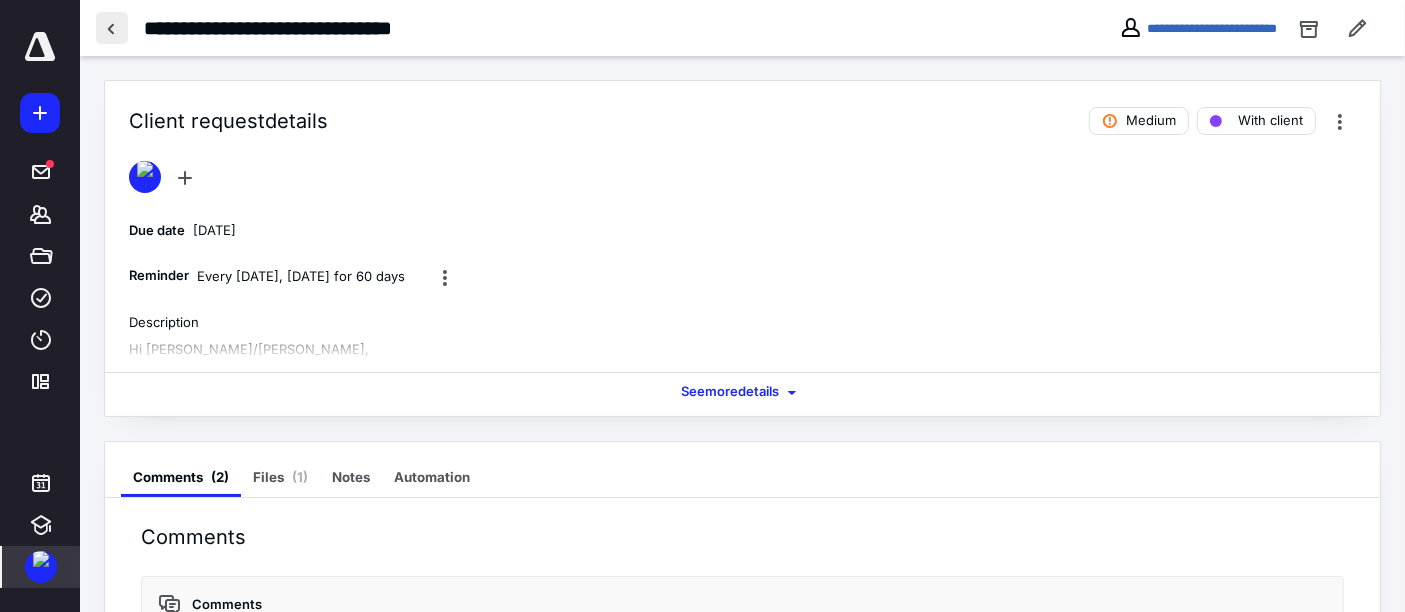 click at bounding box center (112, 28) 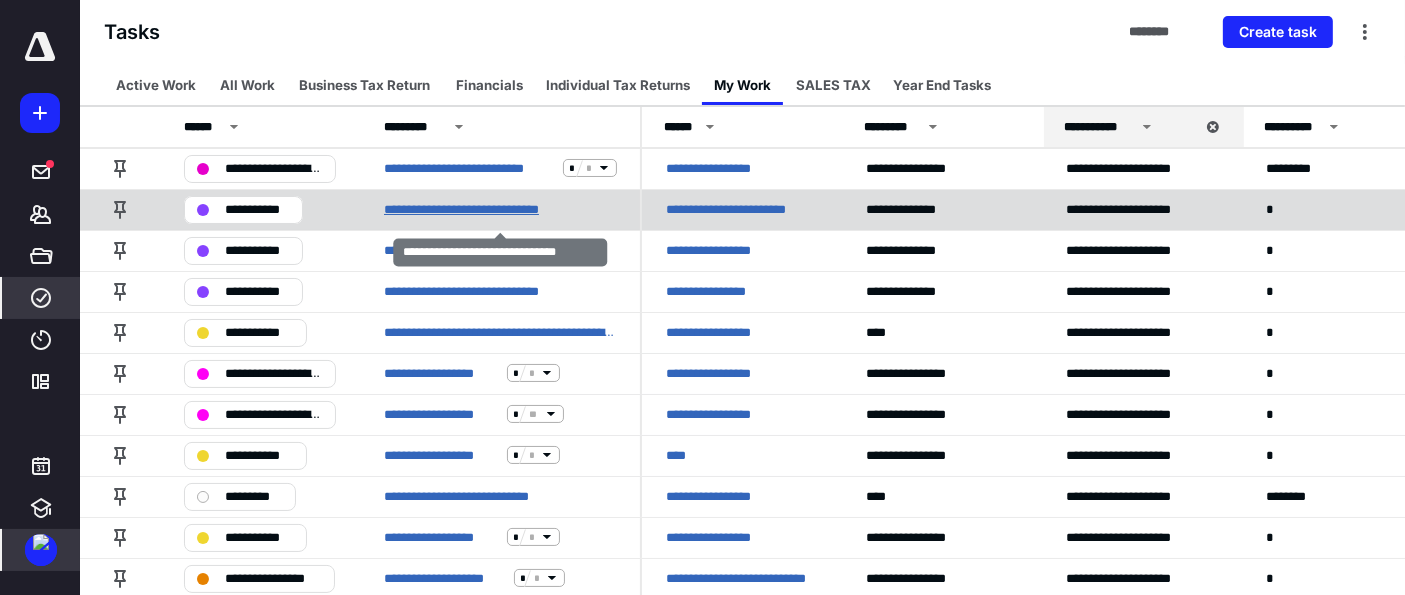 click on "**********" at bounding box center [488, 209] 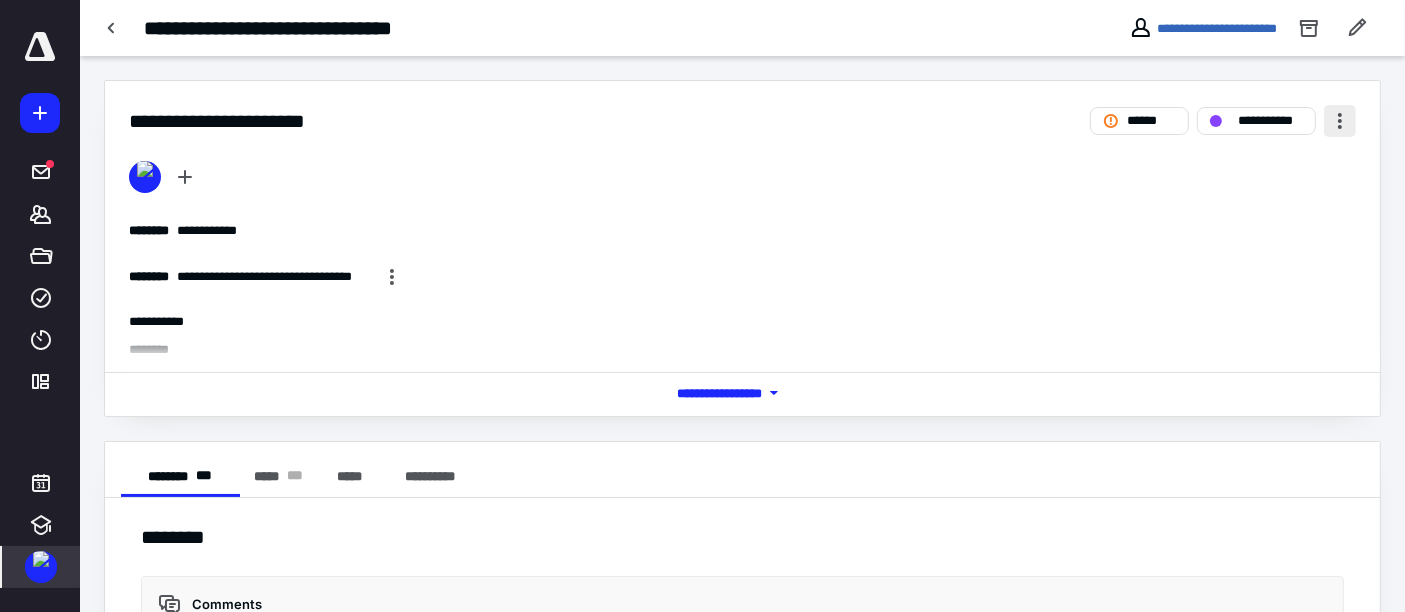 click at bounding box center [1340, 121] 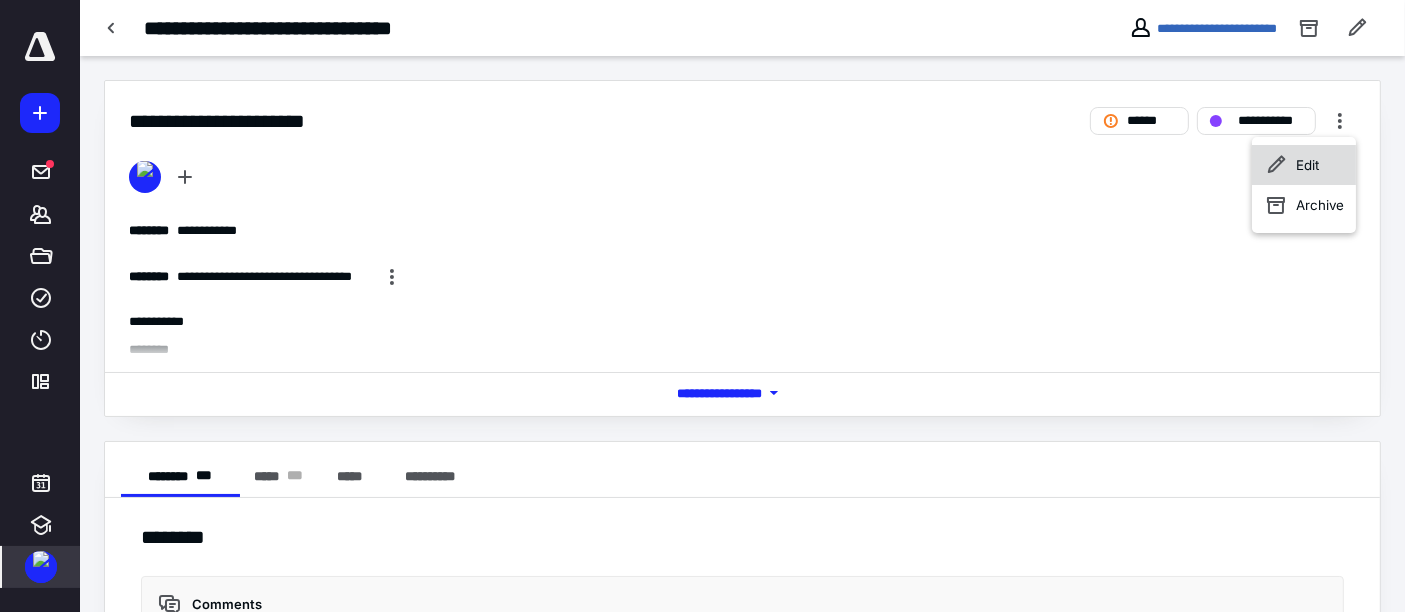 click 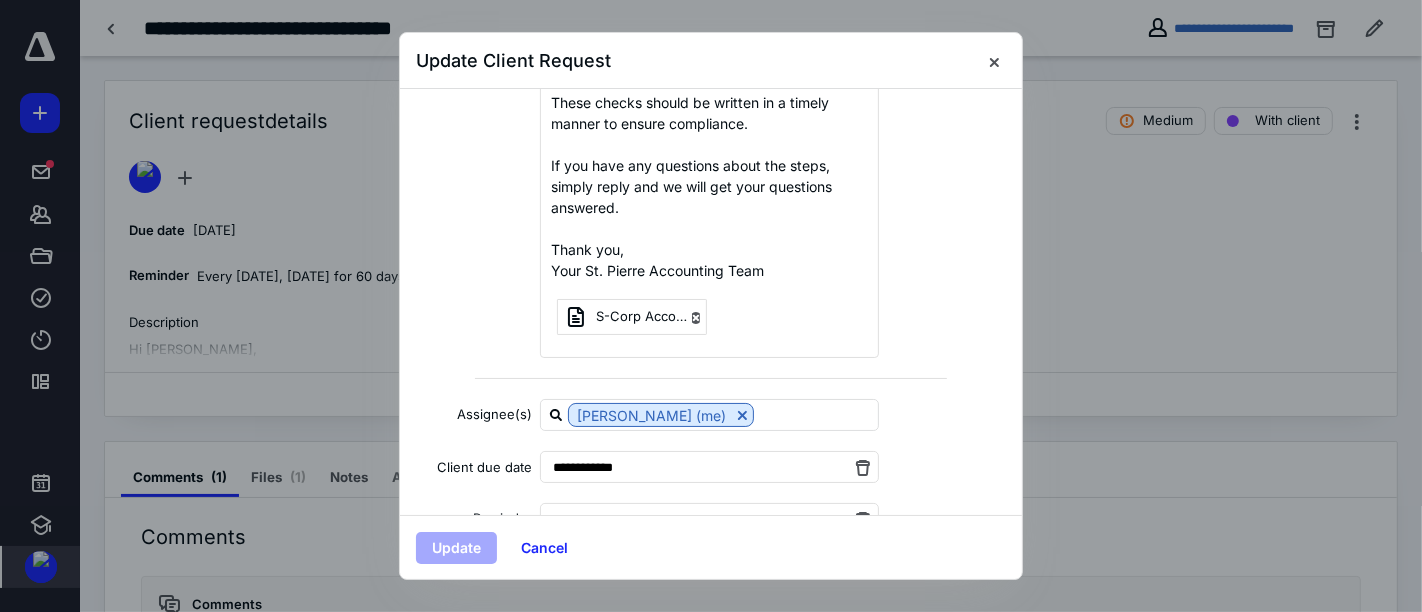 scroll, scrollTop: 717, scrollLeft: 0, axis: vertical 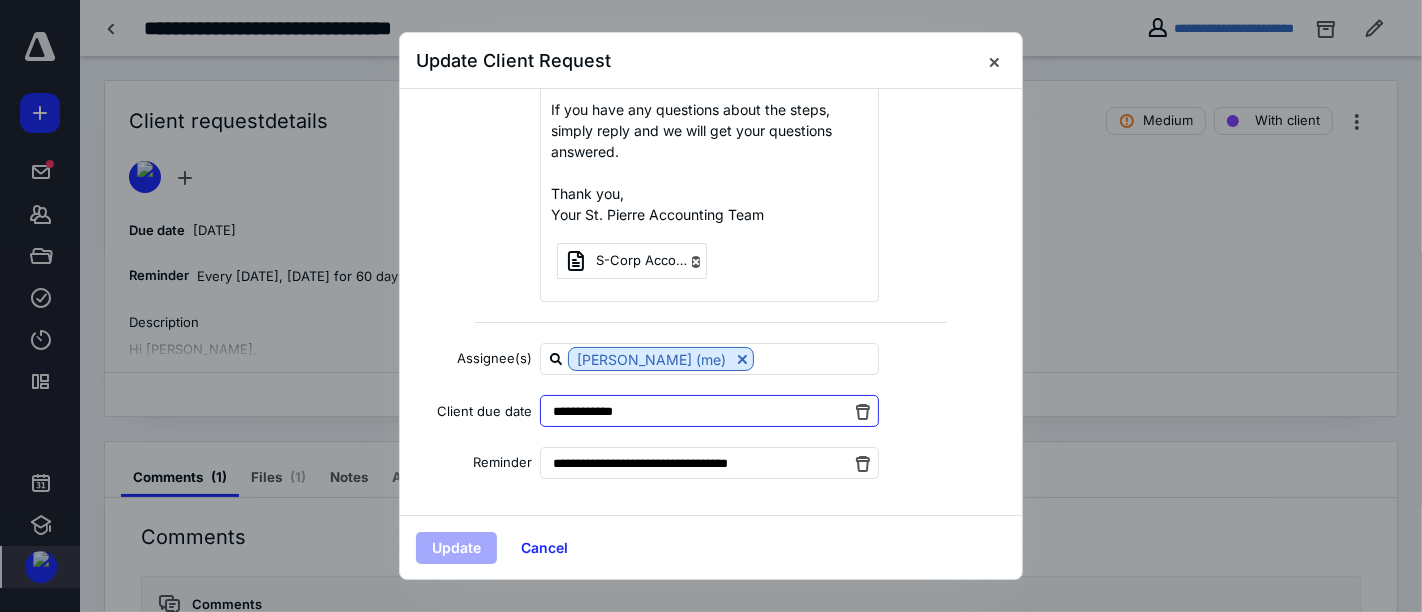 click on "**********" at bounding box center [709, 411] 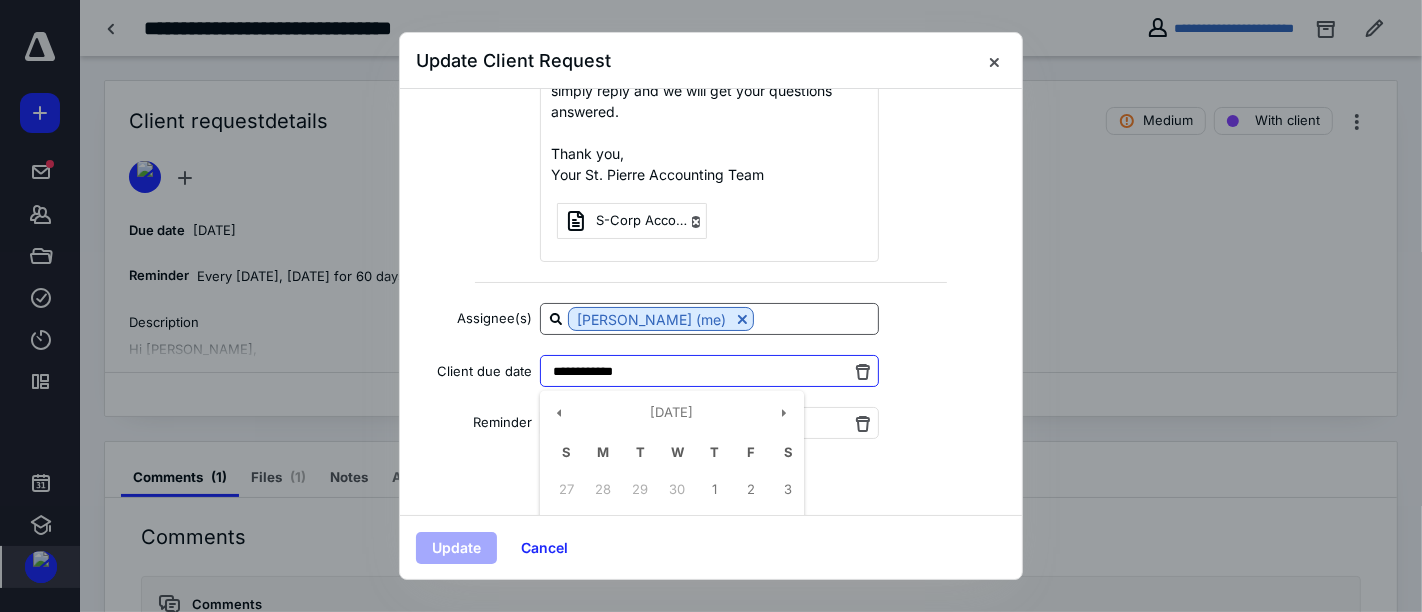 scroll, scrollTop: 943, scrollLeft: 0, axis: vertical 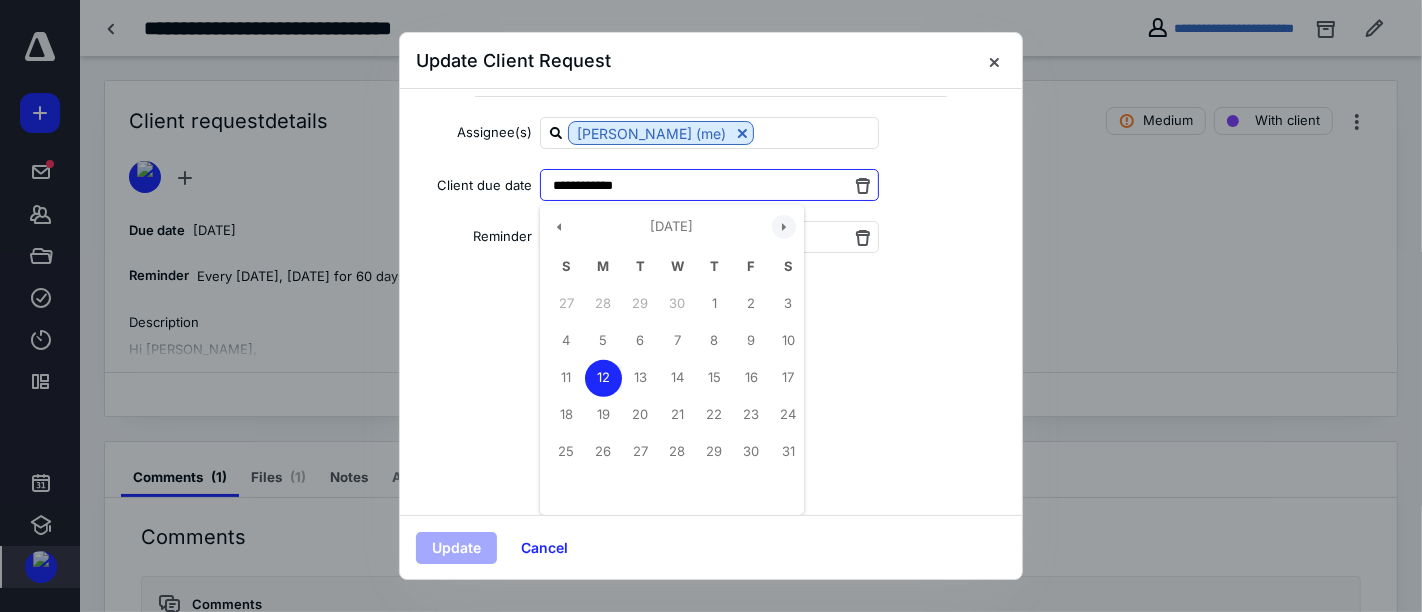 click at bounding box center (784, 227) 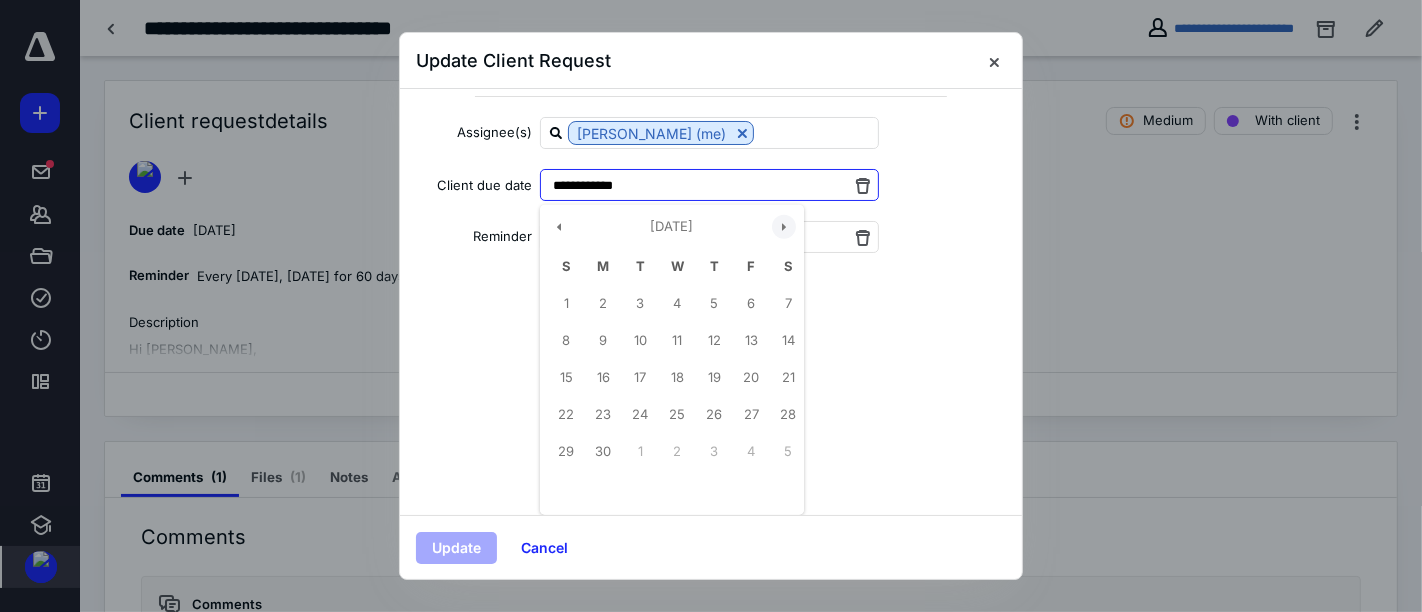 click at bounding box center (784, 227) 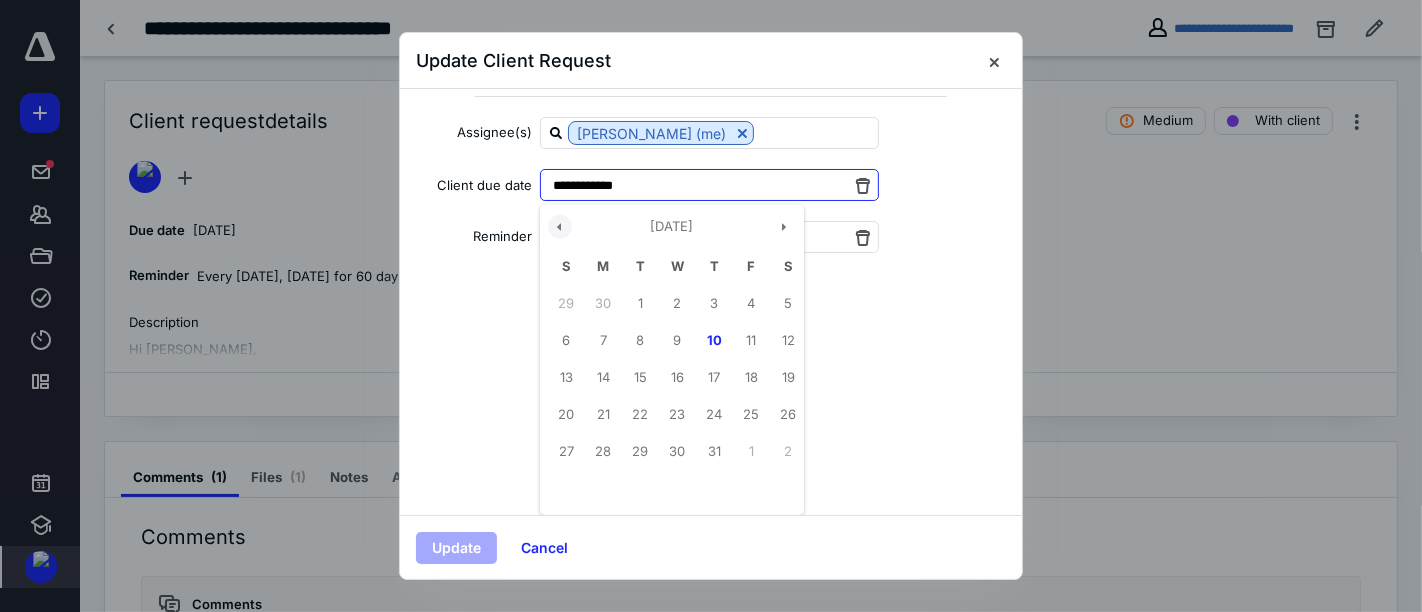 click at bounding box center [560, 227] 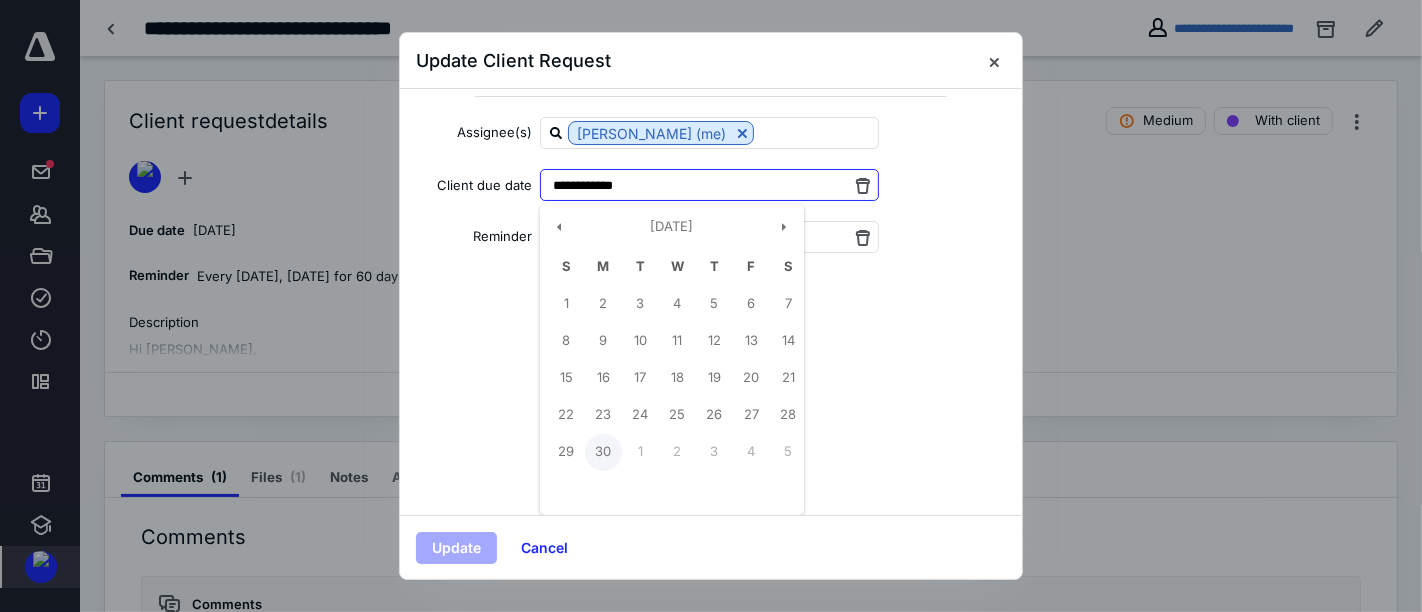 click on "30" at bounding box center [603, 452] 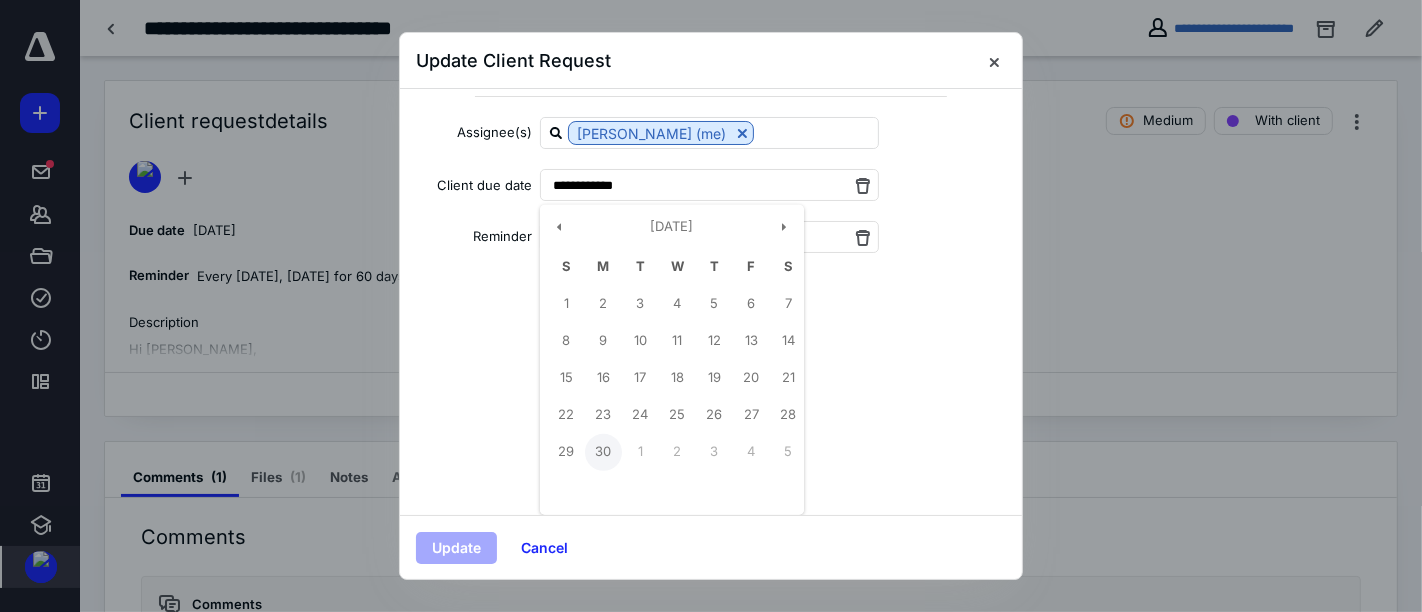 type on "**********" 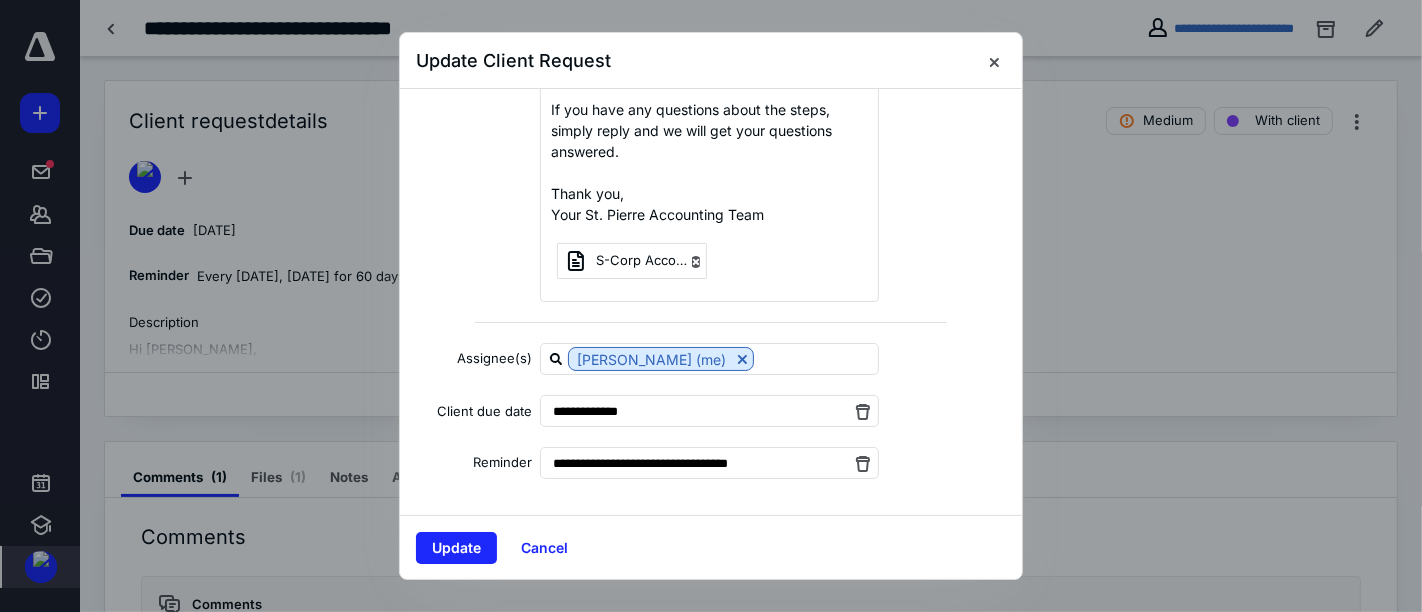 scroll, scrollTop: 717, scrollLeft: 0, axis: vertical 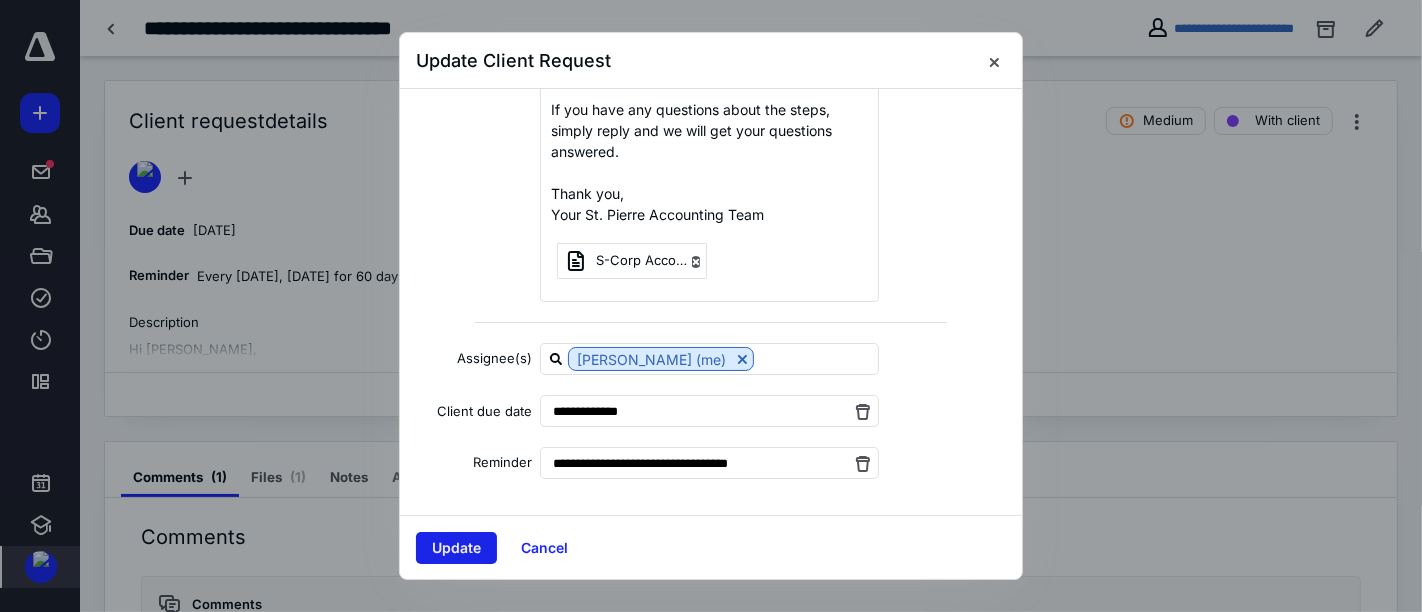click on "Update" at bounding box center [456, 548] 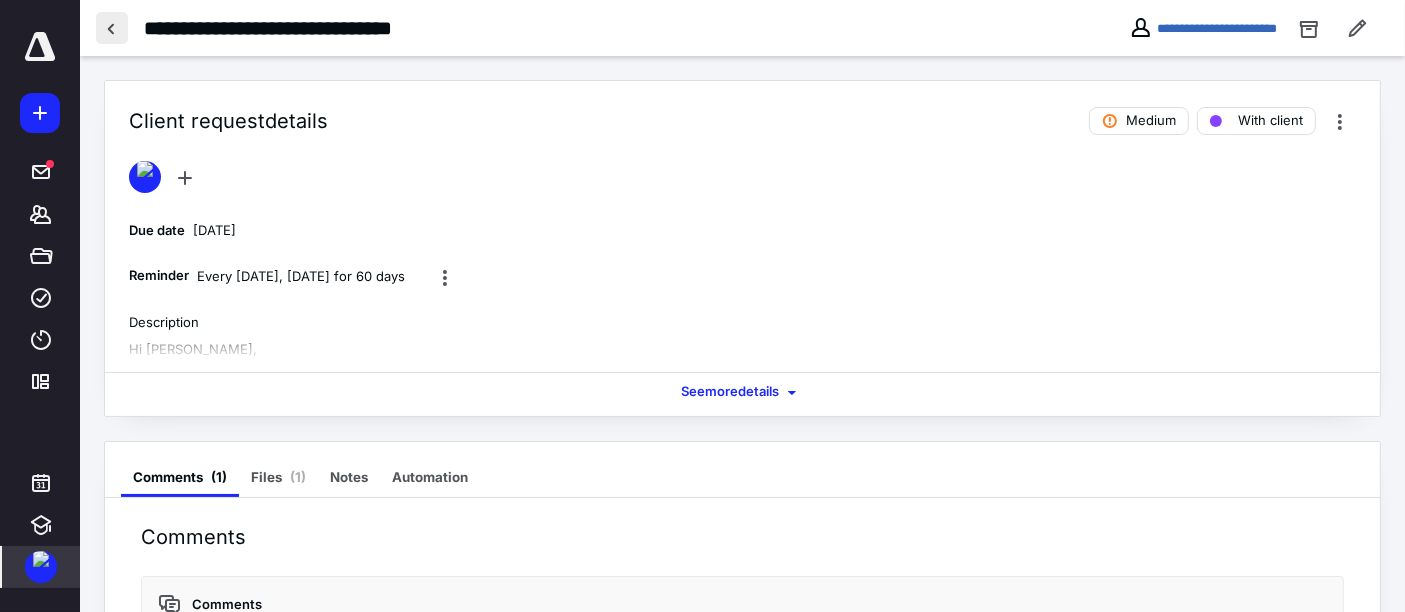 click at bounding box center [112, 28] 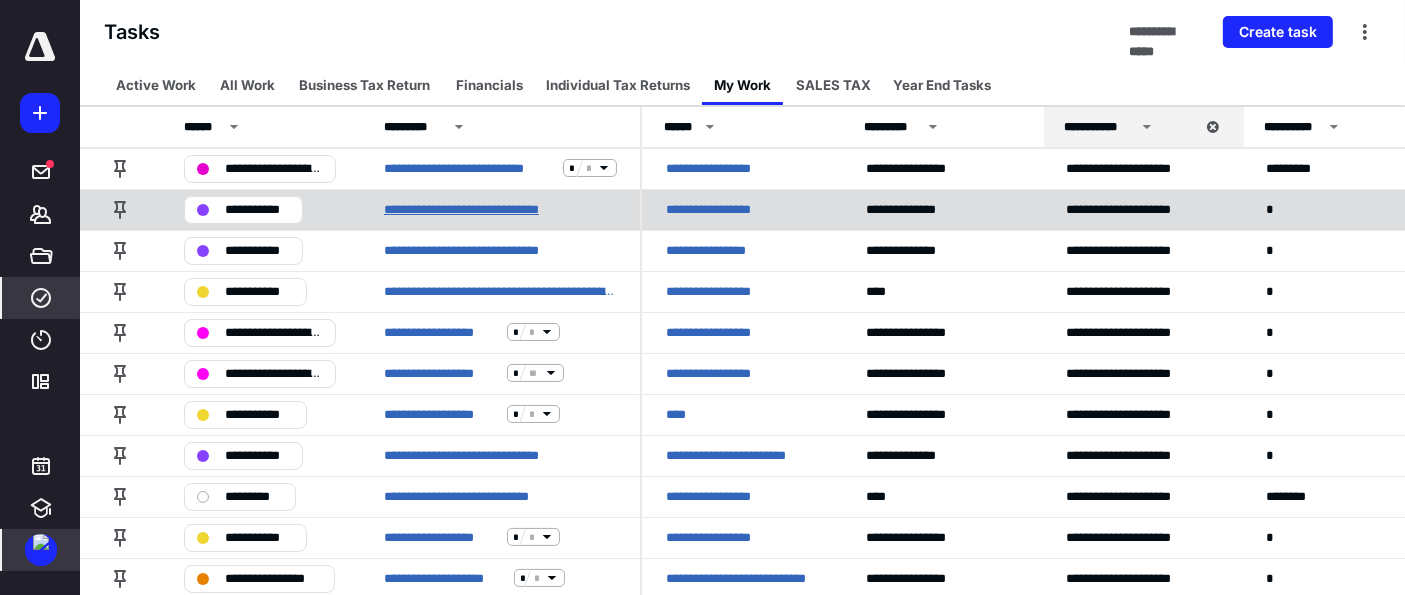 click on "**********" at bounding box center (488, 209) 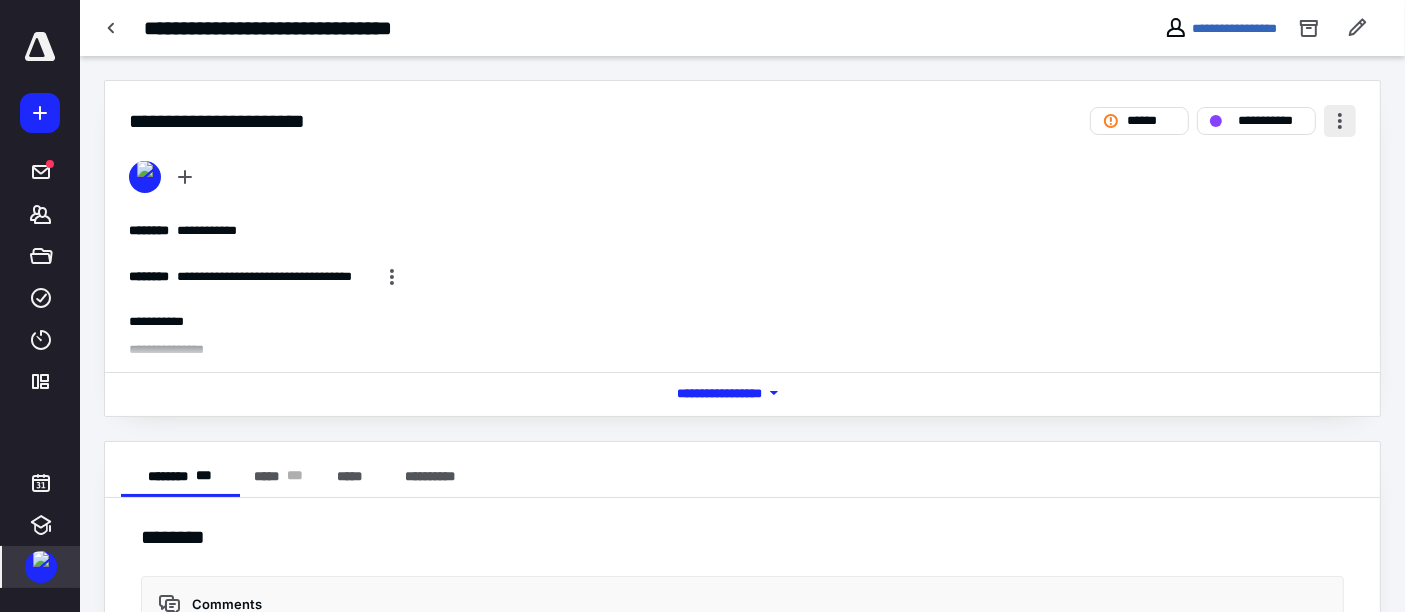 click at bounding box center [1340, 121] 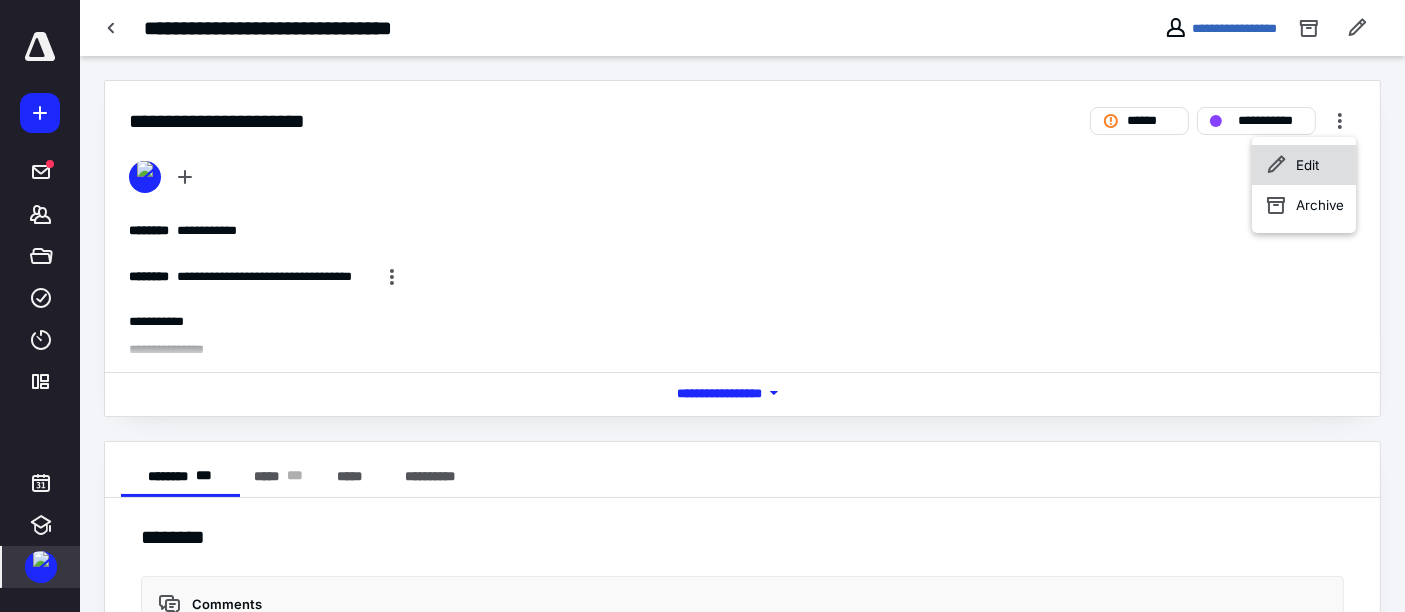 click on "Edit" at bounding box center [1304, 165] 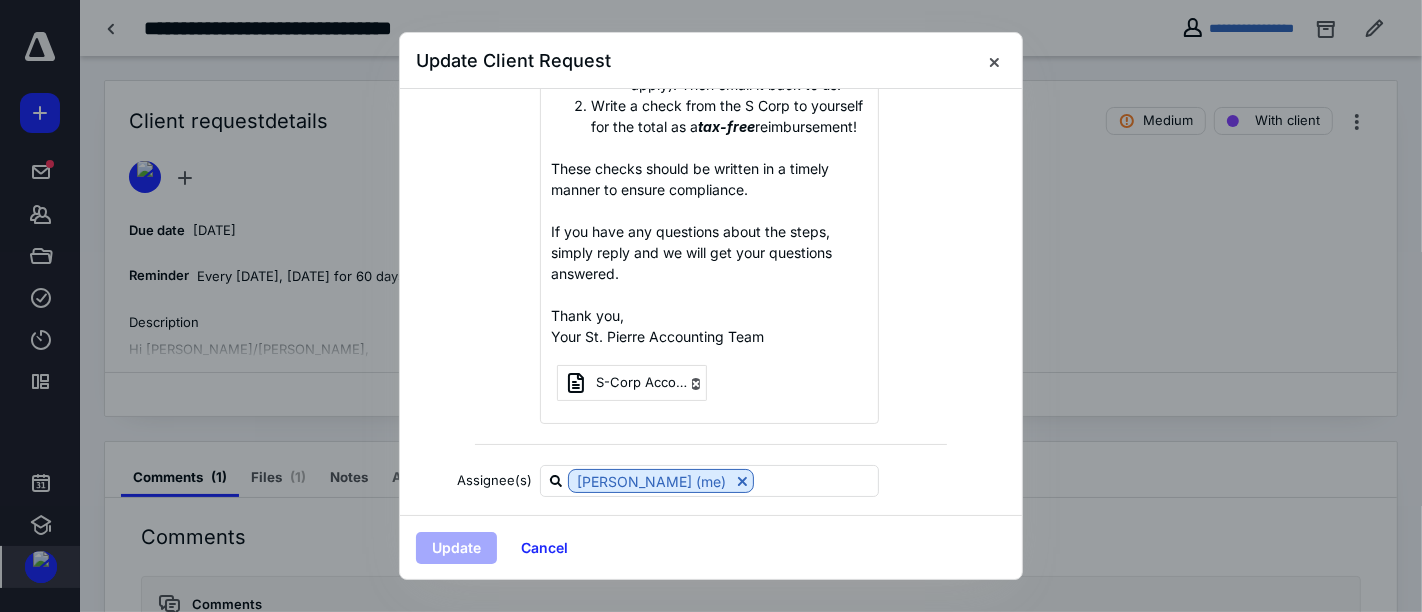 scroll, scrollTop: 717, scrollLeft: 0, axis: vertical 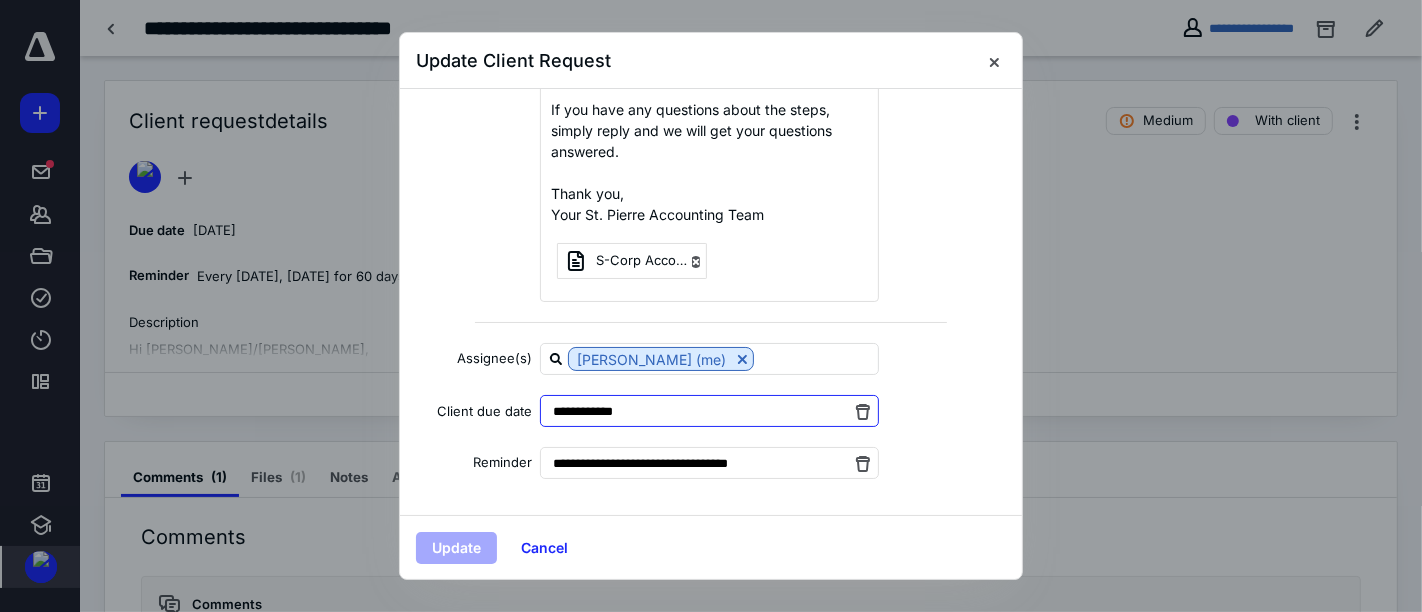 click on "**********" at bounding box center (709, 411) 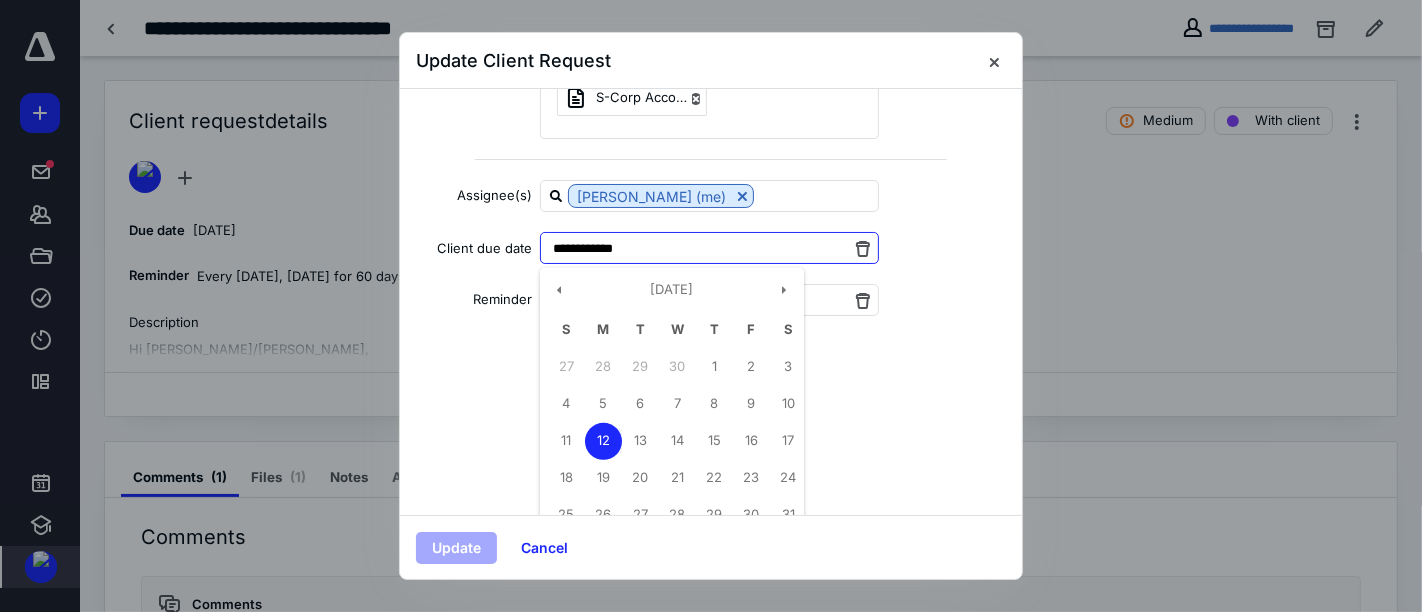 scroll, scrollTop: 940, scrollLeft: 0, axis: vertical 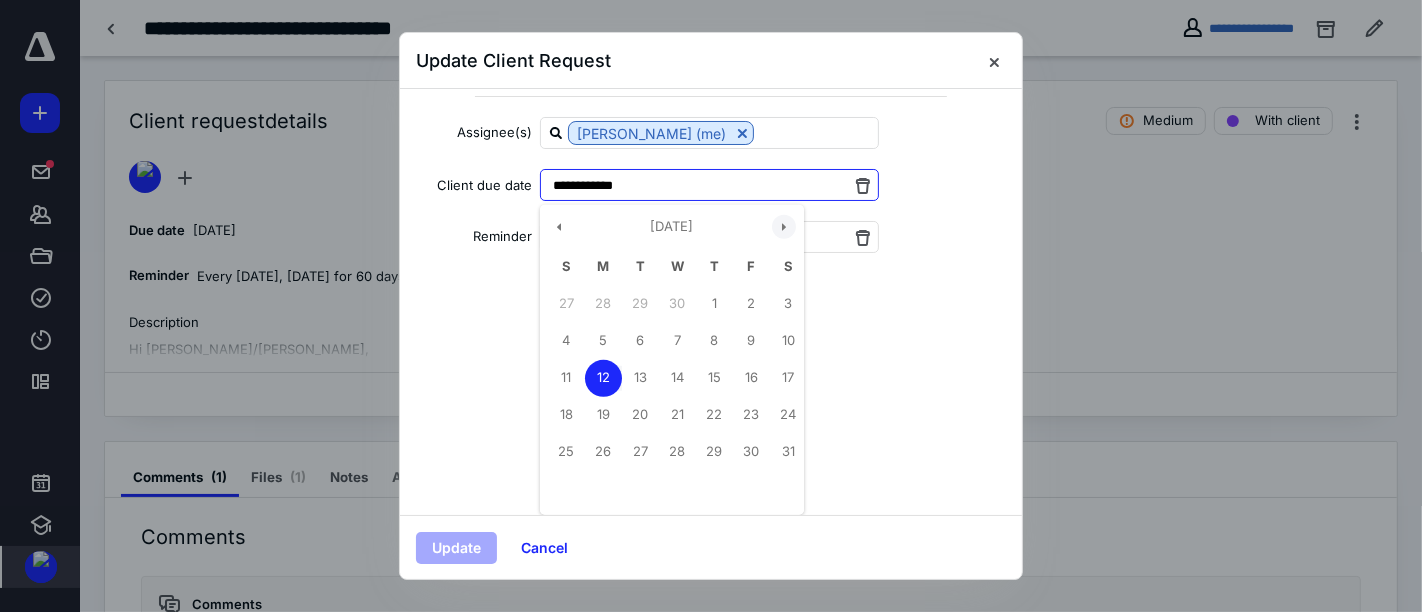 click at bounding box center (784, 227) 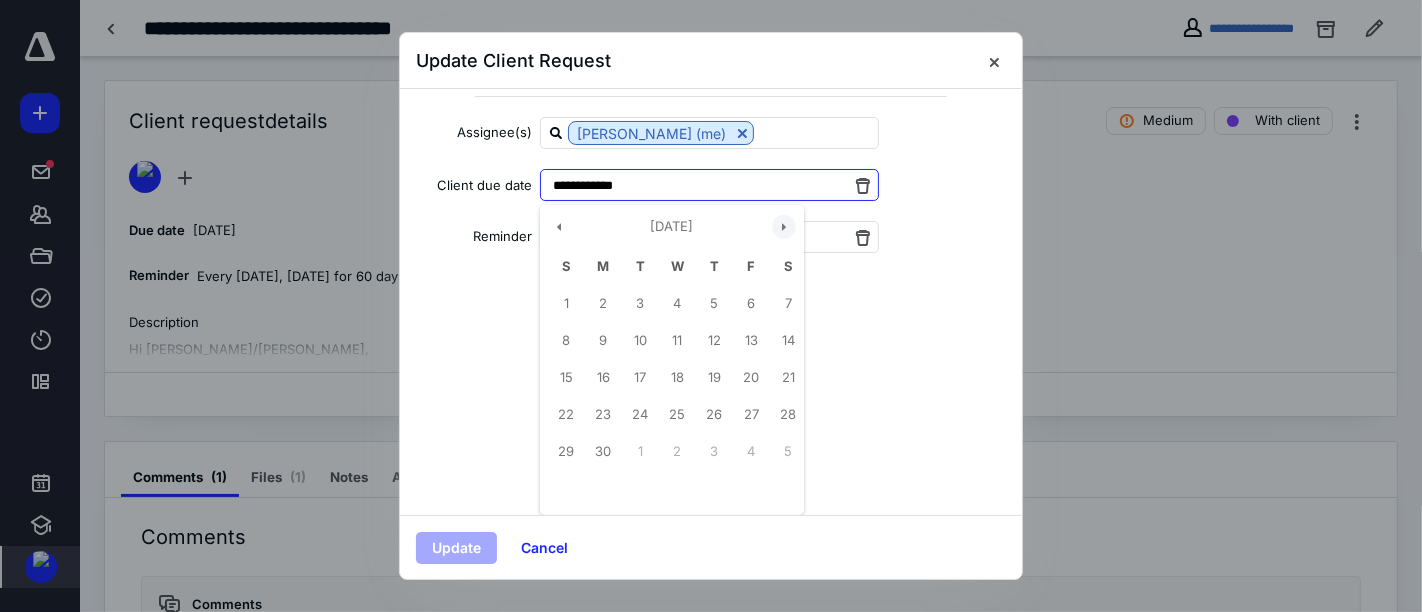 click at bounding box center [784, 227] 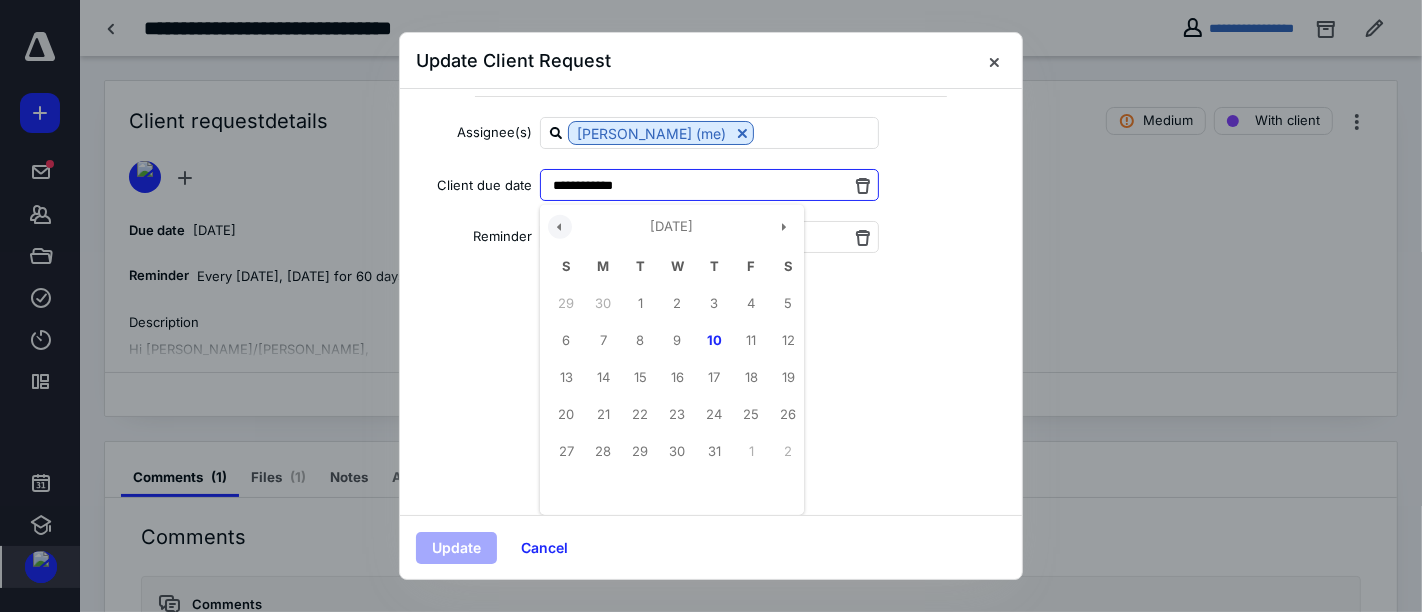 click at bounding box center [560, 227] 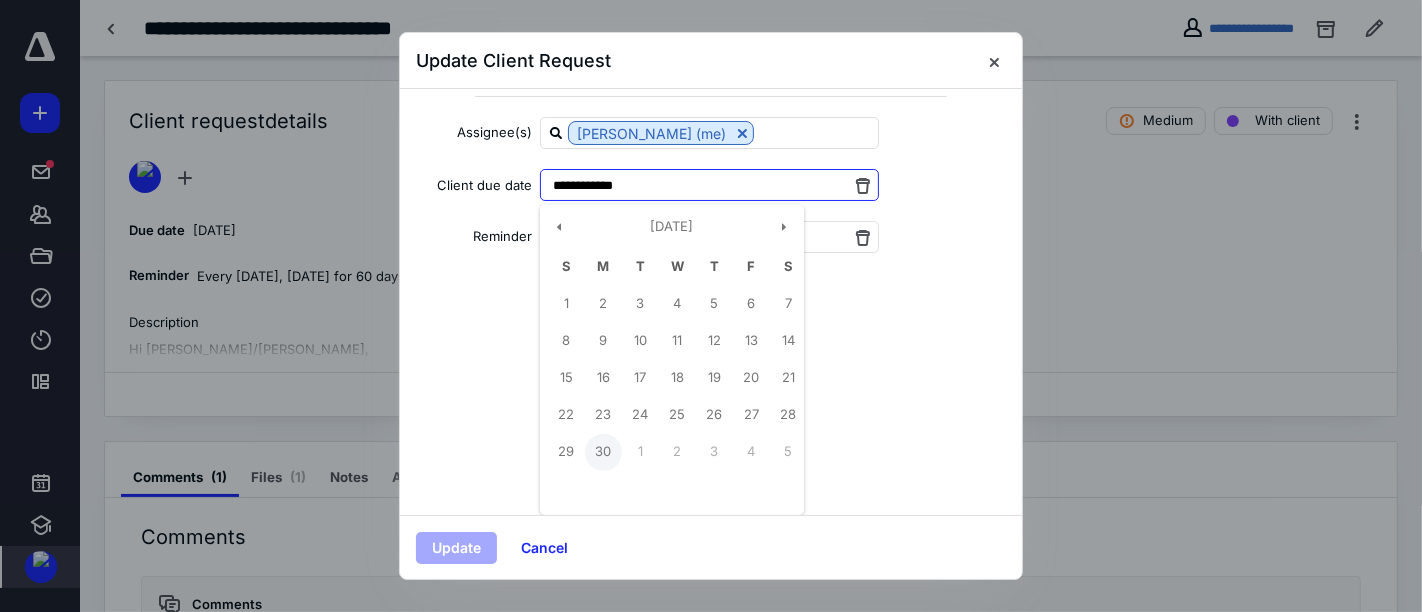 click on "30" at bounding box center [603, 452] 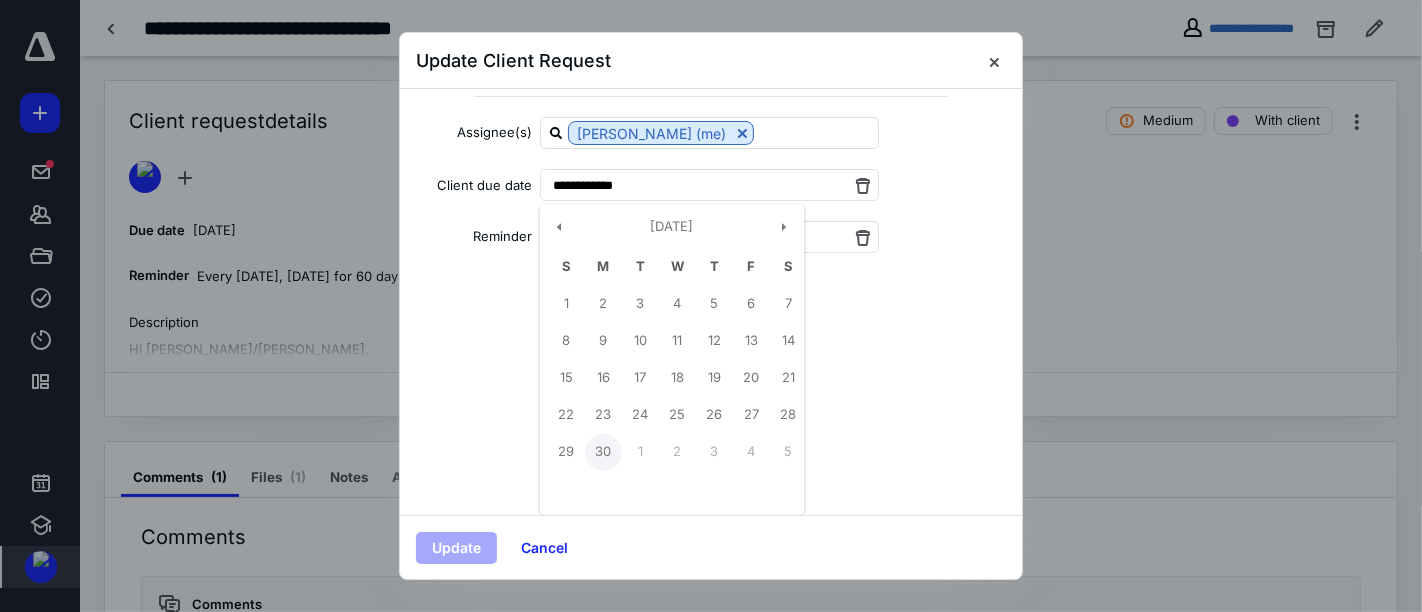type on "**********" 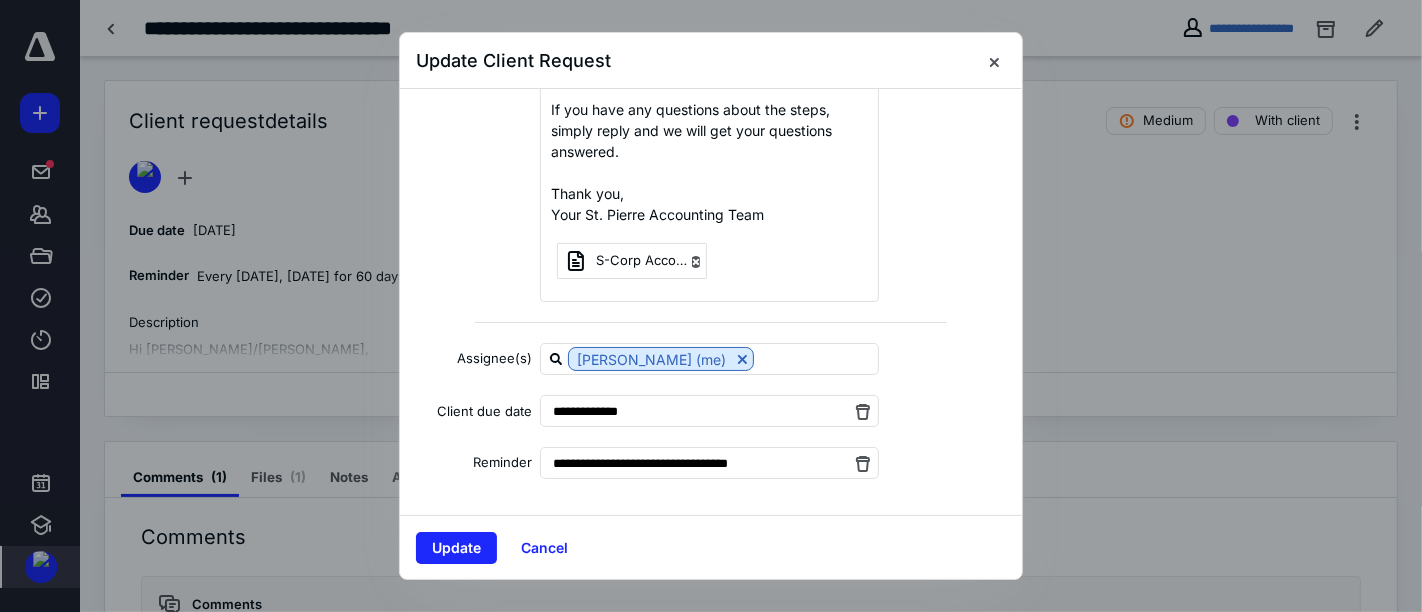 scroll, scrollTop: 717, scrollLeft: 0, axis: vertical 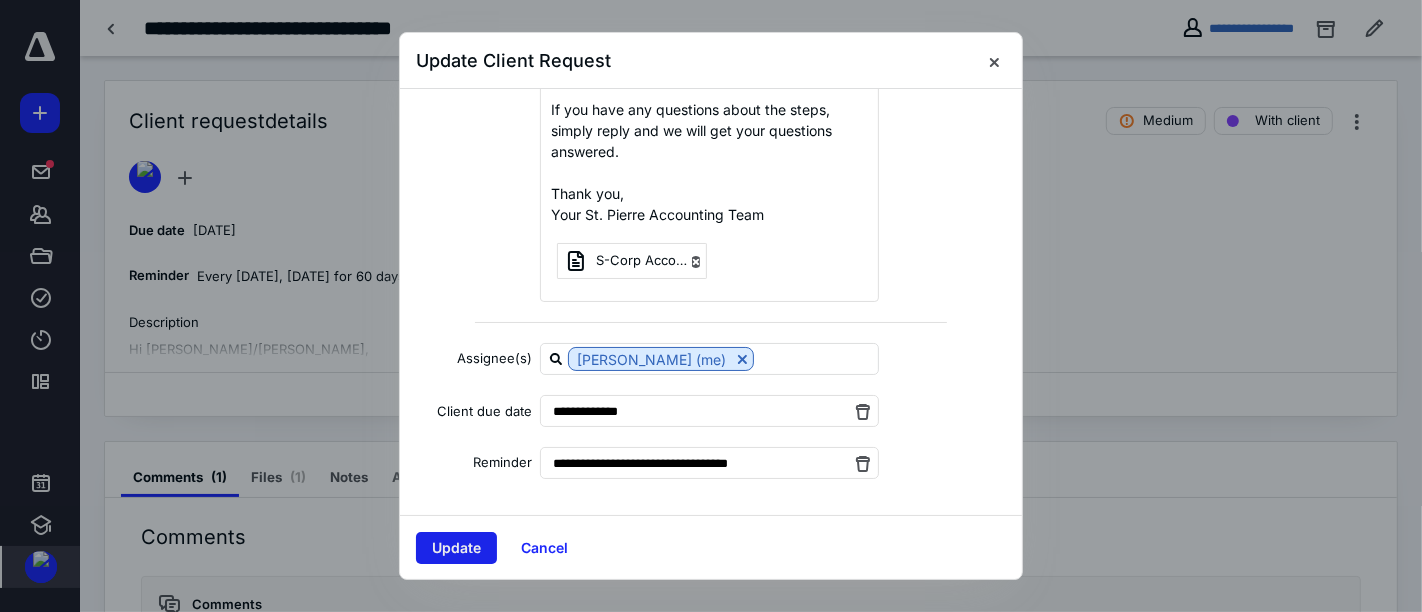click on "Update" at bounding box center [456, 548] 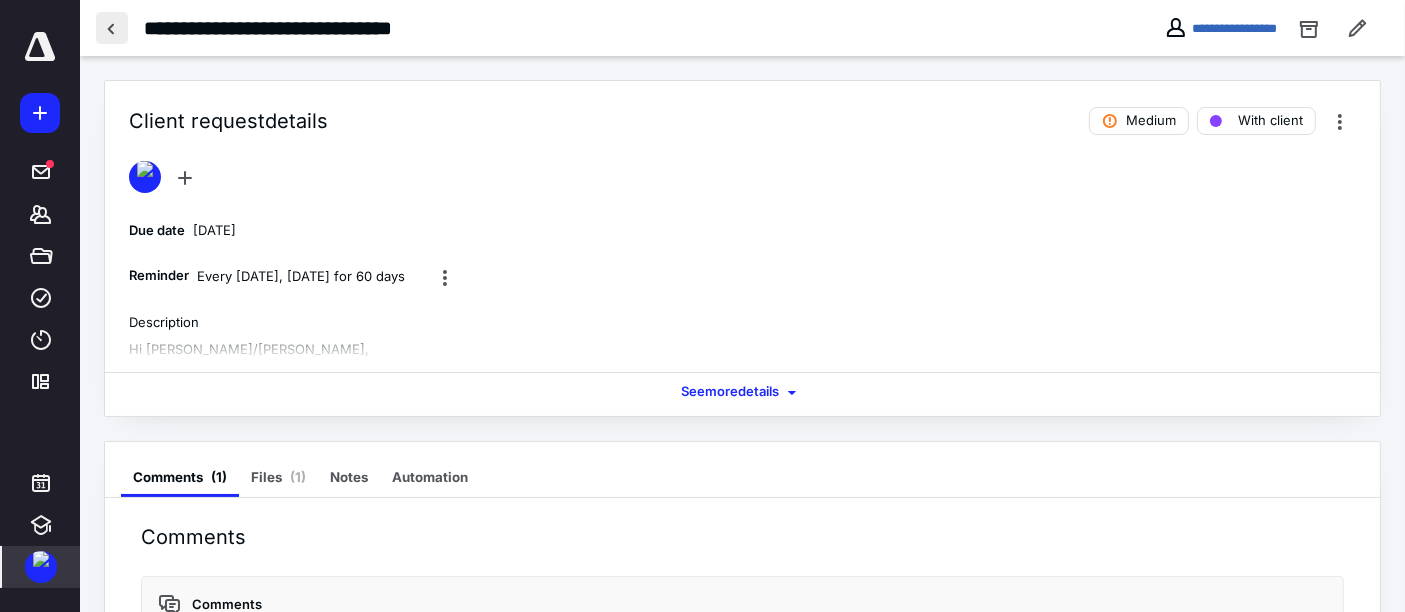 click at bounding box center [112, 28] 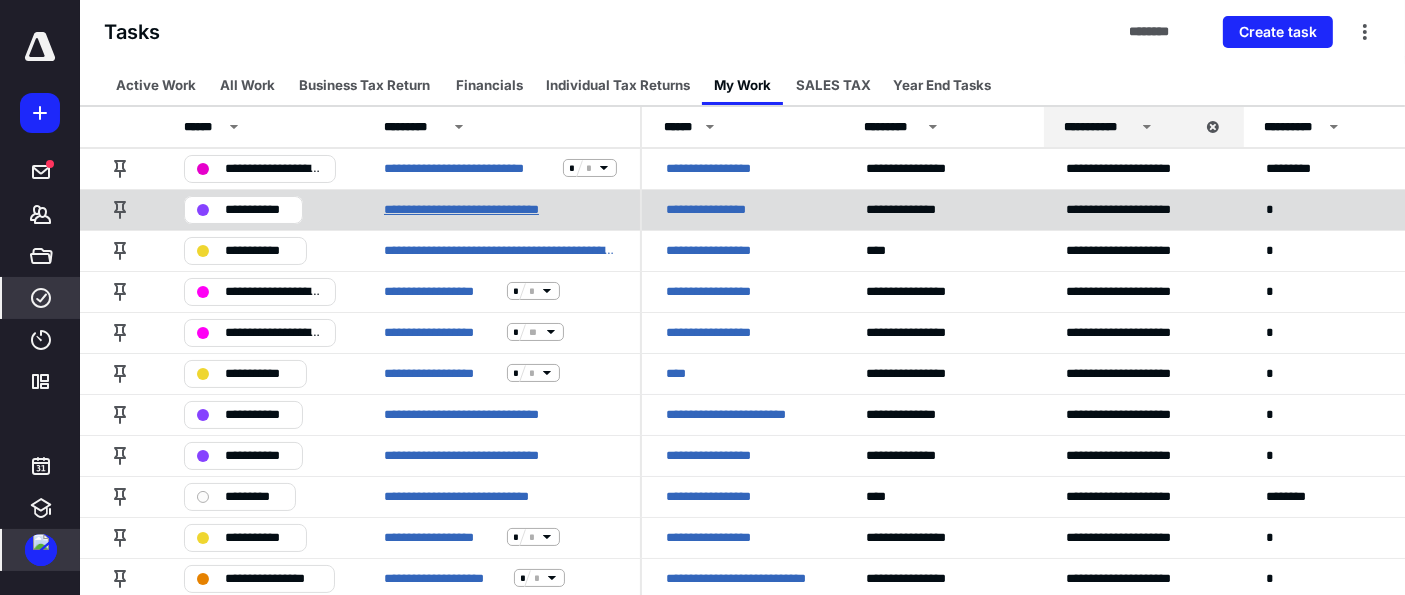 click on "**********" at bounding box center [488, 209] 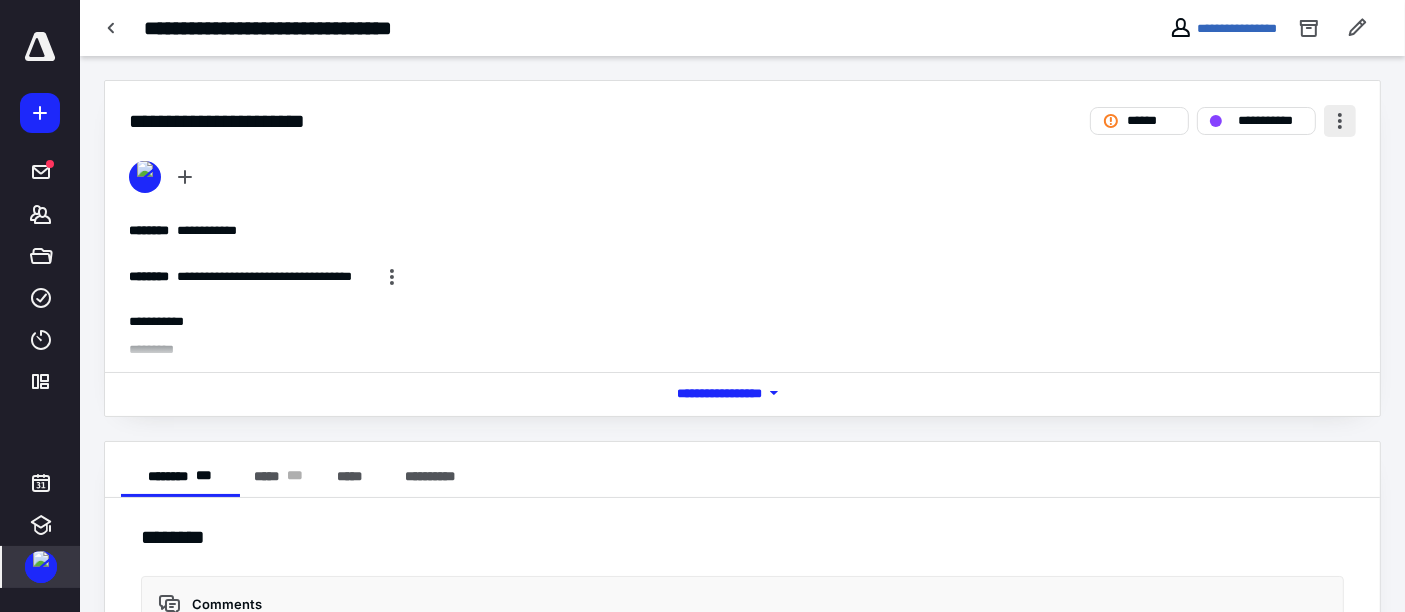 click at bounding box center [1340, 121] 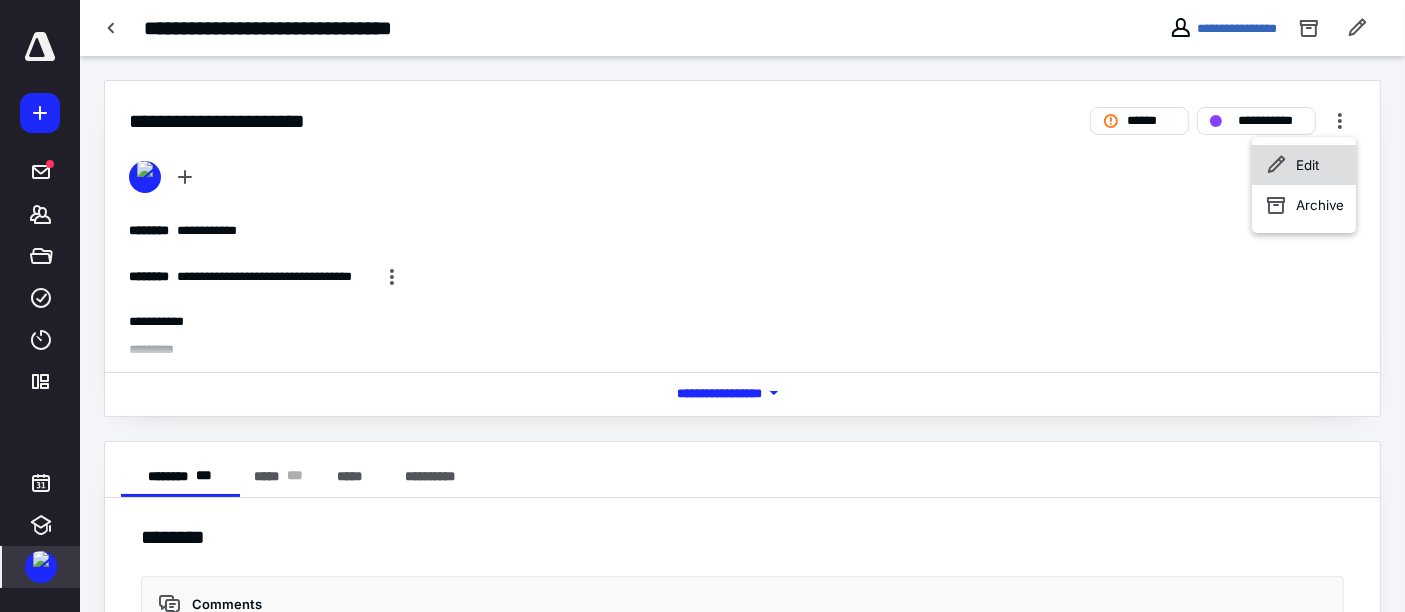 click 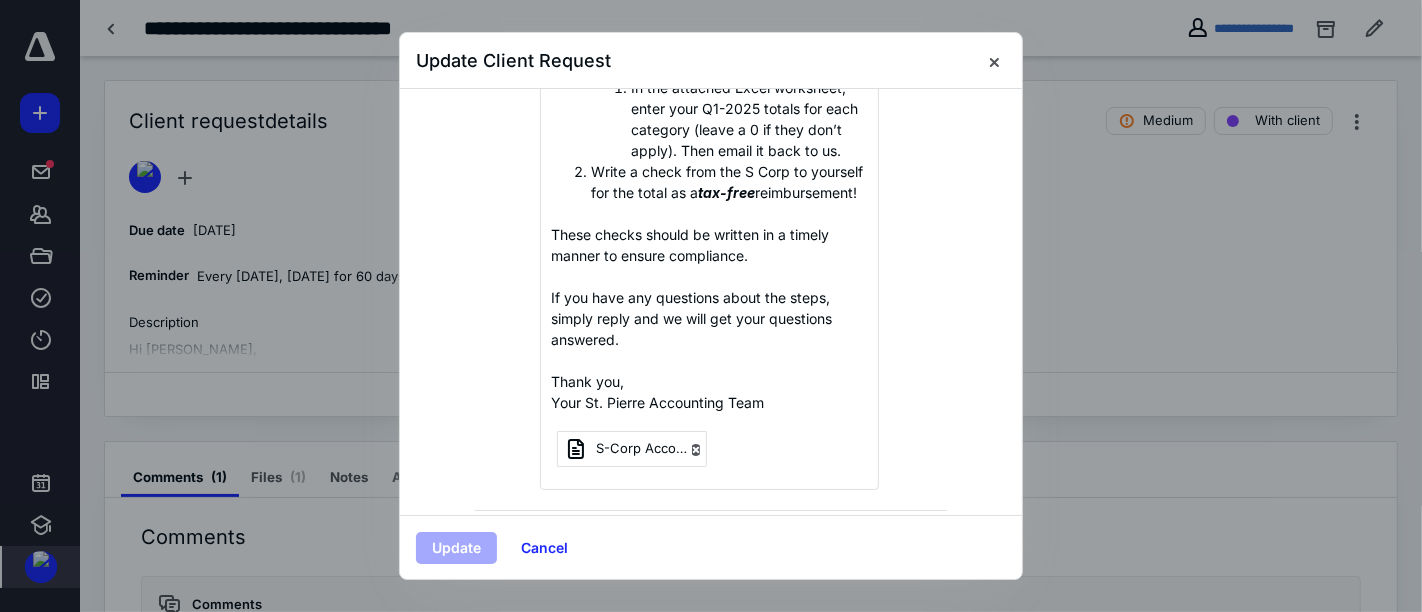 scroll, scrollTop: 717, scrollLeft: 0, axis: vertical 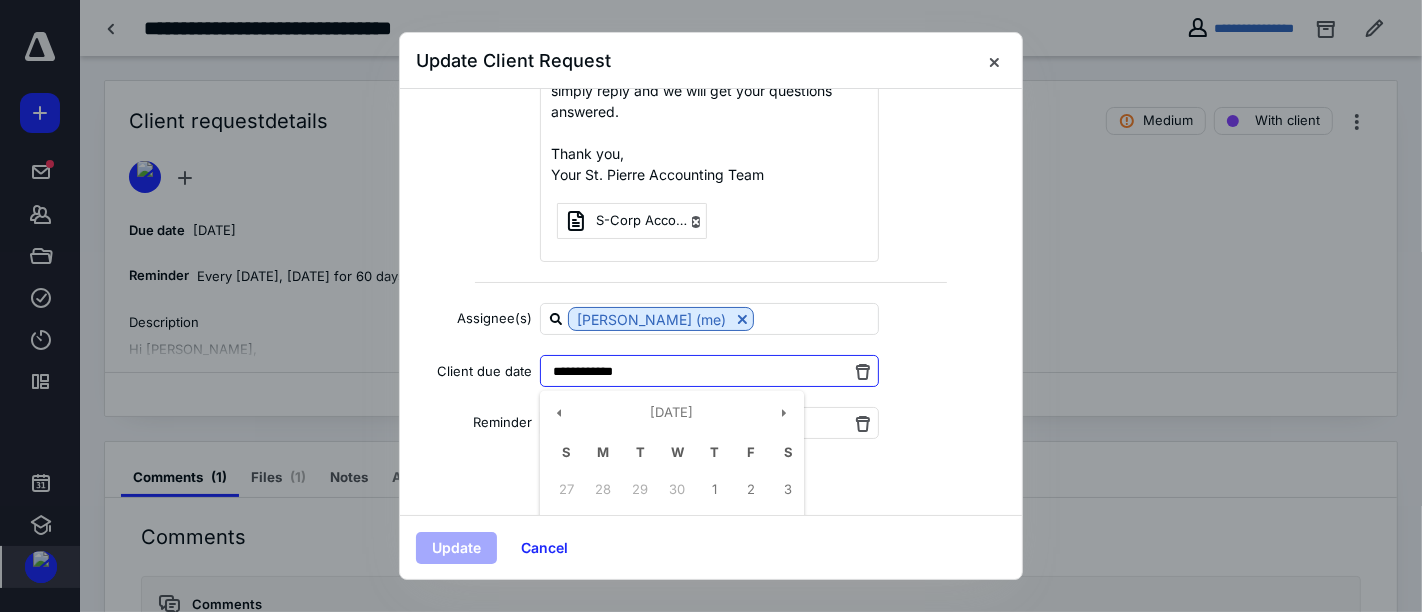 click on "**********" at bounding box center (709, 371) 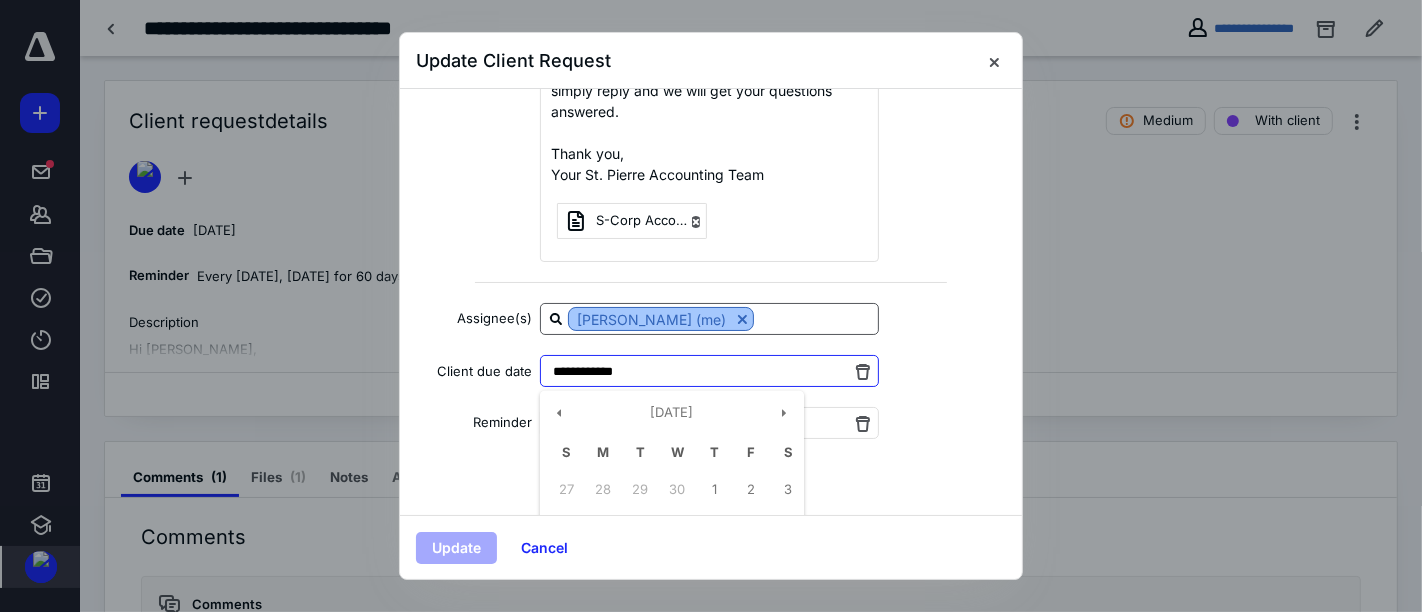 scroll, scrollTop: 943, scrollLeft: 0, axis: vertical 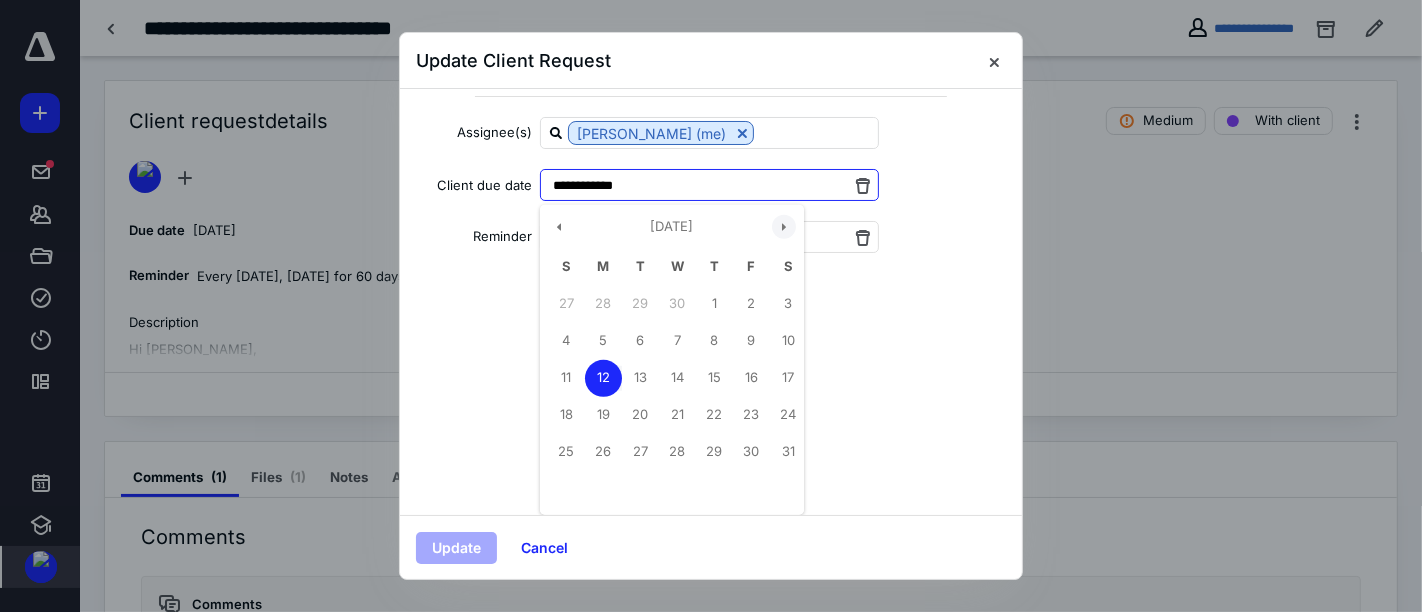 click at bounding box center [784, 227] 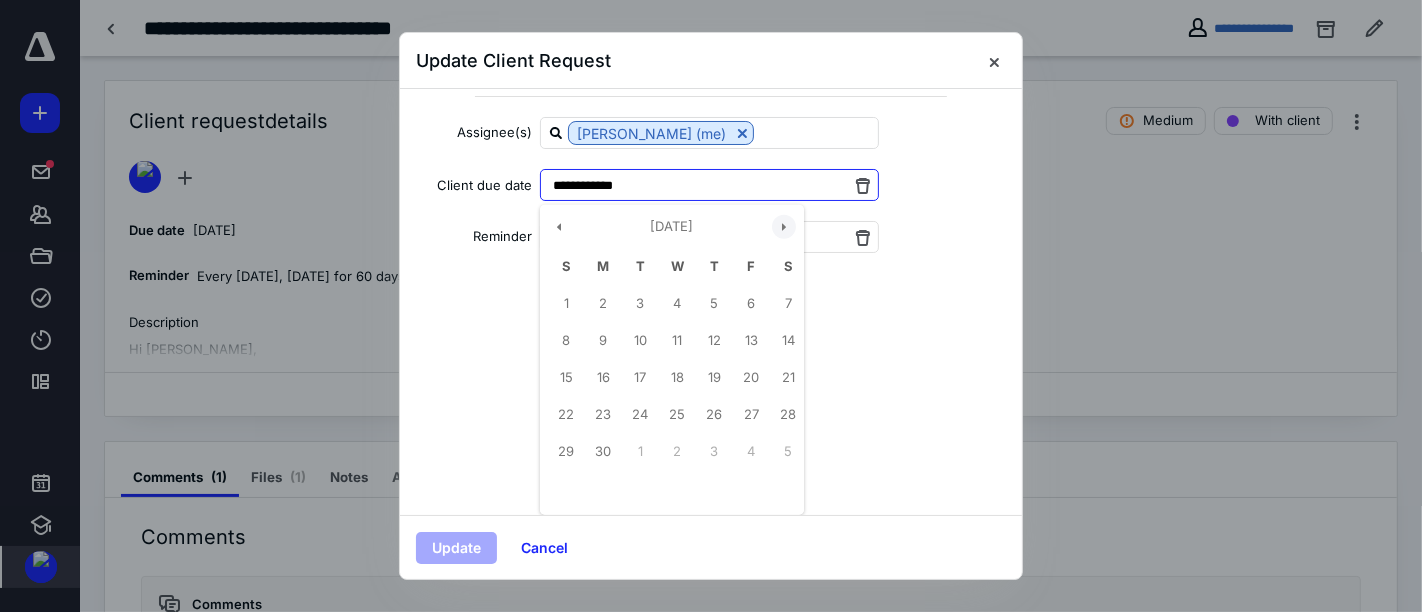 click at bounding box center (784, 227) 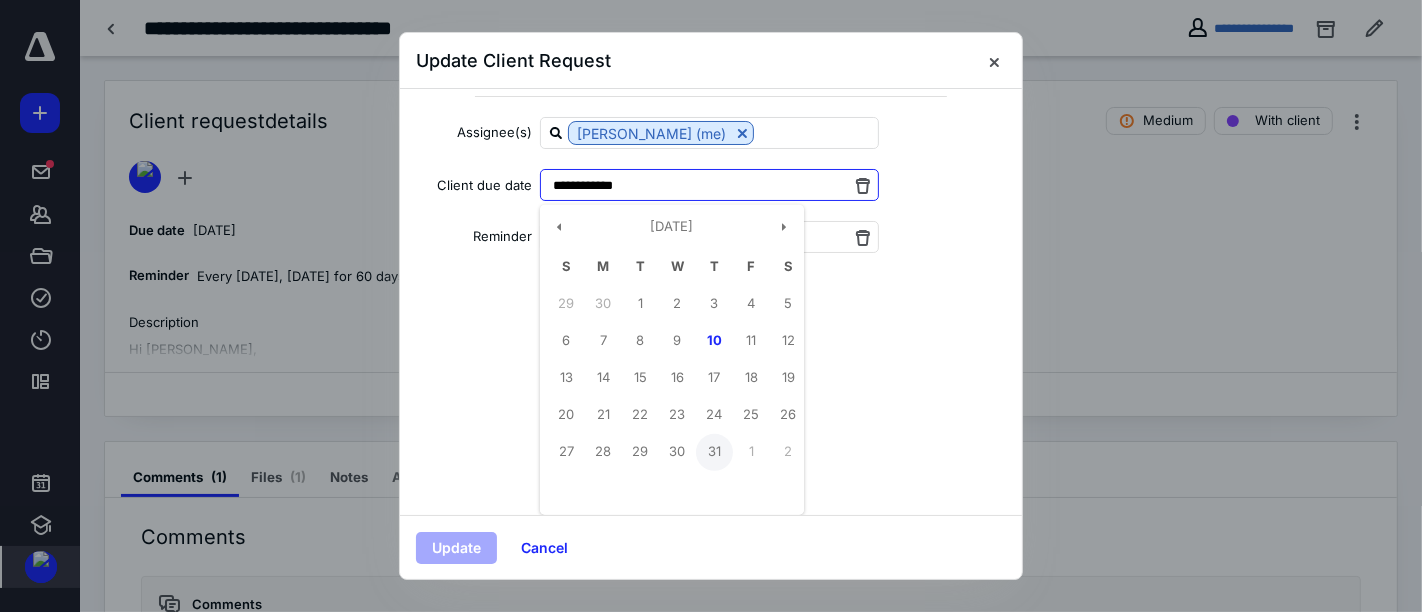 click on "31" at bounding box center [714, 452] 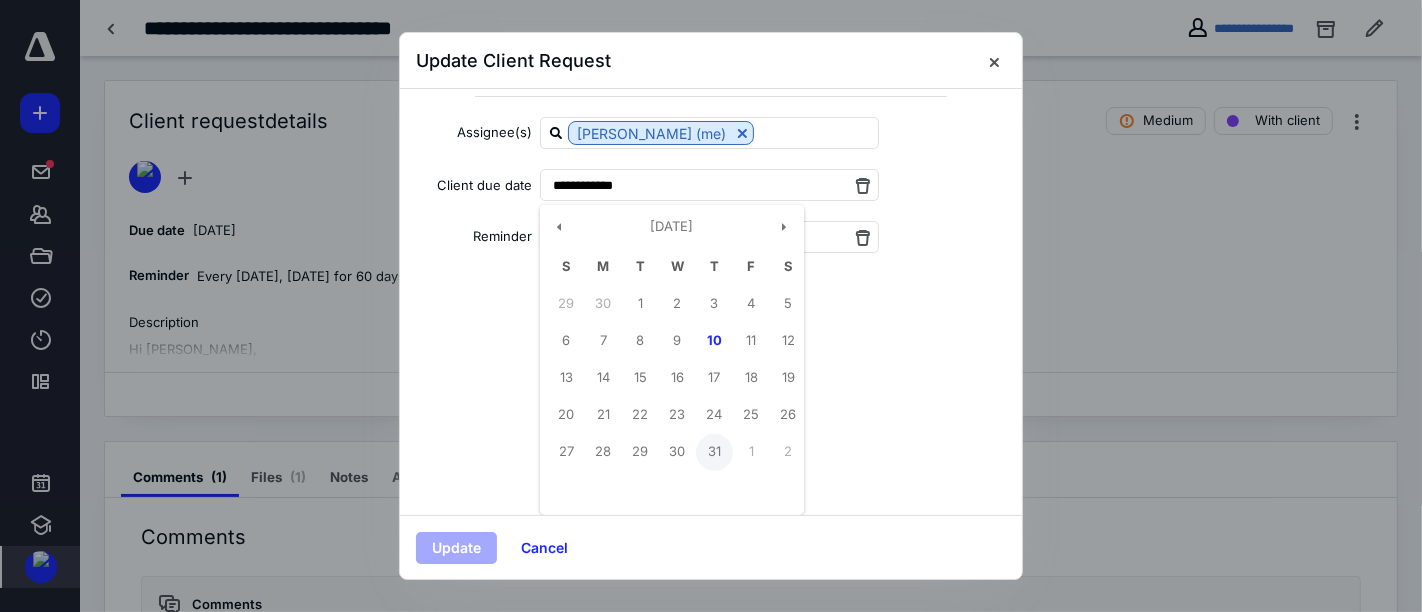 type on "**********" 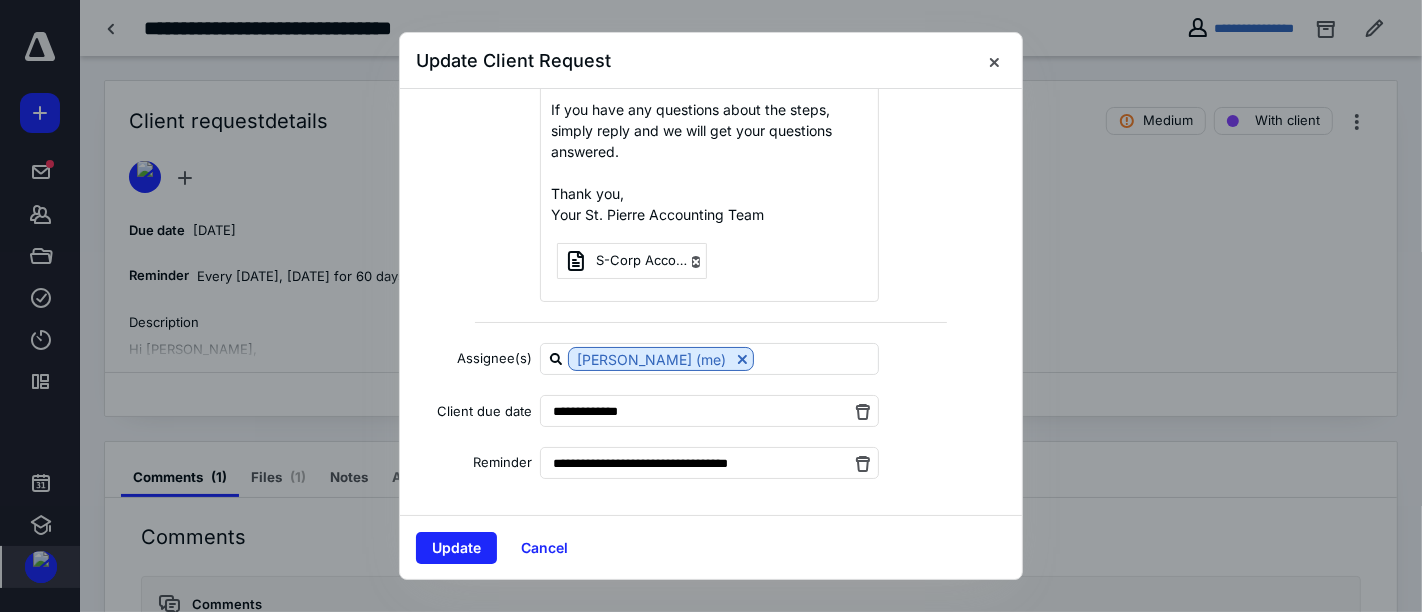 scroll, scrollTop: 717, scrollLeft: 0, axis: vertical 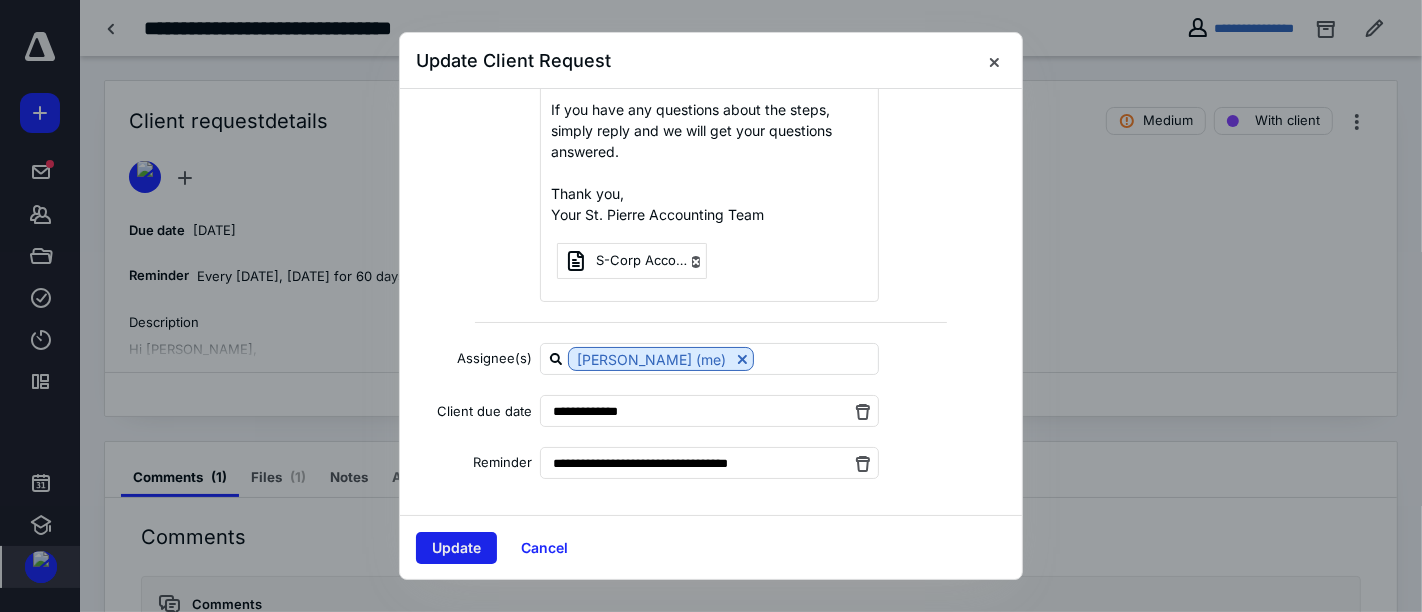 click on "Update" at bounding box center (456, 548) 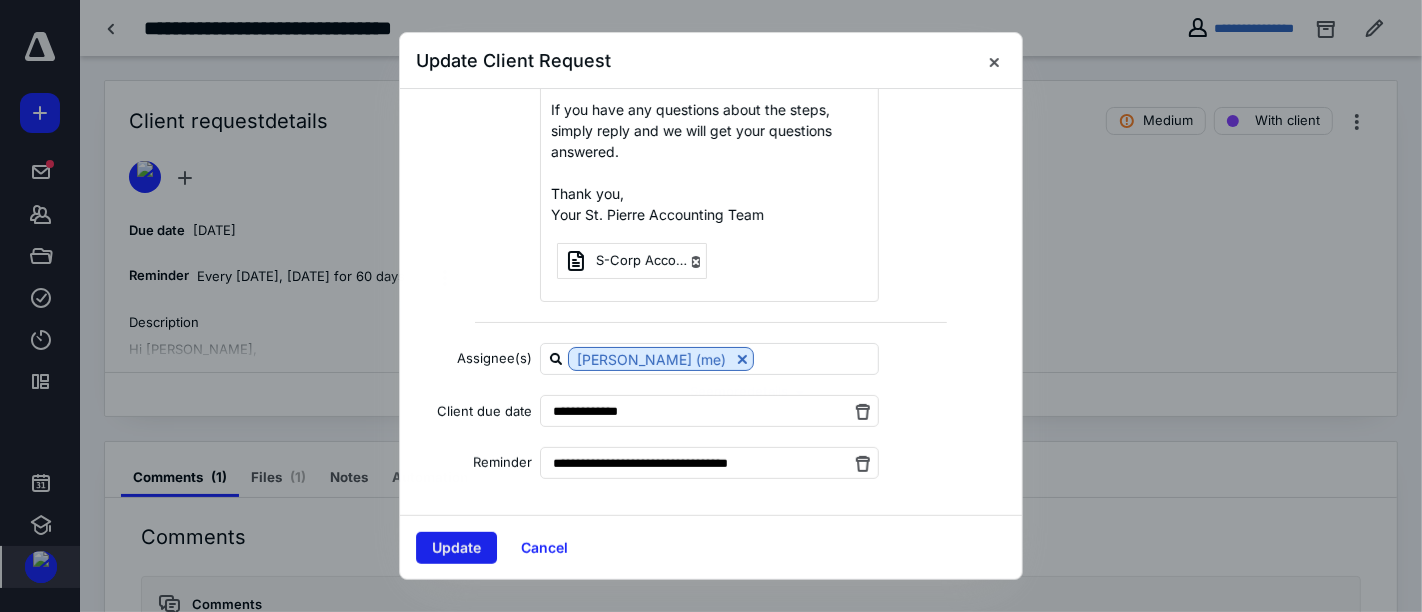 click on "Update" at bounding box center (456, 548) 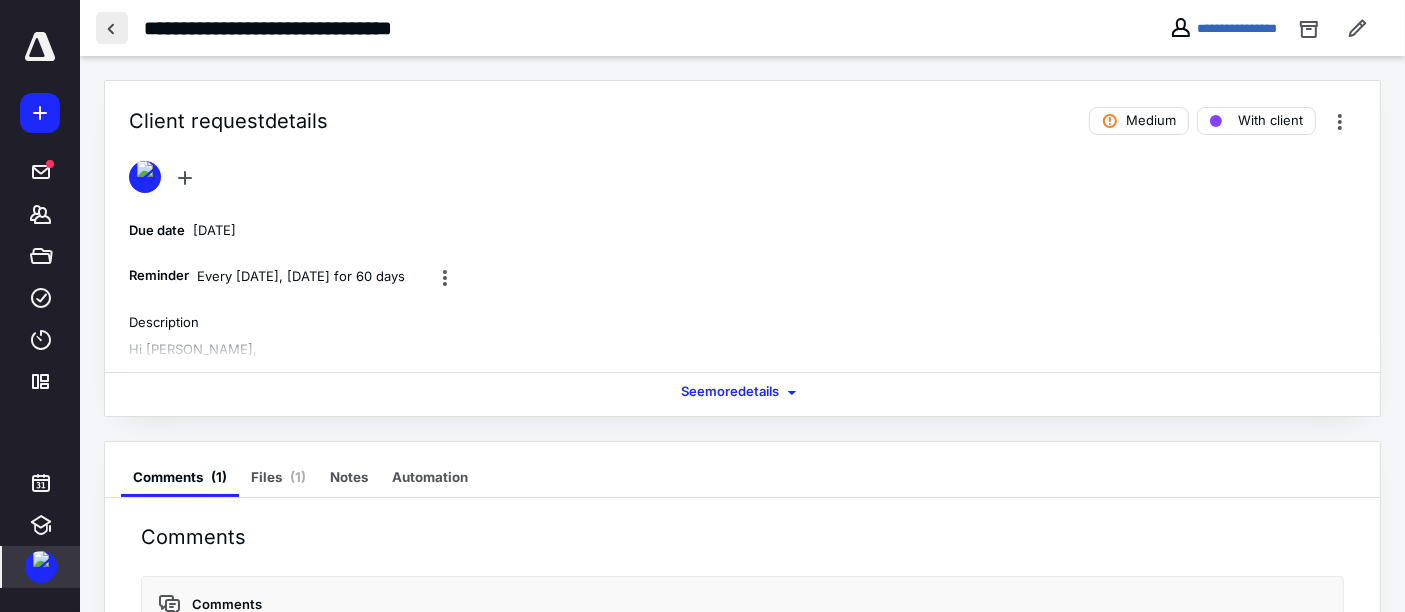 click at bounding box center (112, 28) 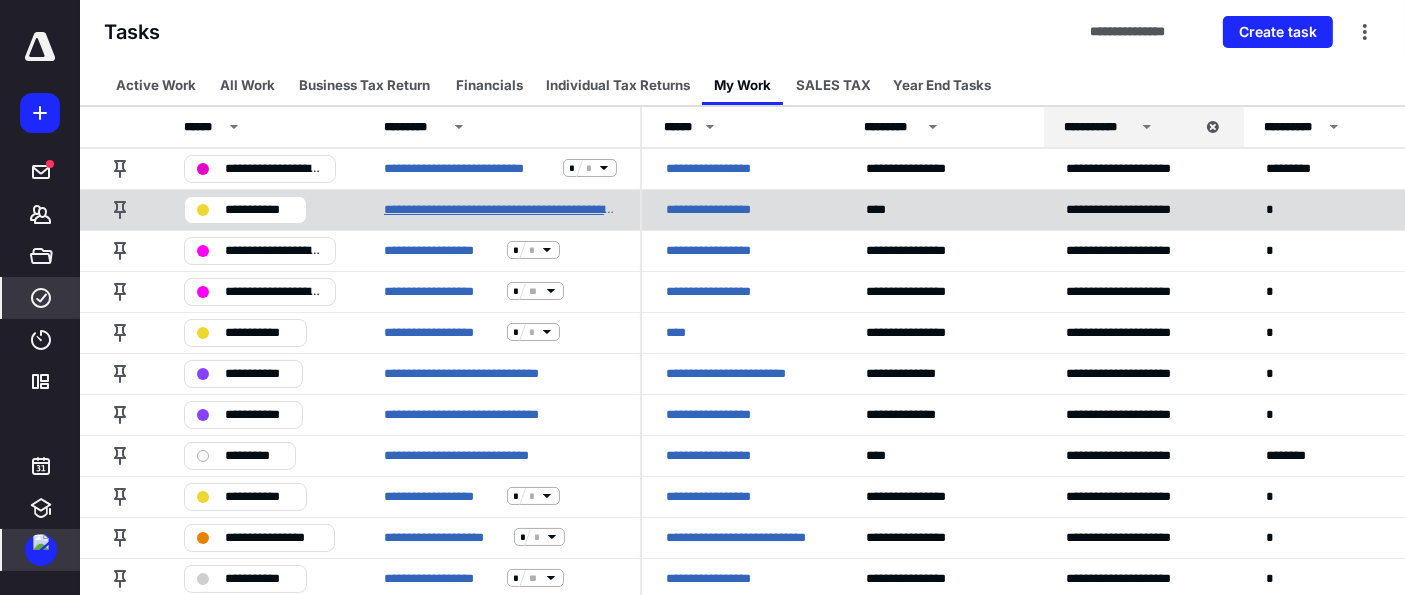 click on "**********" at bounding box center (500, 209) 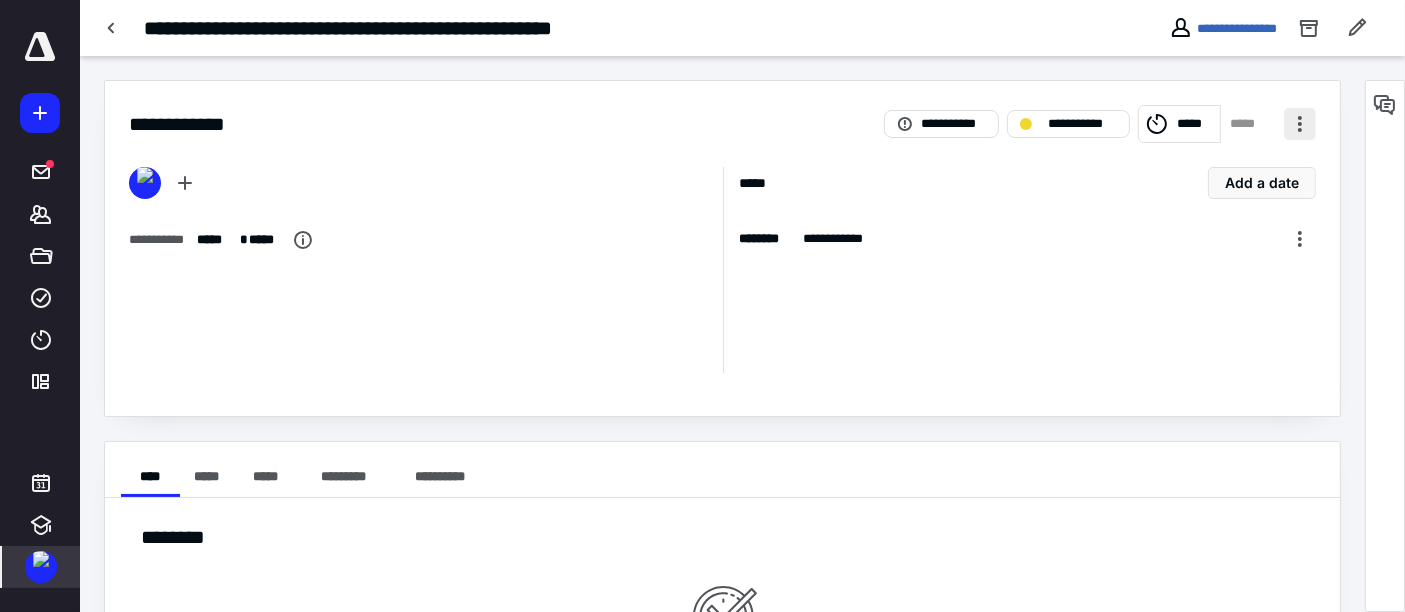 click at bounding box center [1300, 124] 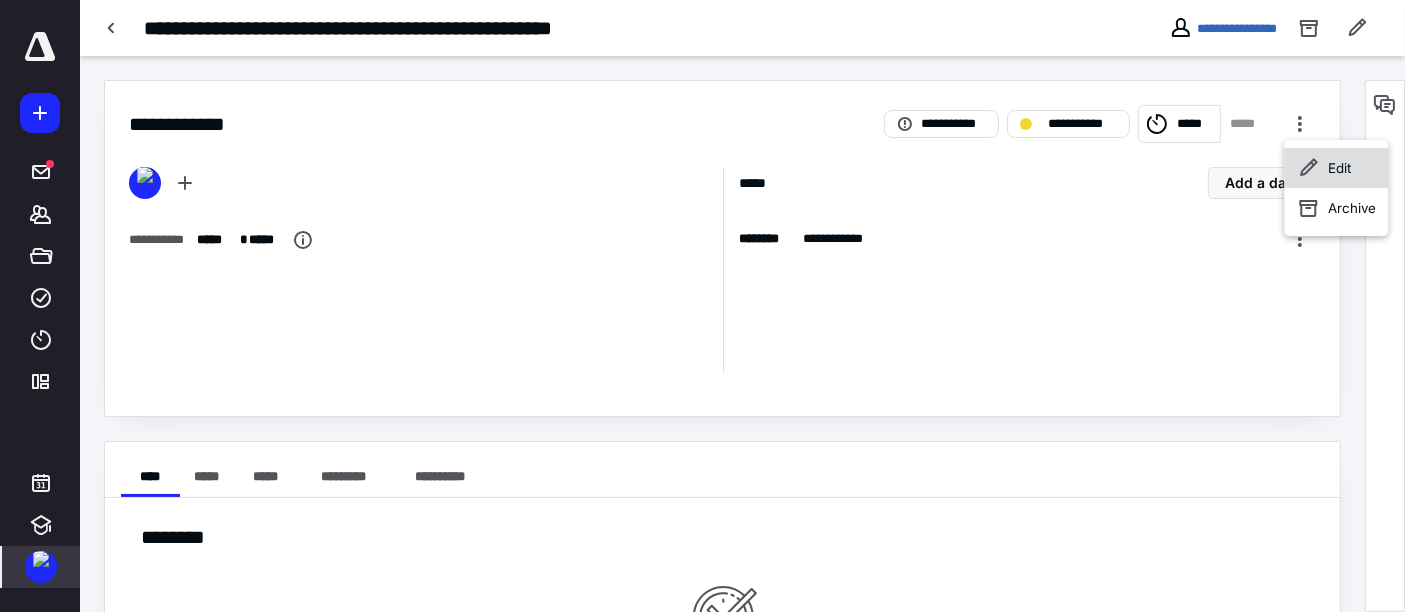click 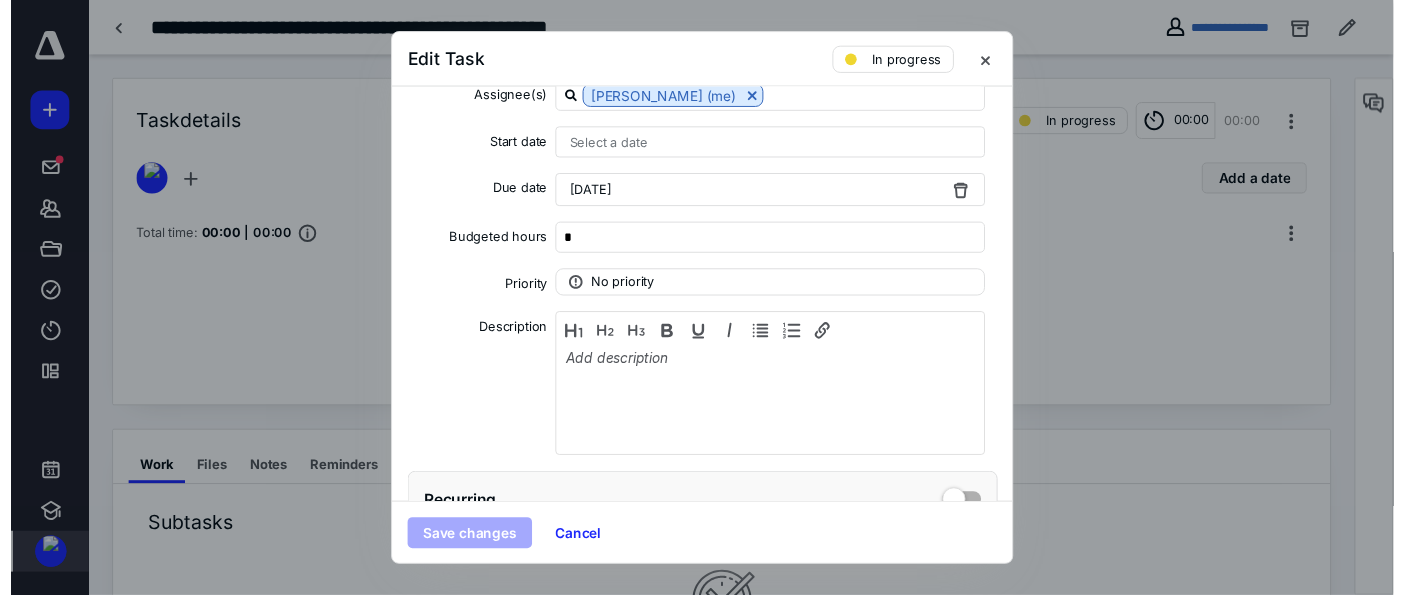 scroll, scrollTop: 222, scrollLeft: 0, axis: vertical 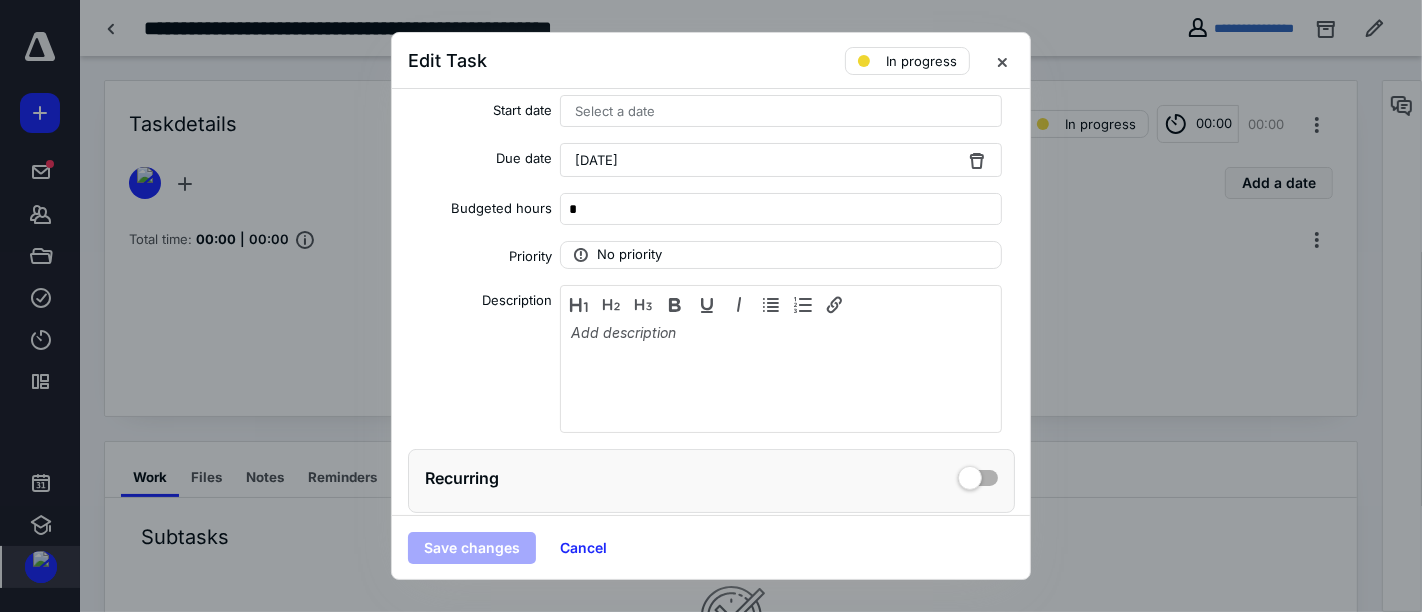 click on "May 31, 2025" at bounding box center [781, 160] 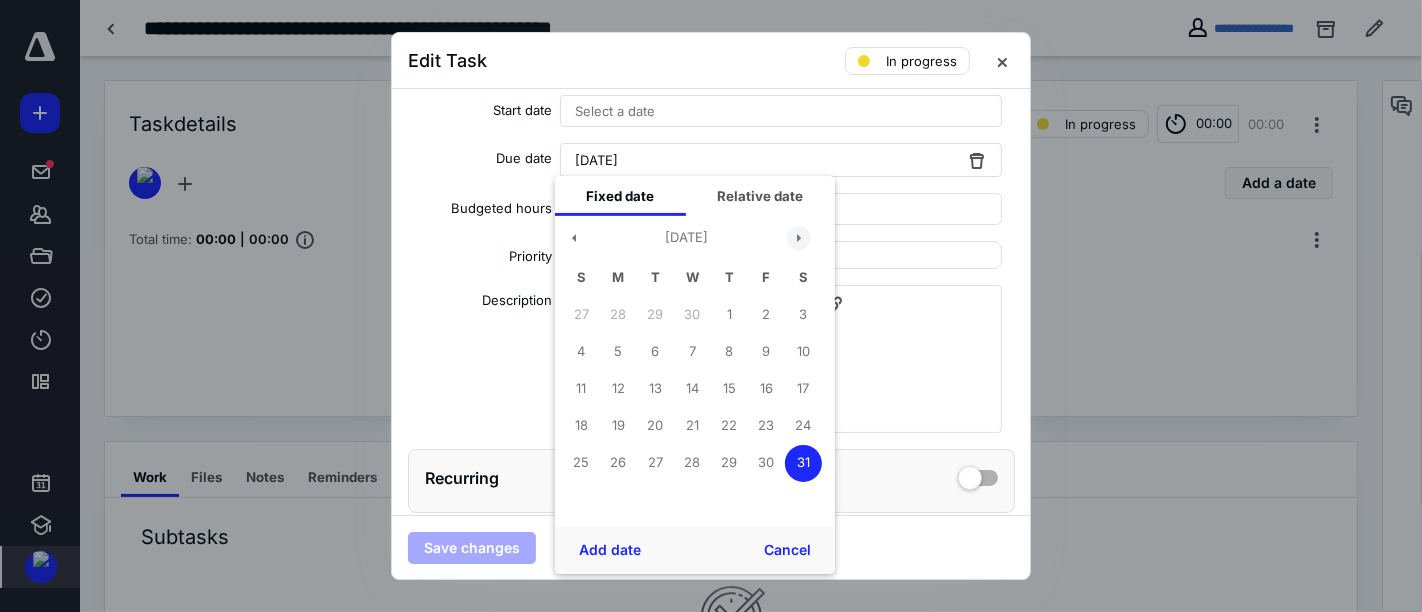 click at bounding box center [799, 238] 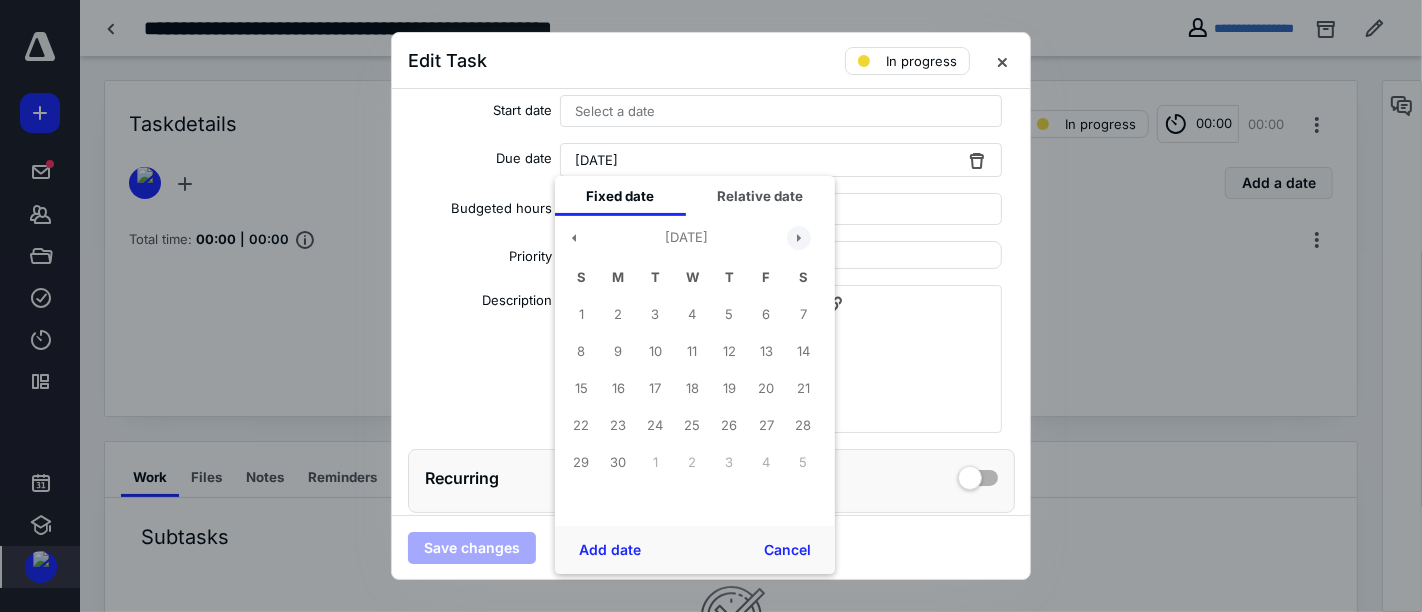 click at bounding box center (799, 238) 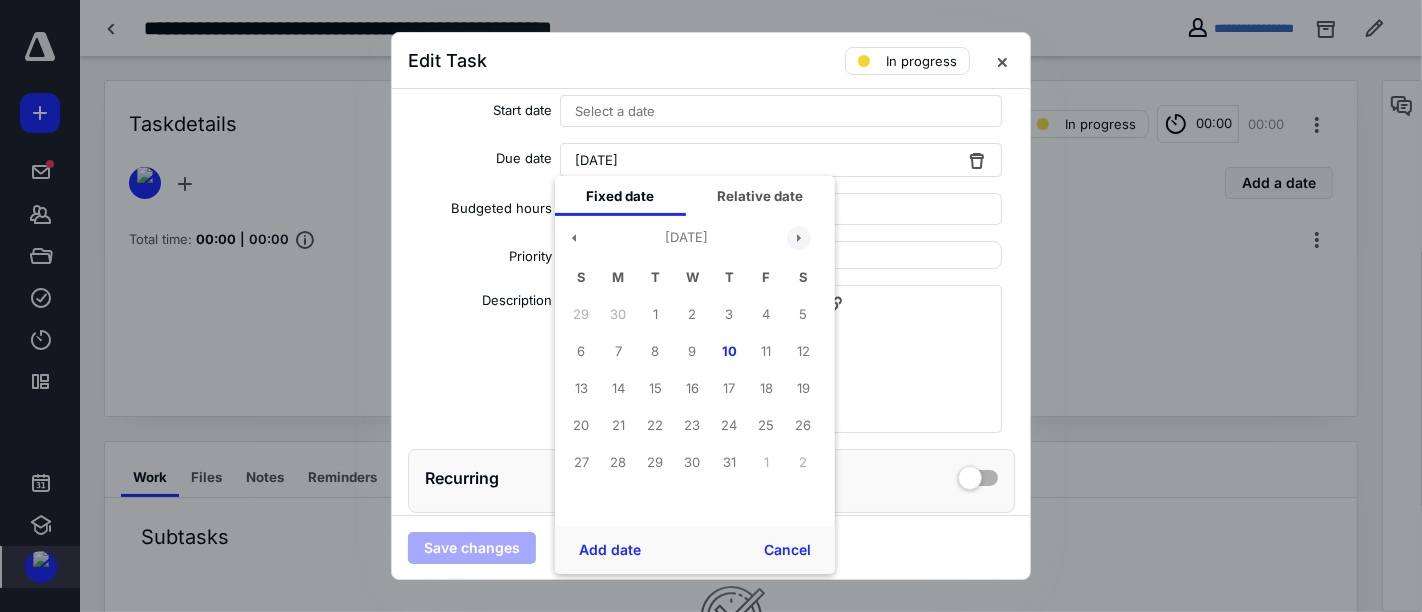 click at bounding box center [799, 238] 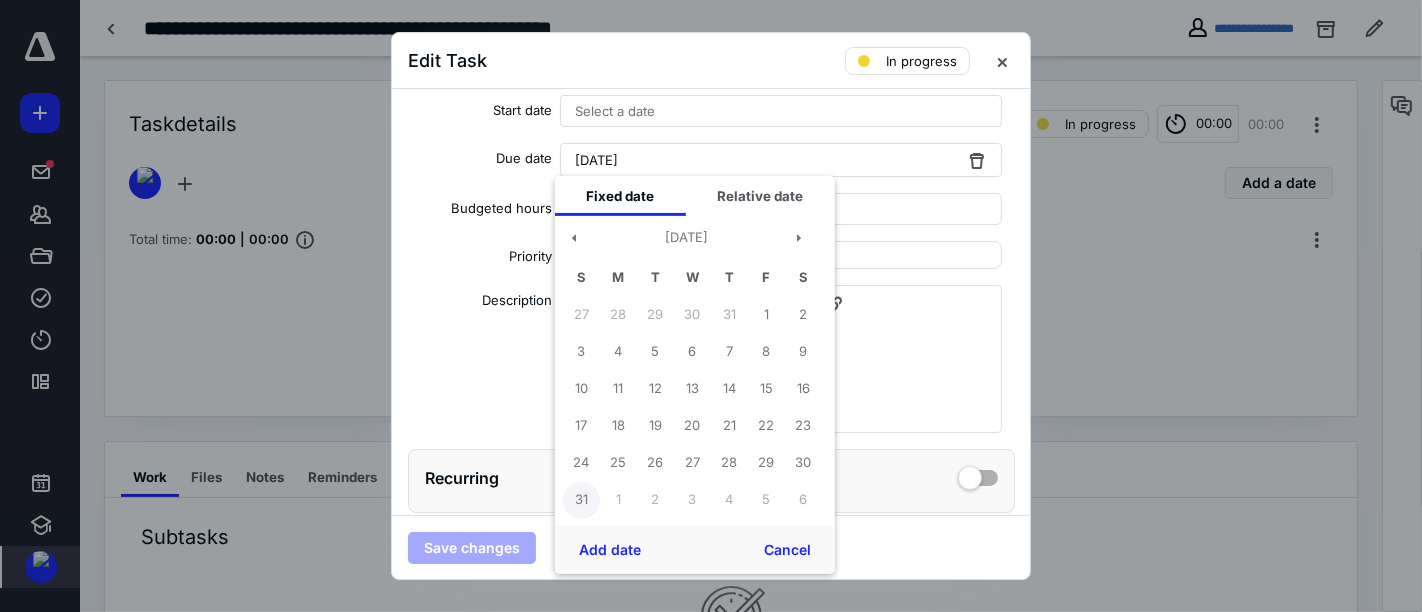 click on "31" at bounding box center (581, 499) 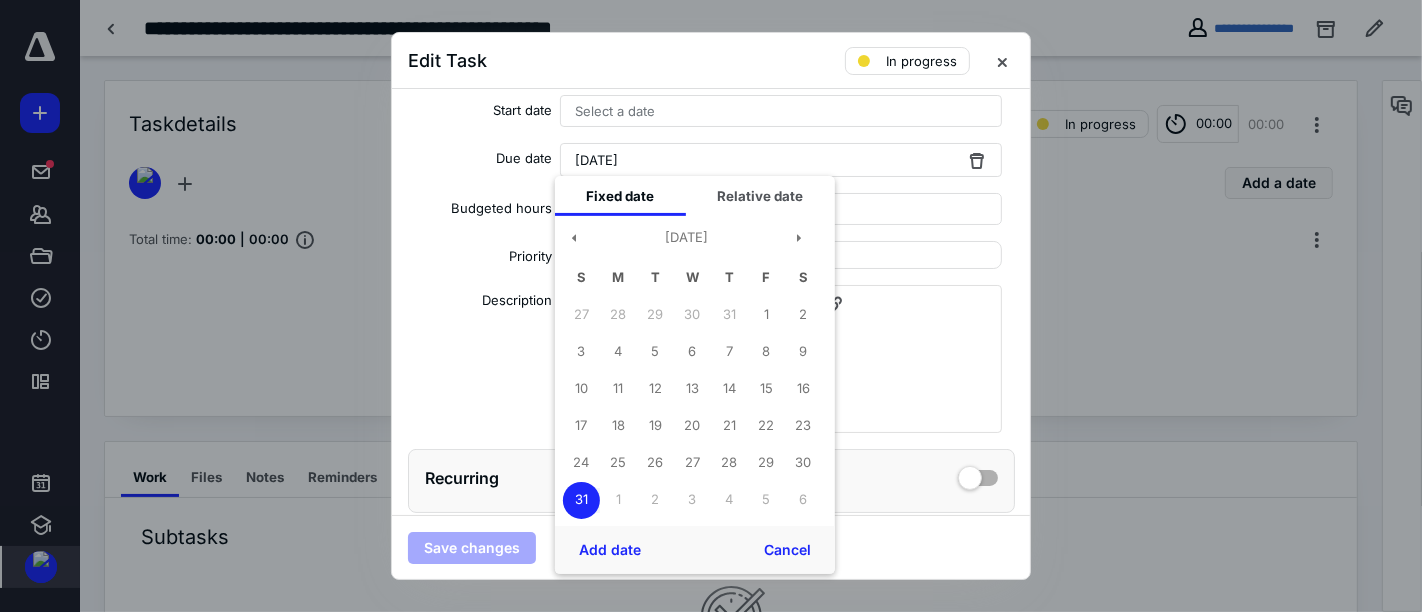 click at bounding box center [711, 306] 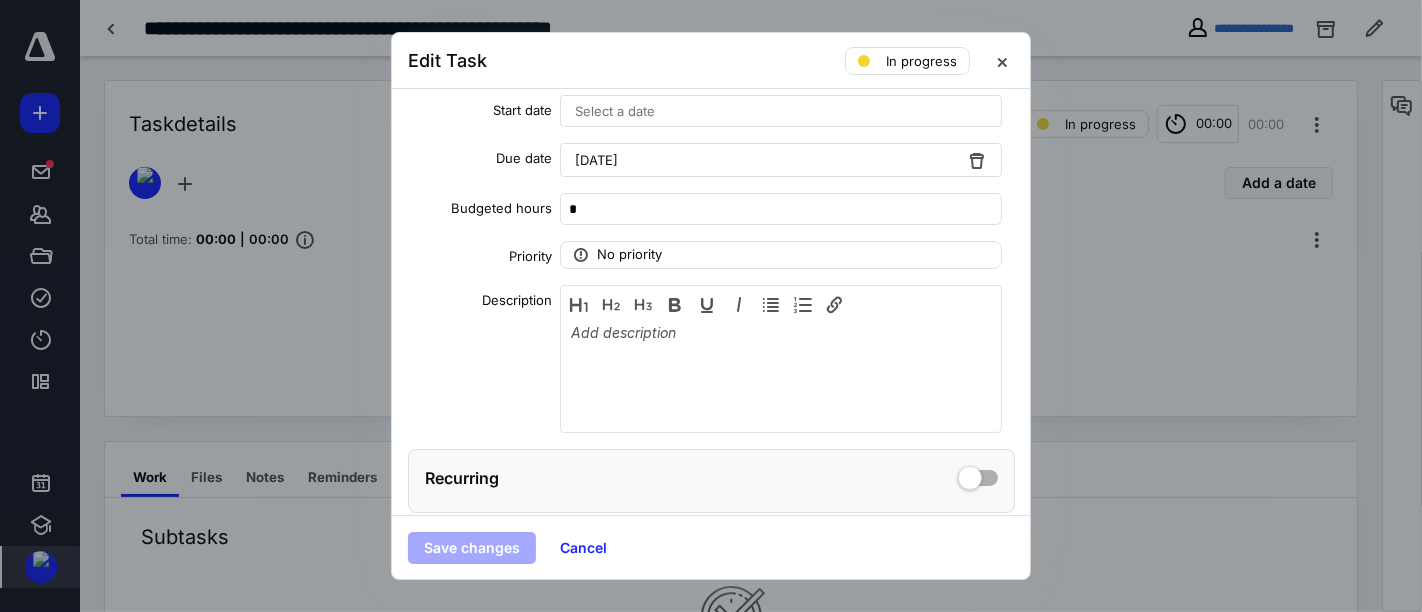 click on "May 31, 2025" at bounding box center (781, 160) 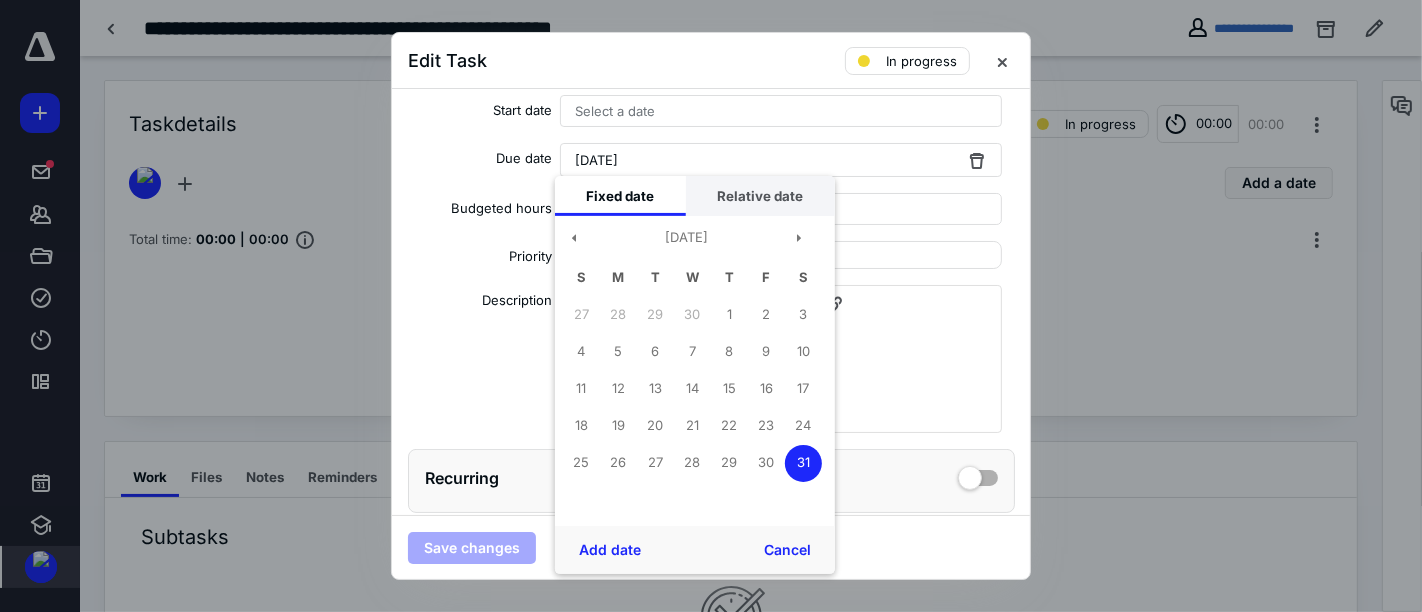 click on "Relative date" at bounding box center [760, 196] 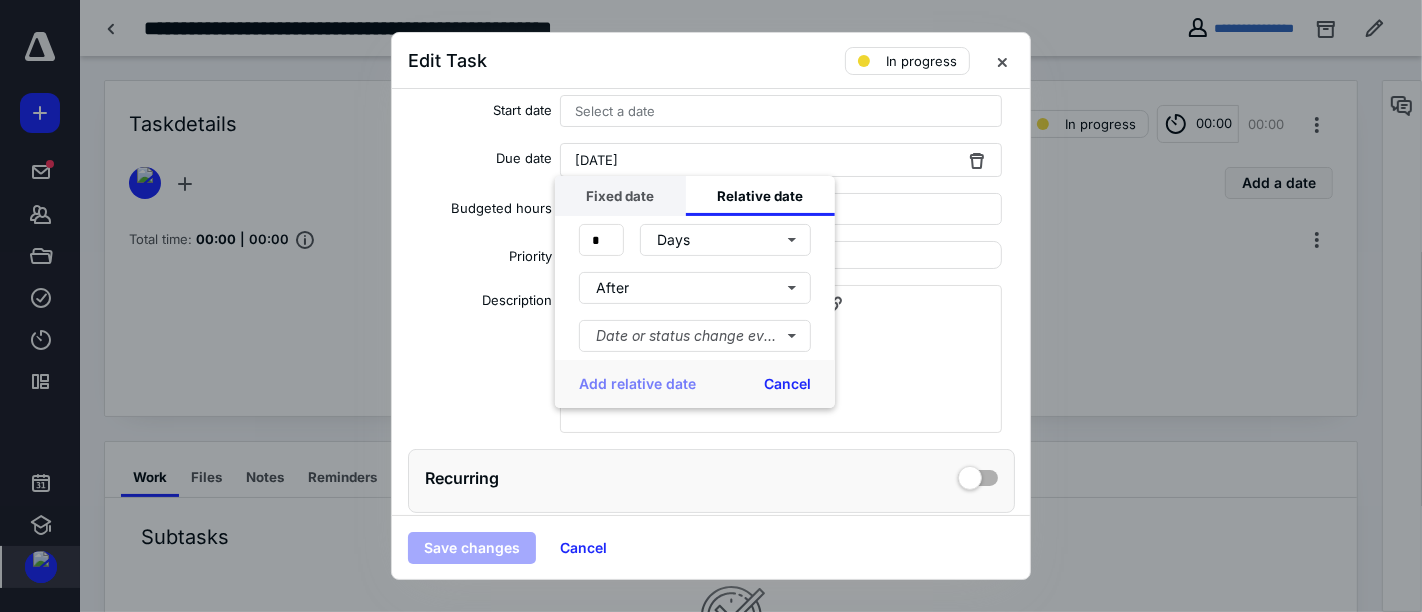 click on "Fixed date" at bounding box center [620, 196] 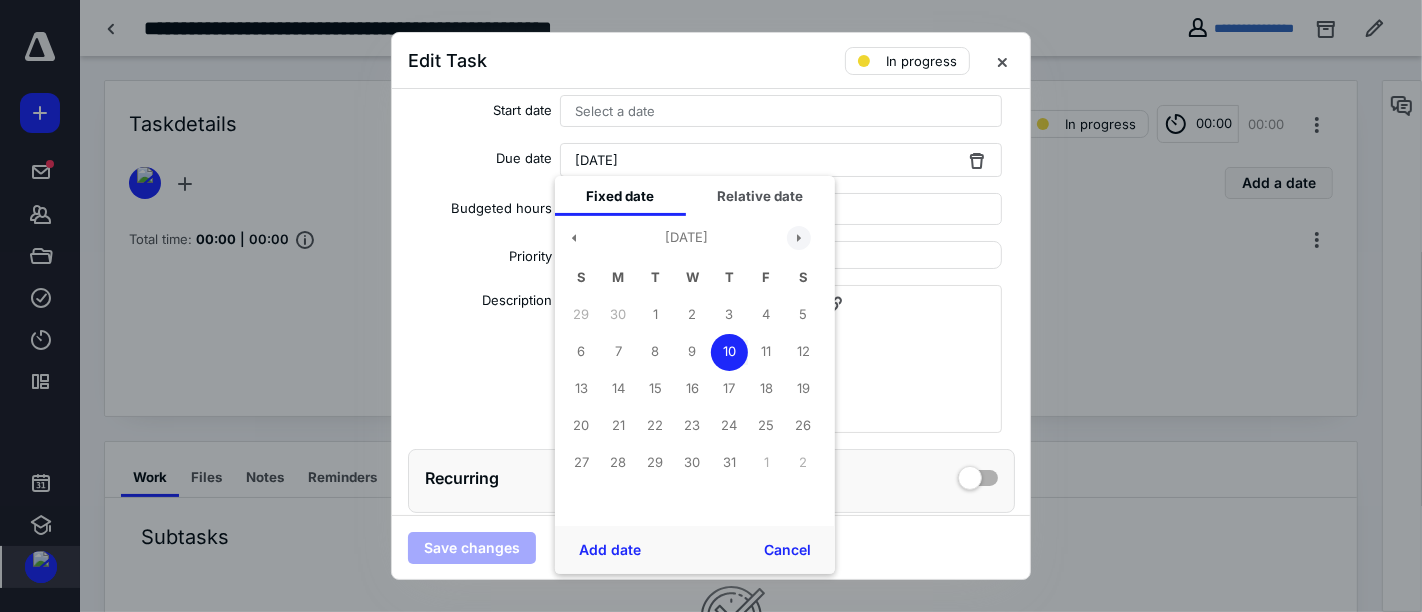 click at bounding box center [799, 238] 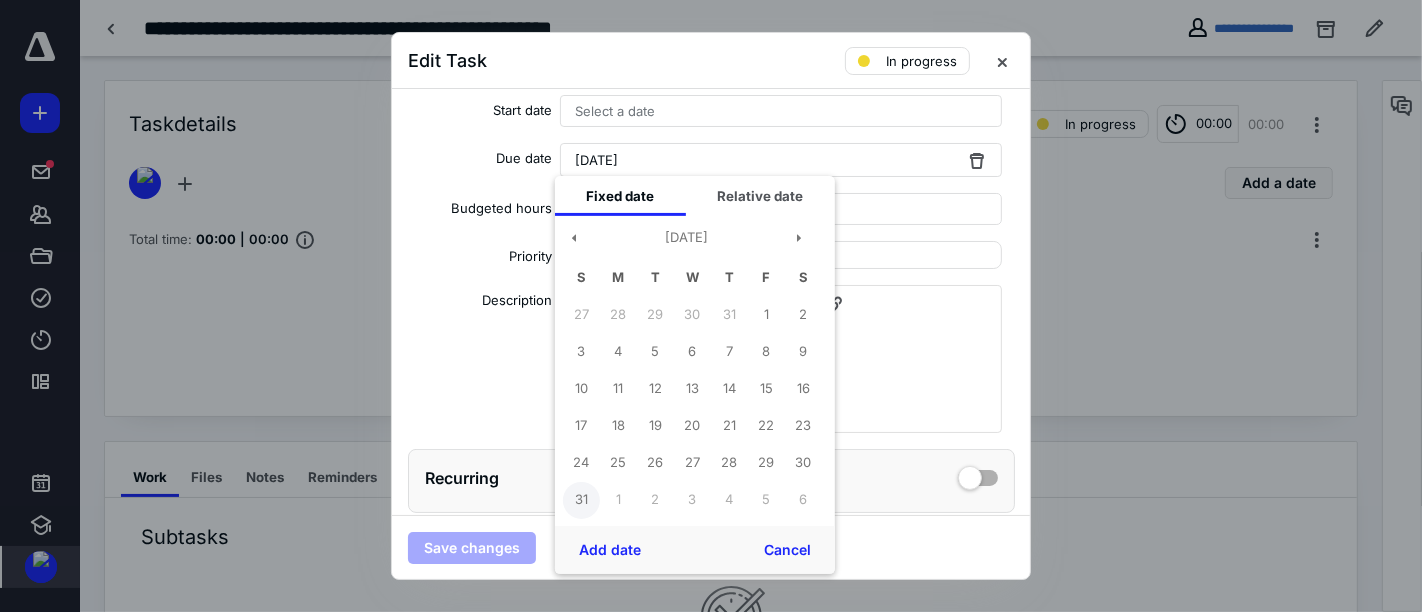 click on "31" at bounding box center (581, 499) 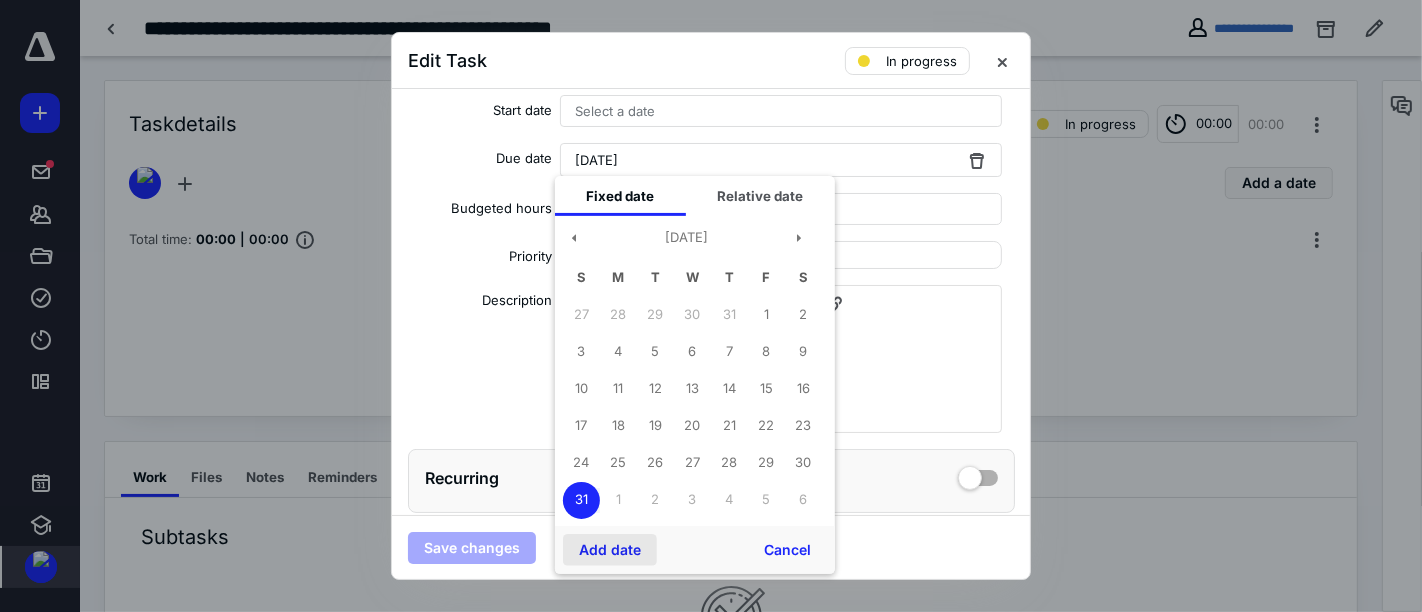click on "Add date" at bounding box center [610, 550] 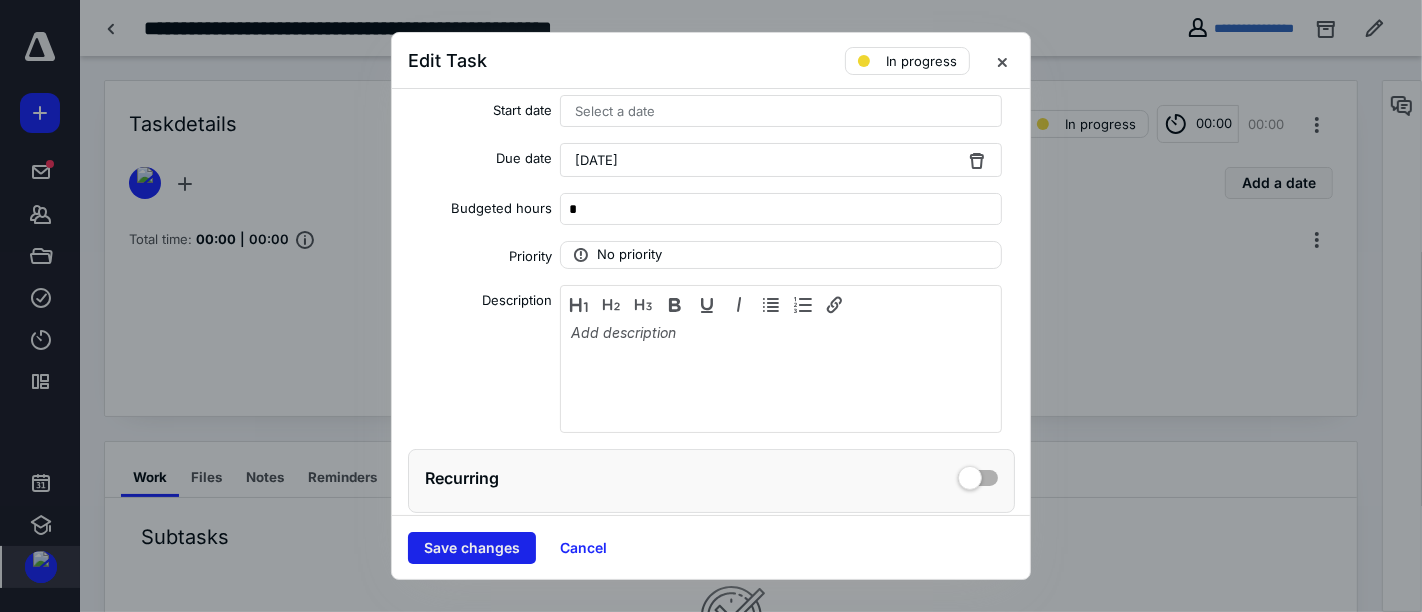 click on "Save changes" at bounding box center (472, 548) 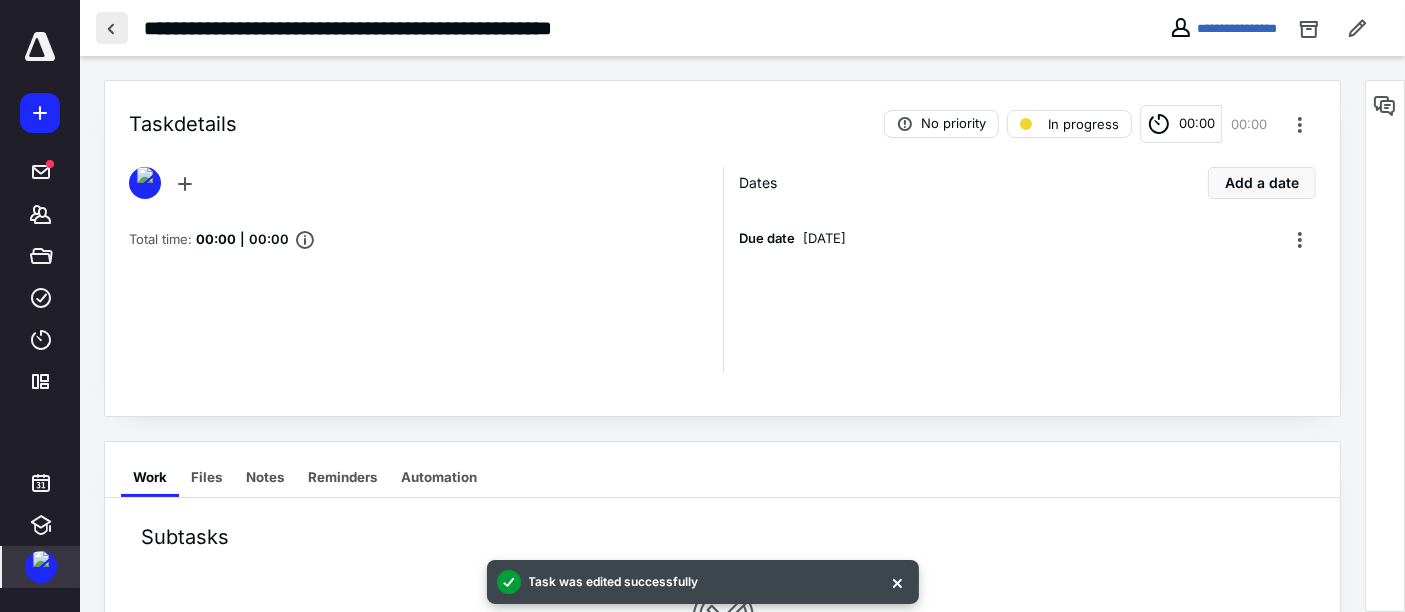 click at bounding box center (112, 28) 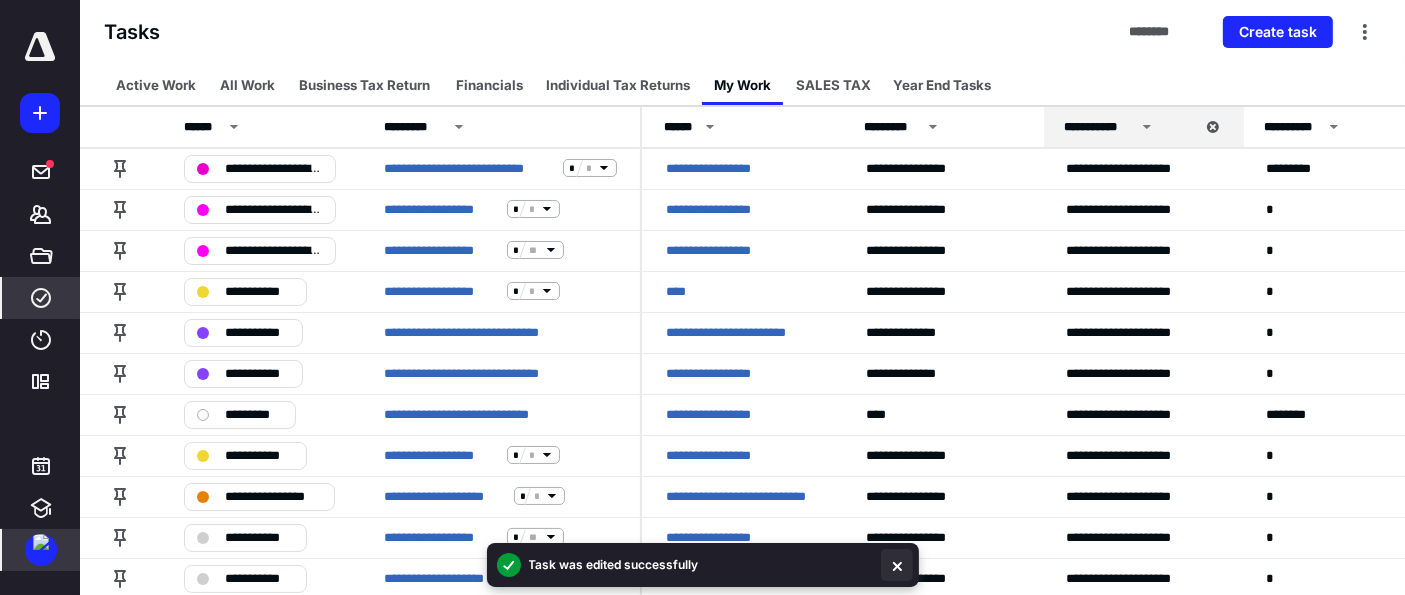click at bounding box center (897, 565) 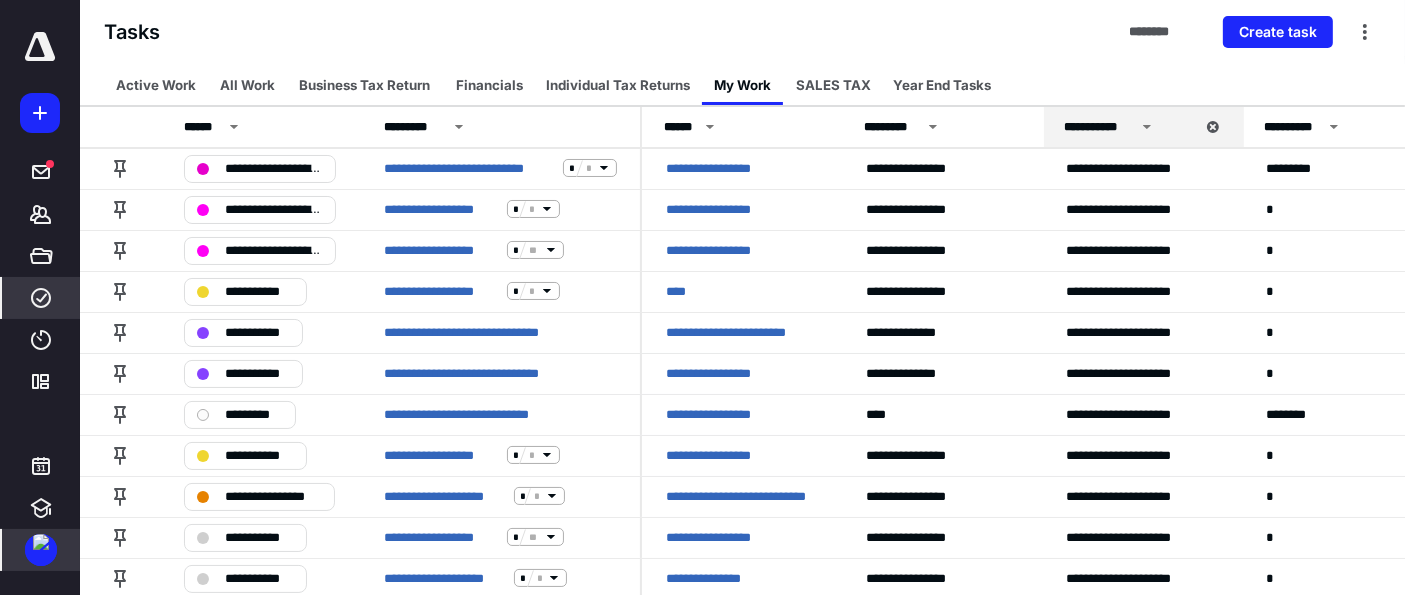 scroll, scrollTop: 0, scrollLeft: 341, axis: horizontal 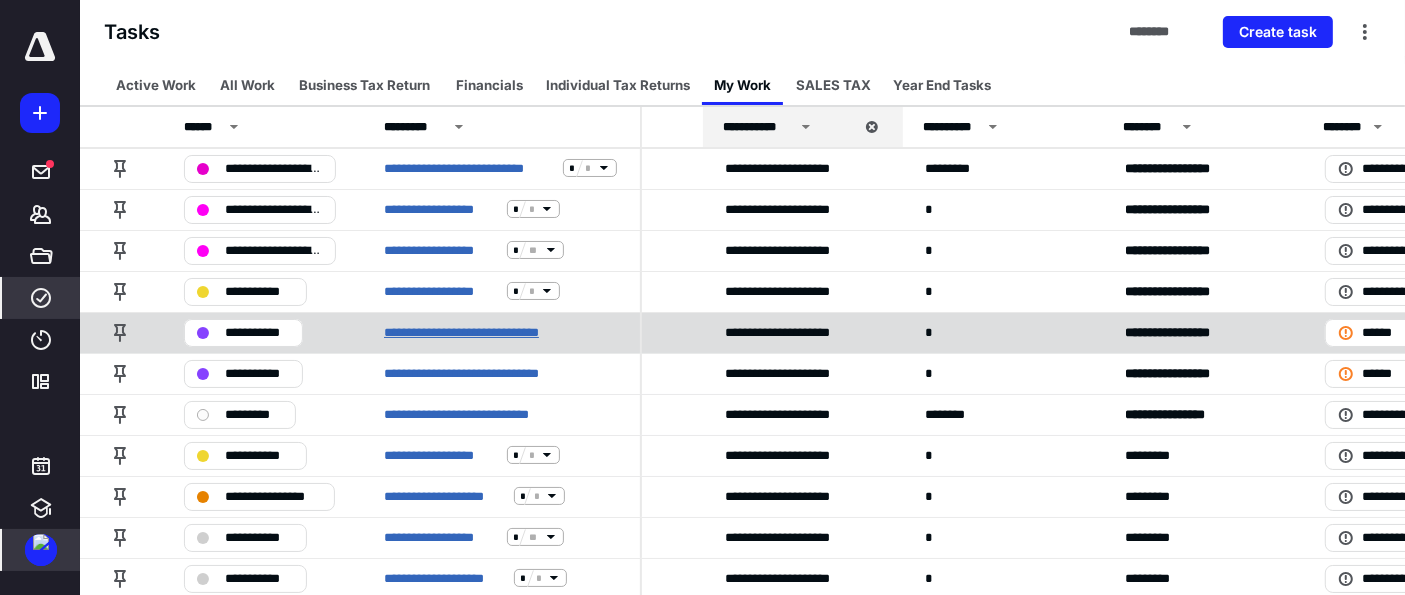 click on "**********" at bounding box center [488, 332] 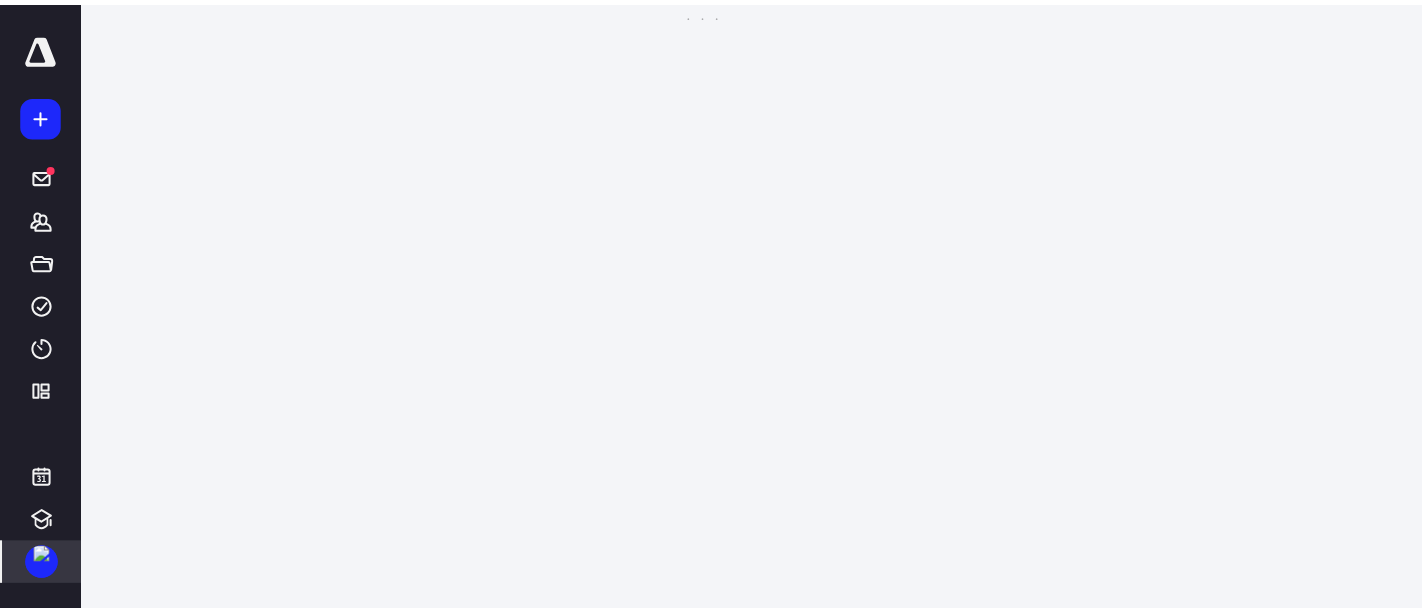 scroll, scrollTop: 0, scrollLeft: 0, axis: both 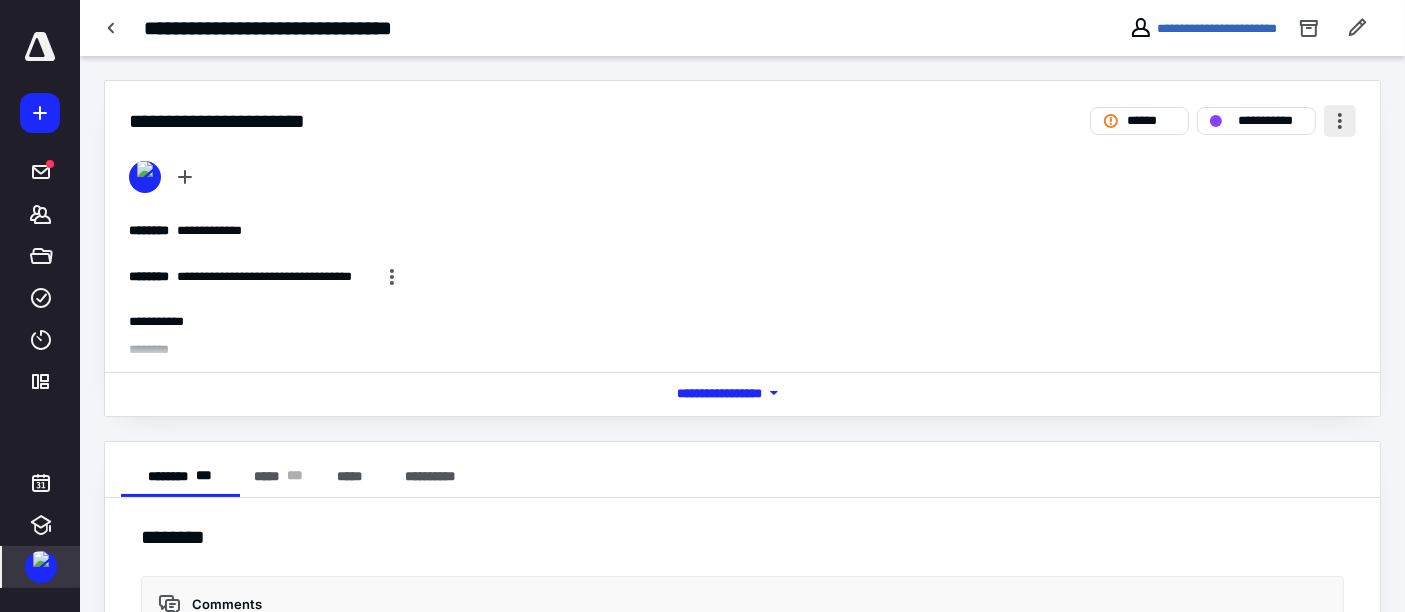 click at bounding box center [1340, 121] 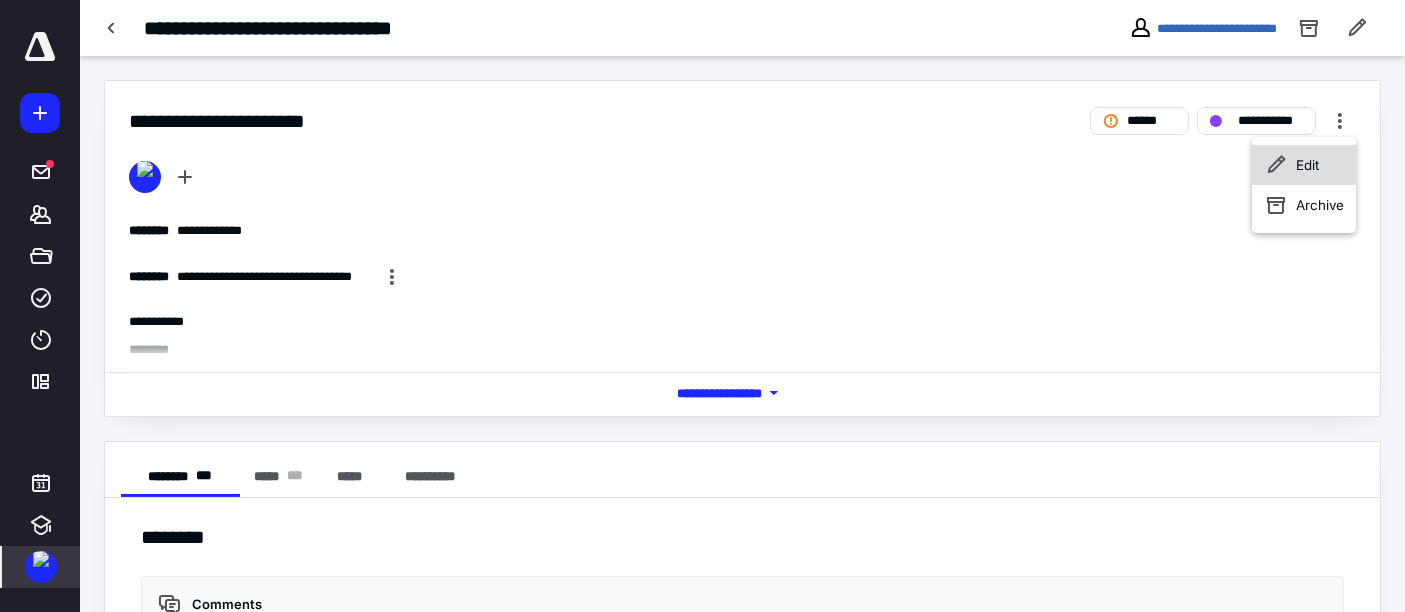 click on "Edit" at bounding box center (1304, 165) 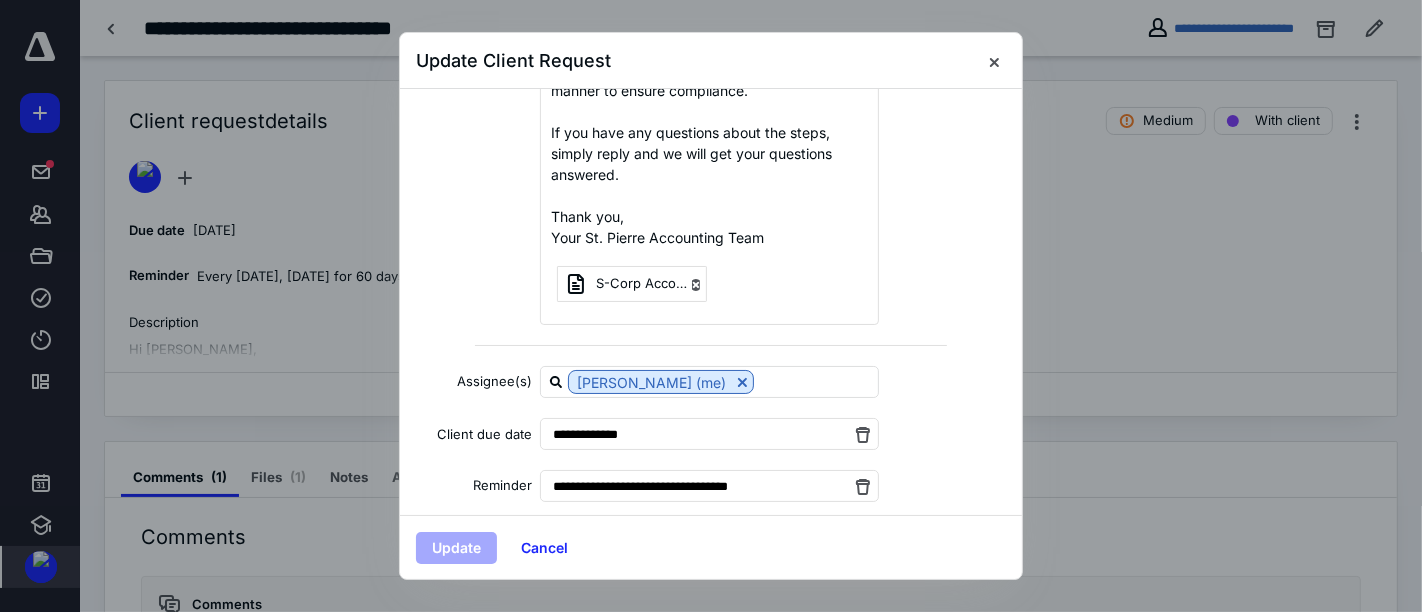 scroll, scrollTop: 717, scrollLeft: 0, axis: vertical 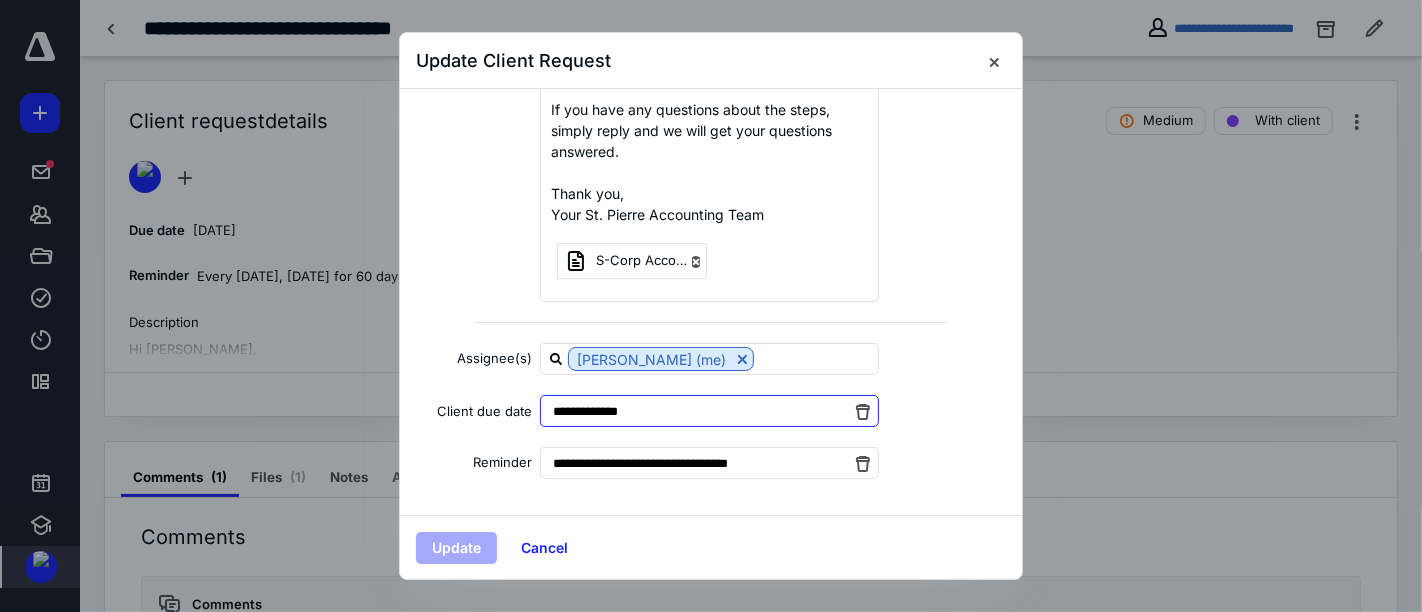 click on "**********" at bounding box center [709, 411] 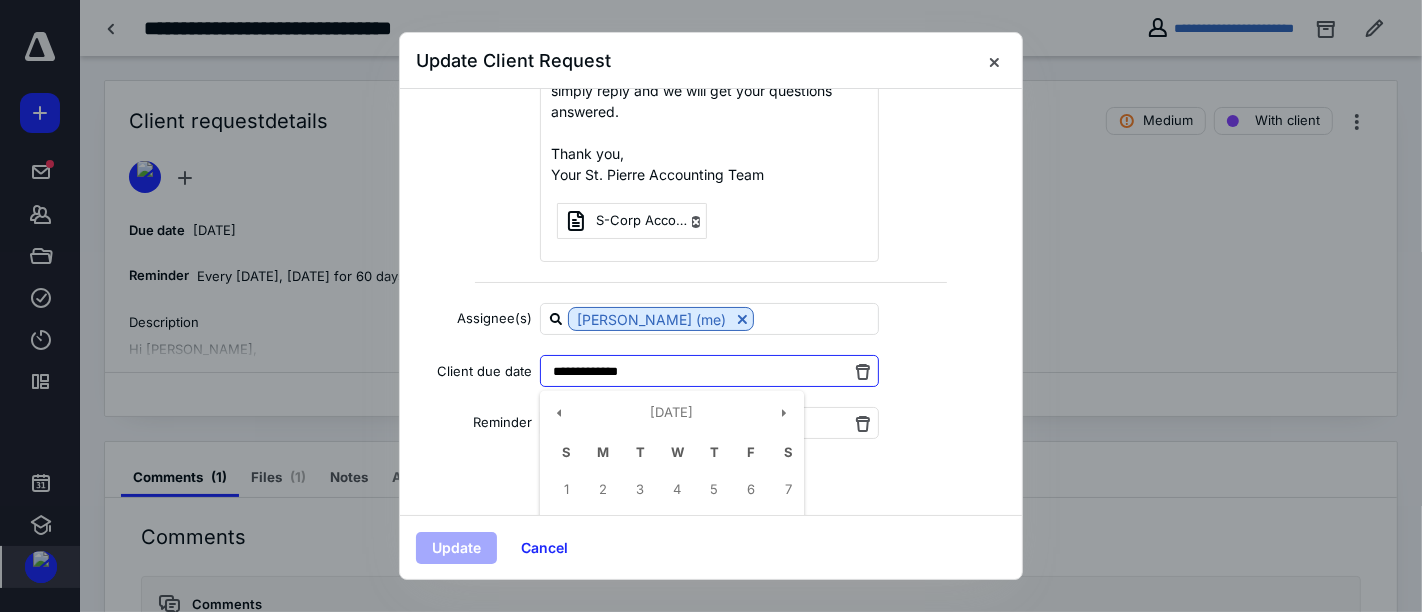 scroll, scrollTop: 943, scrollLeft: 0, axis: vertical 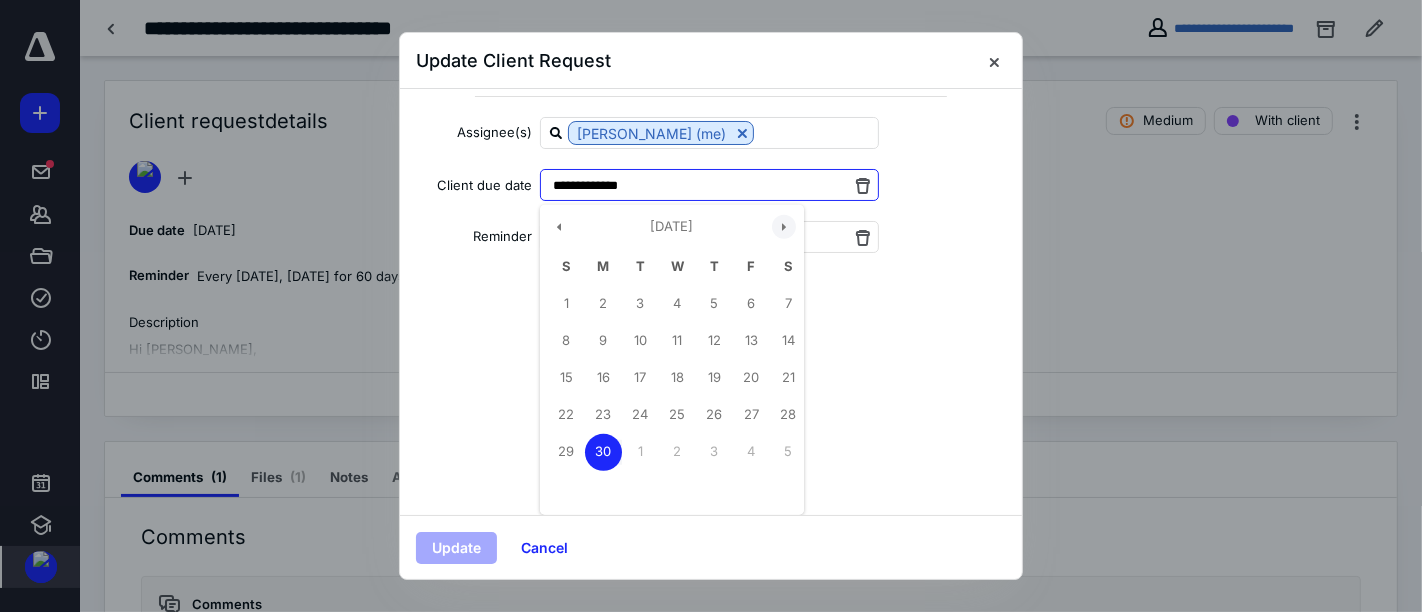 click at bounding box center [784, 227] 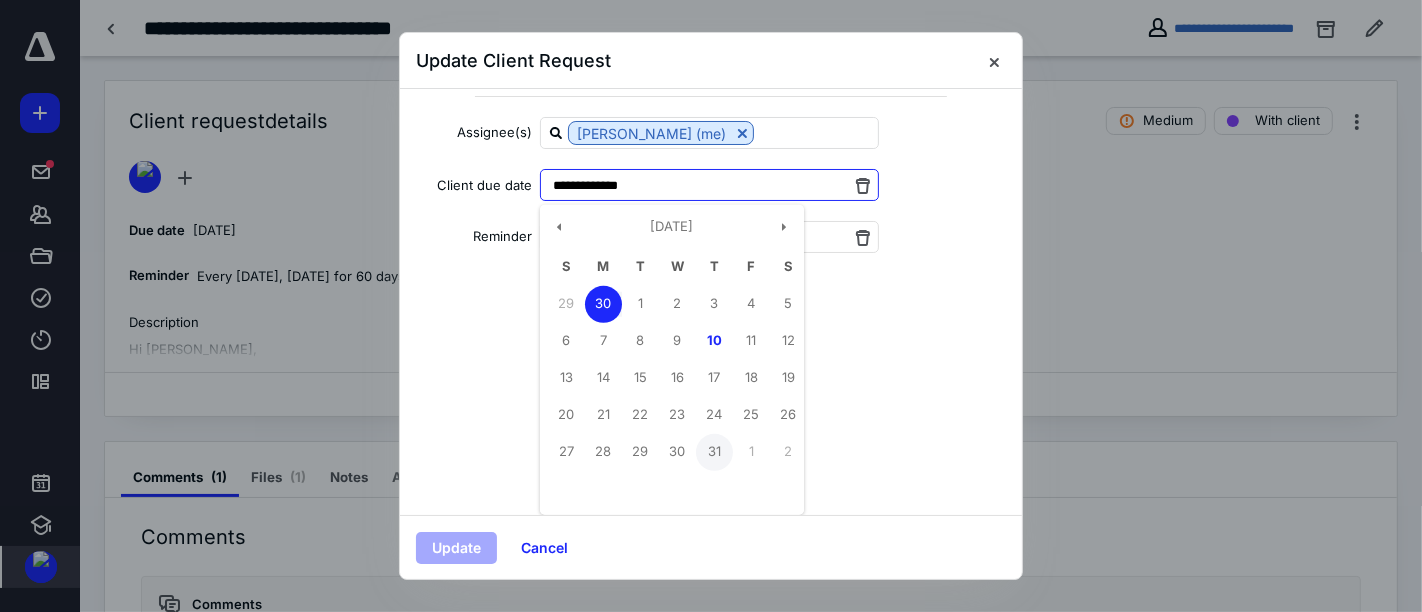 click on "31" at bounding box center (714, 452) 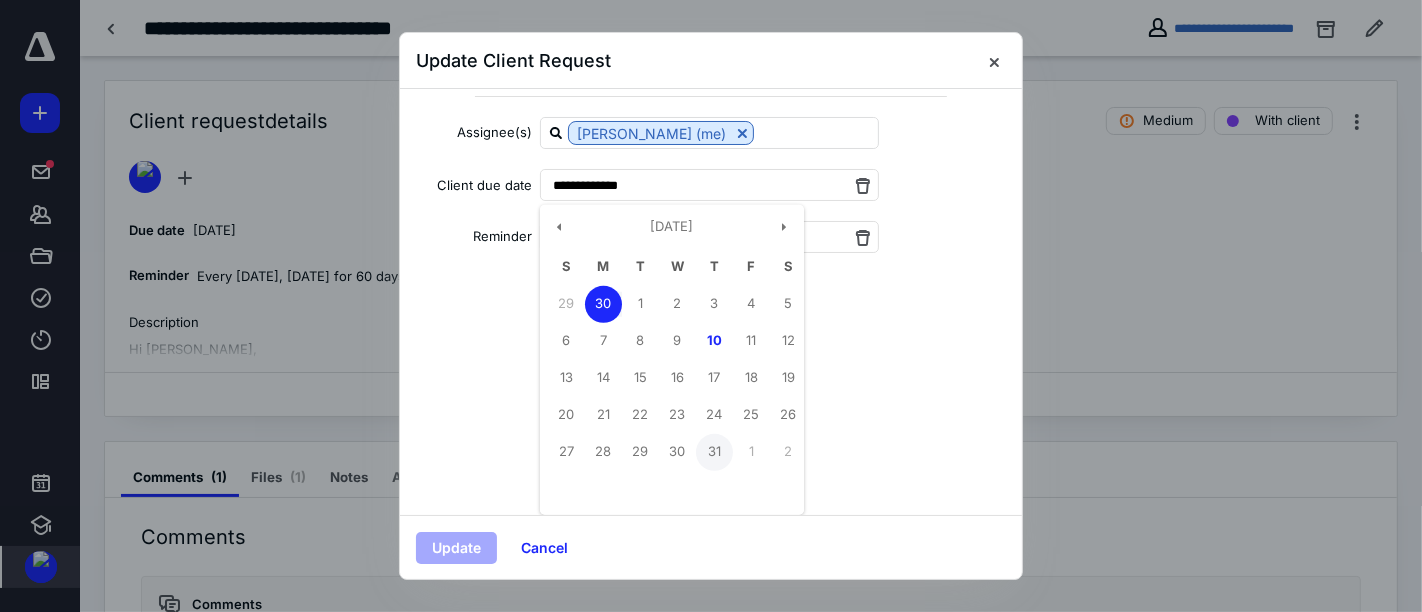 type on "**********" 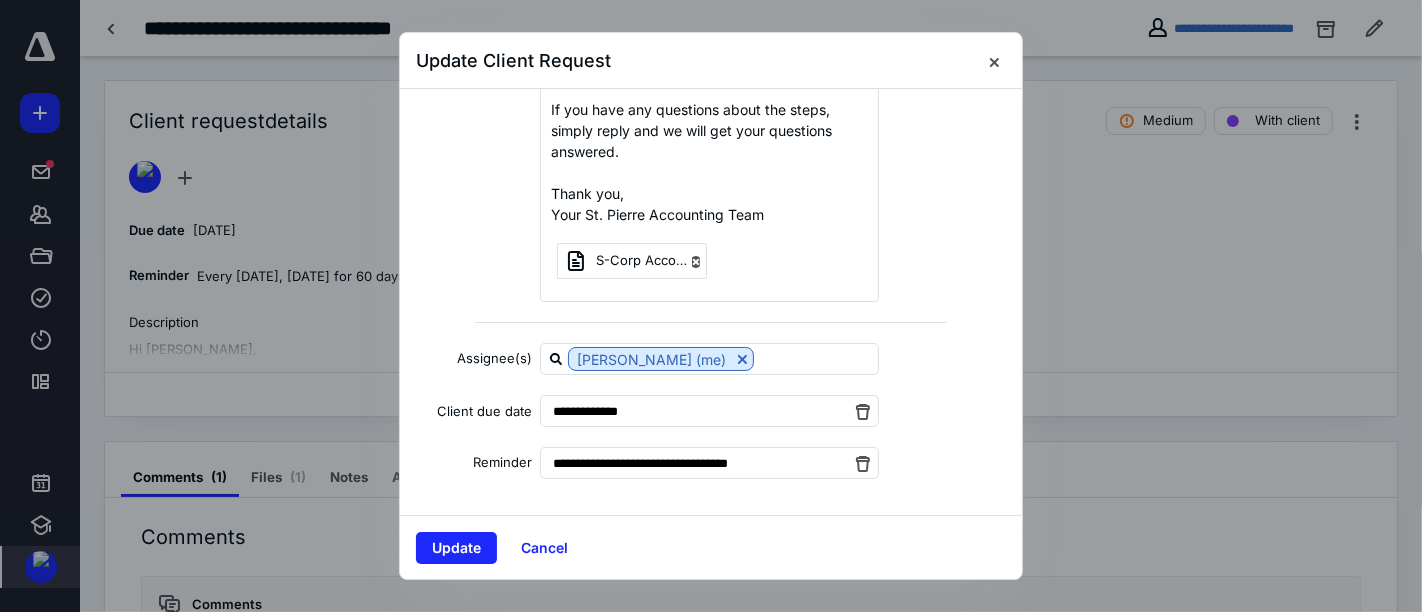 scroll, scrollTop: 717, scrollLeft: 0, axis: vertical 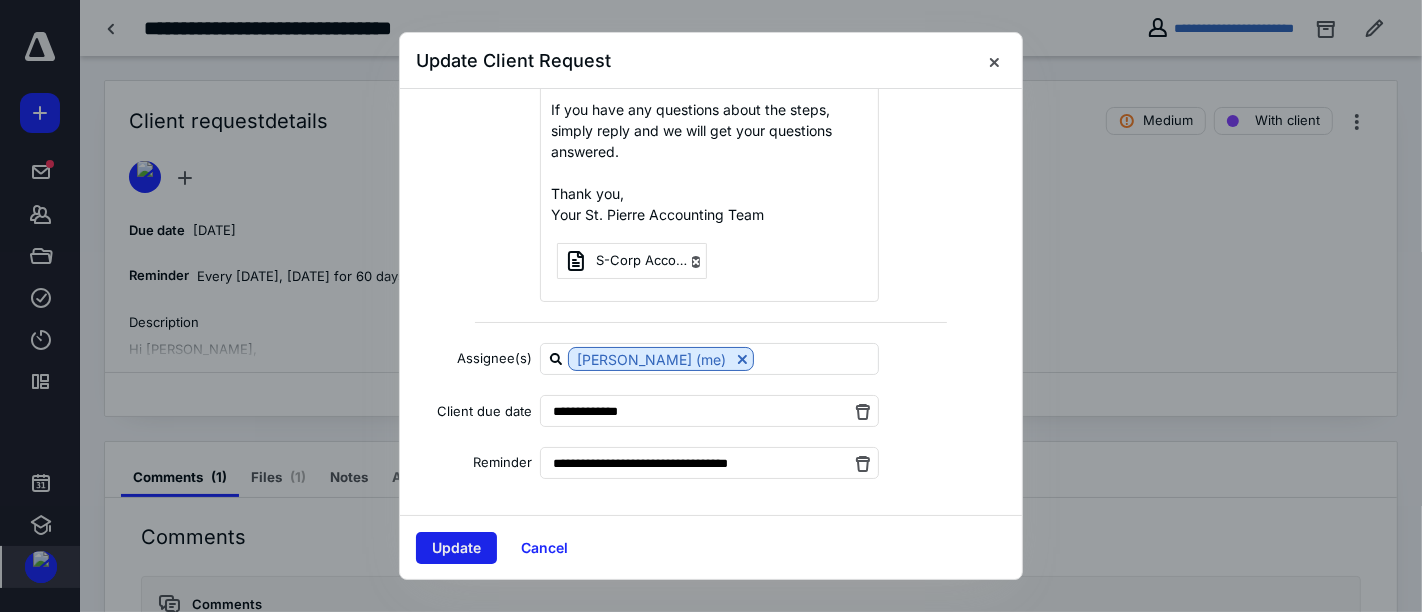 click on "Update" at bounding box center [456, 548] 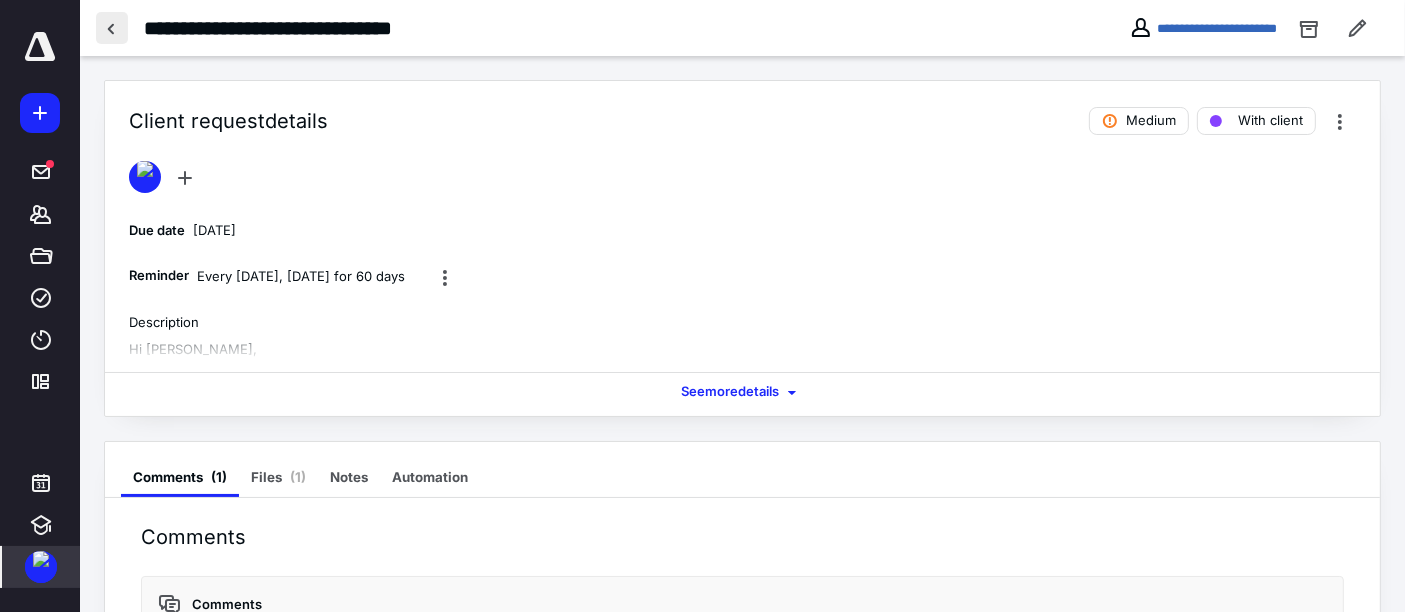 click at bounding box center (112, 28) 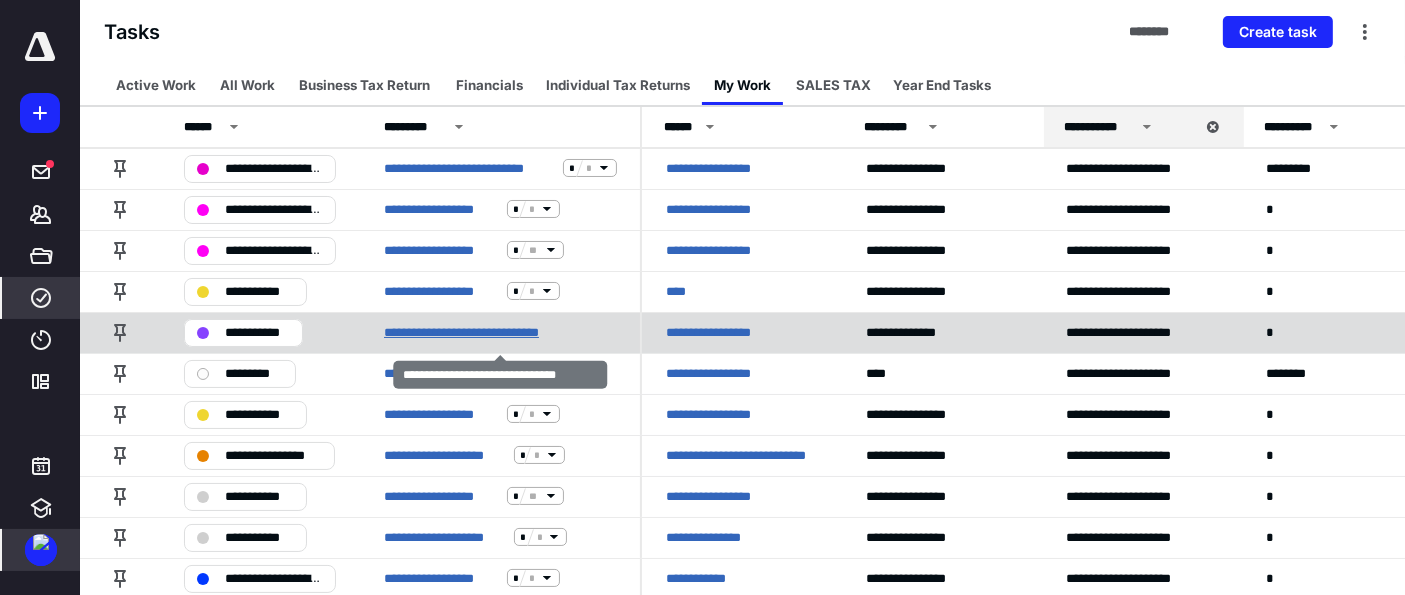 click on "**********" at bounding box center (488, 332) 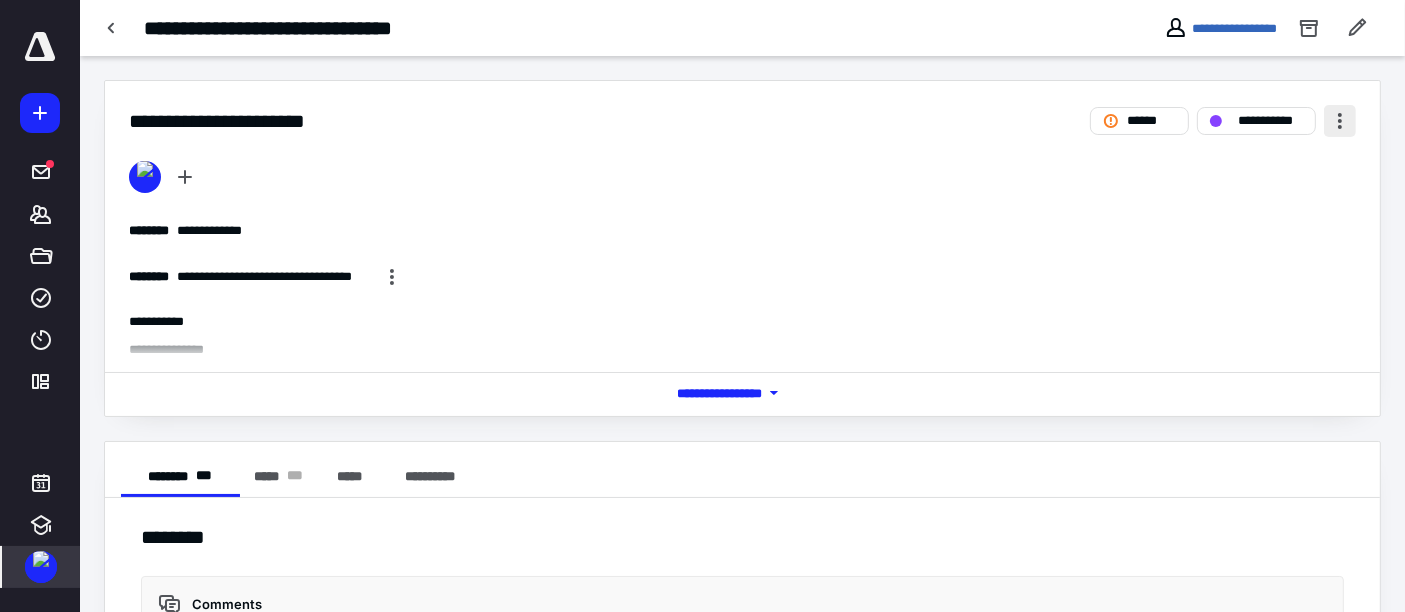 click at bounding box center (1340, 121) 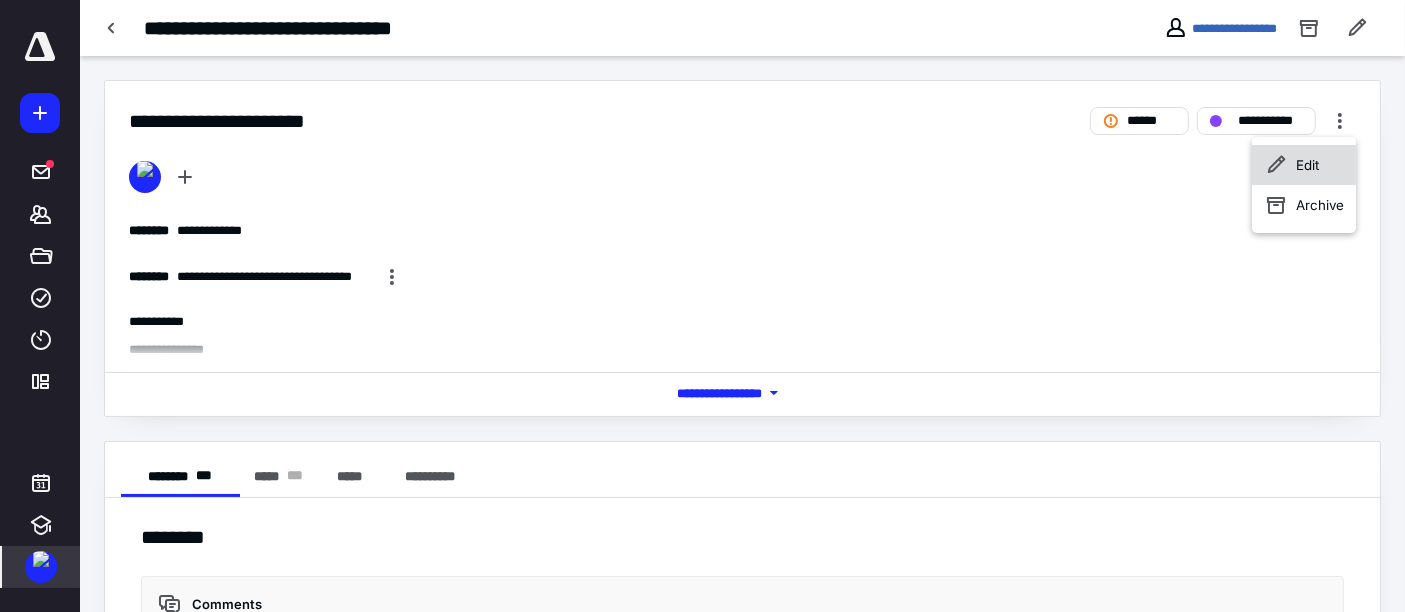 click on "Edit" at bounding box center [1304, 165] 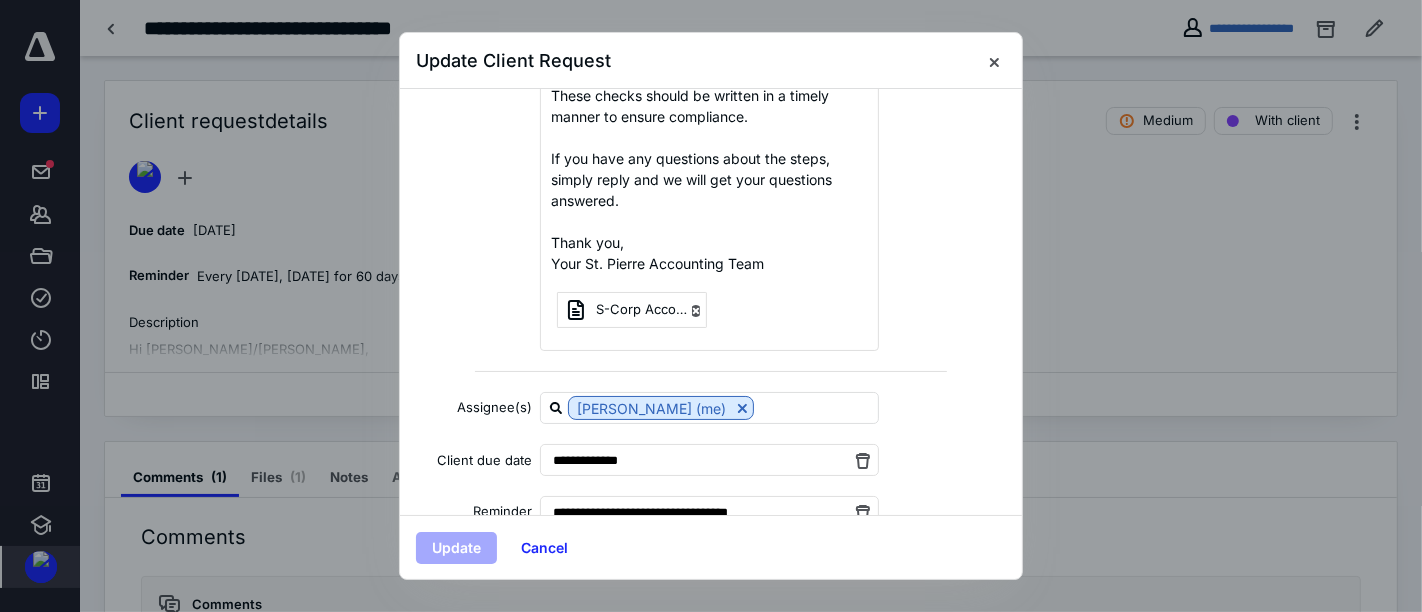 scroll, scrollTop: 717, scrollLeft: 0, axis: vertical 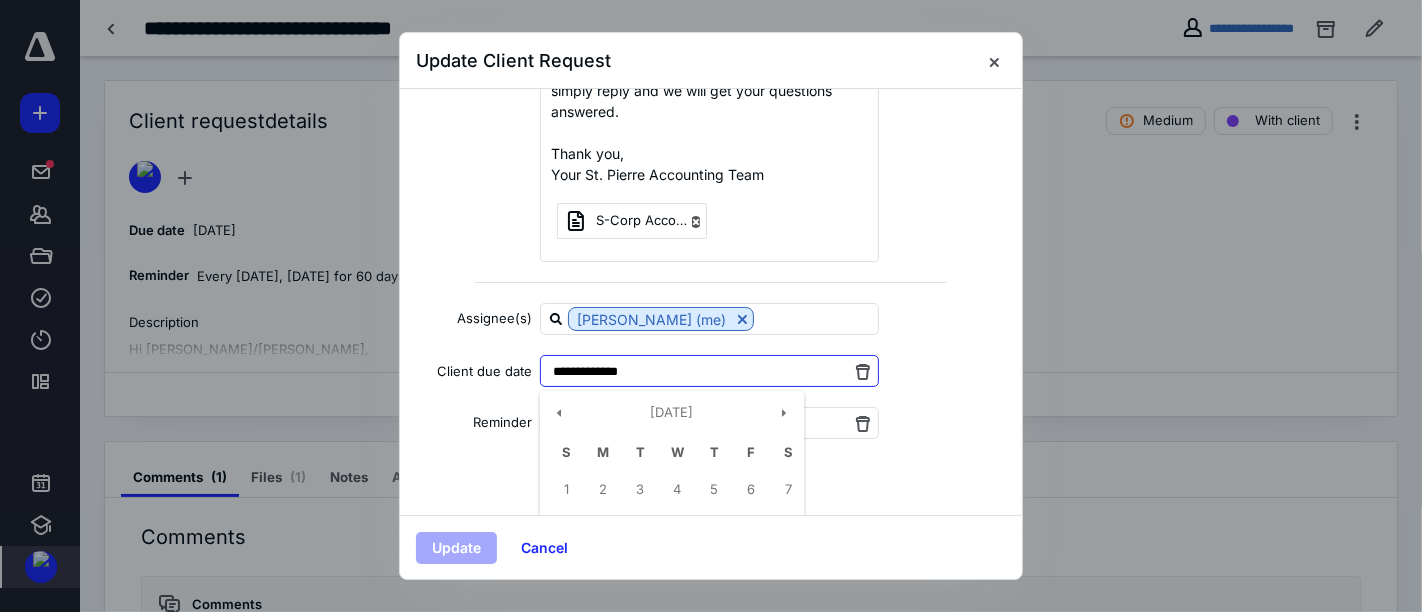 click on "**********" at bounding box center (709, 371) 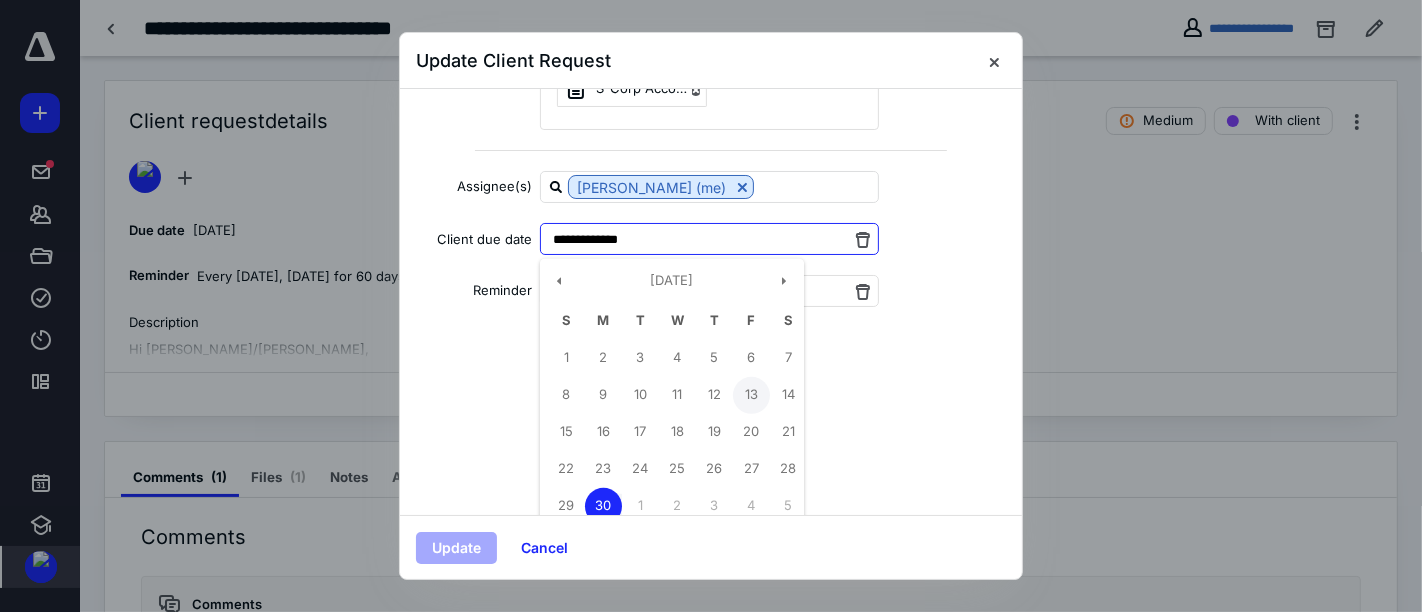 scroll, scrollTop: 943, scrollLeft: 0, axis: vertical 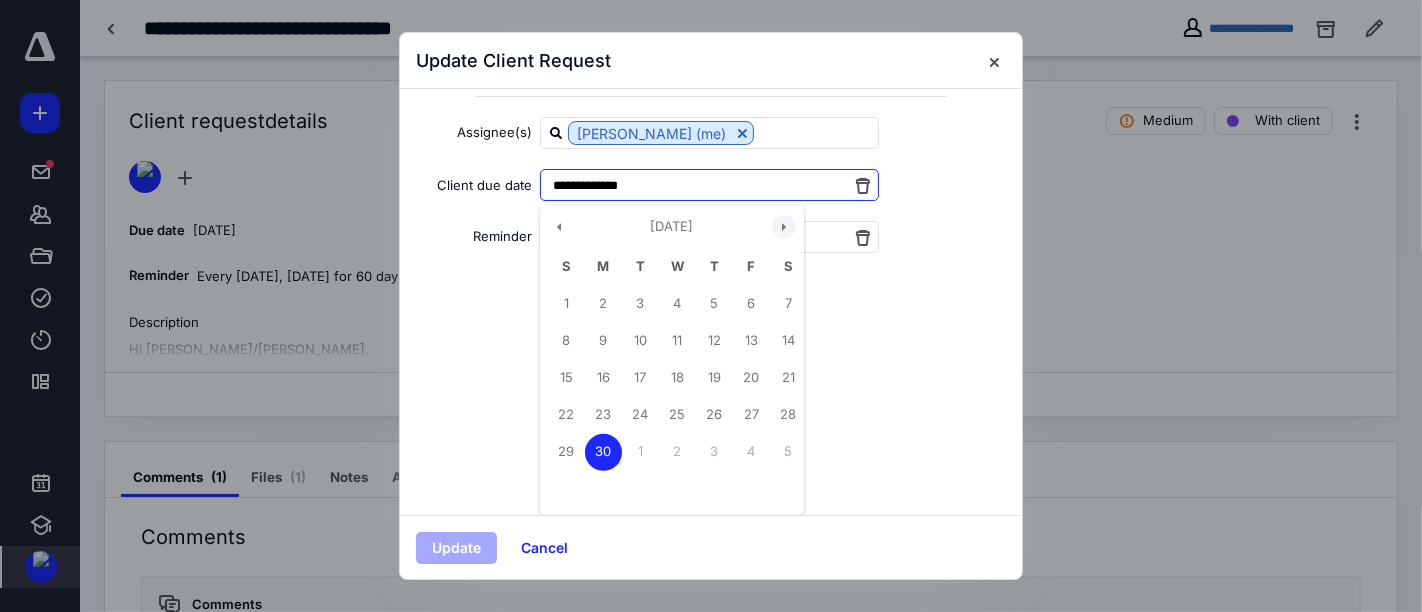 click at bounding box center [784, 227] 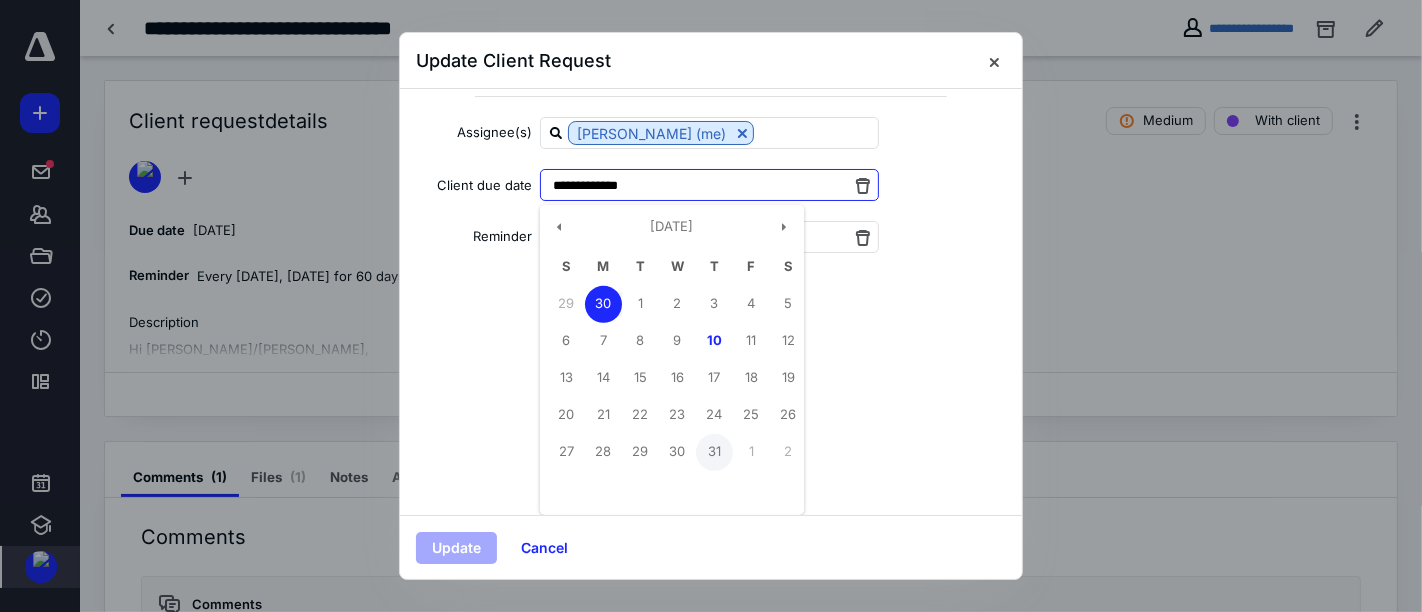click on "31" at bounding box center (714, 452) 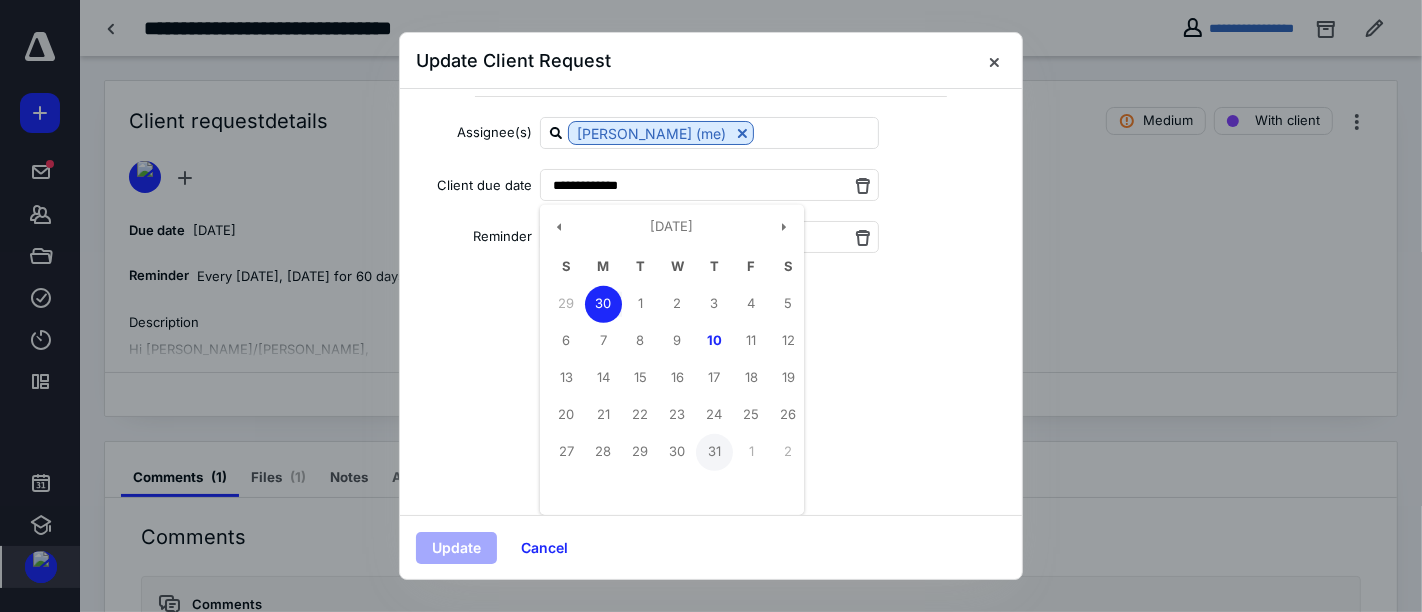type on "**********" 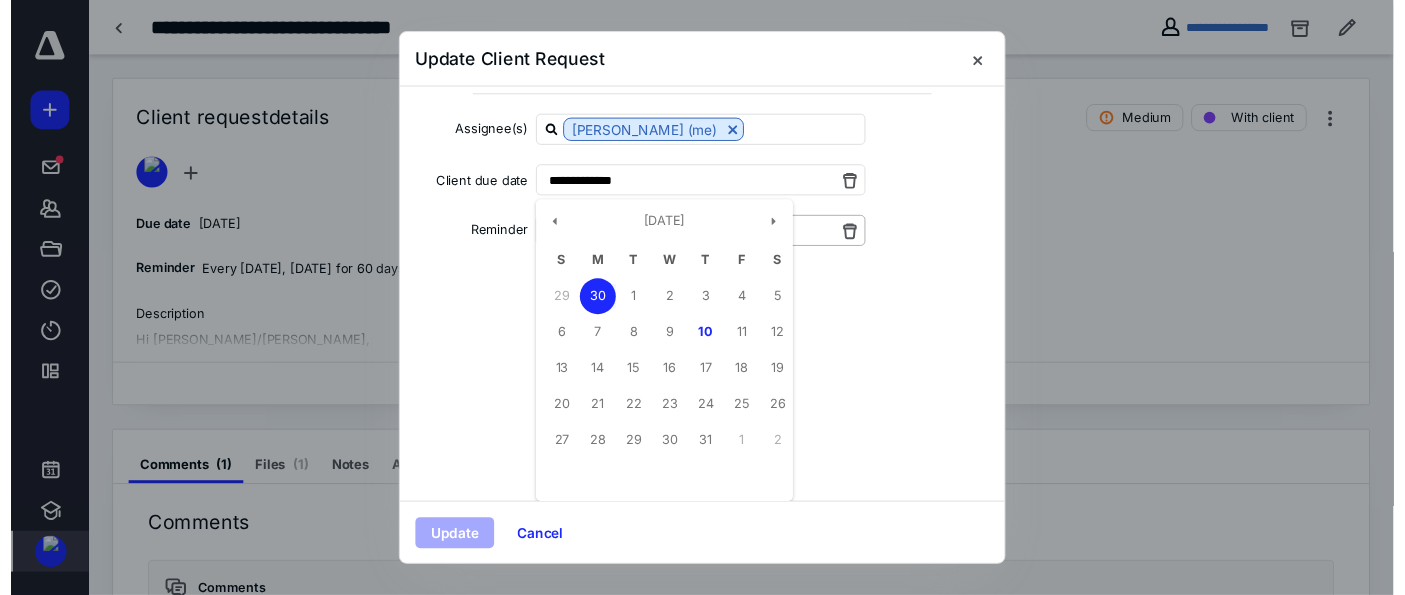 scroll, scrollTop: 717, scrollLeft: 0, axis: vertical 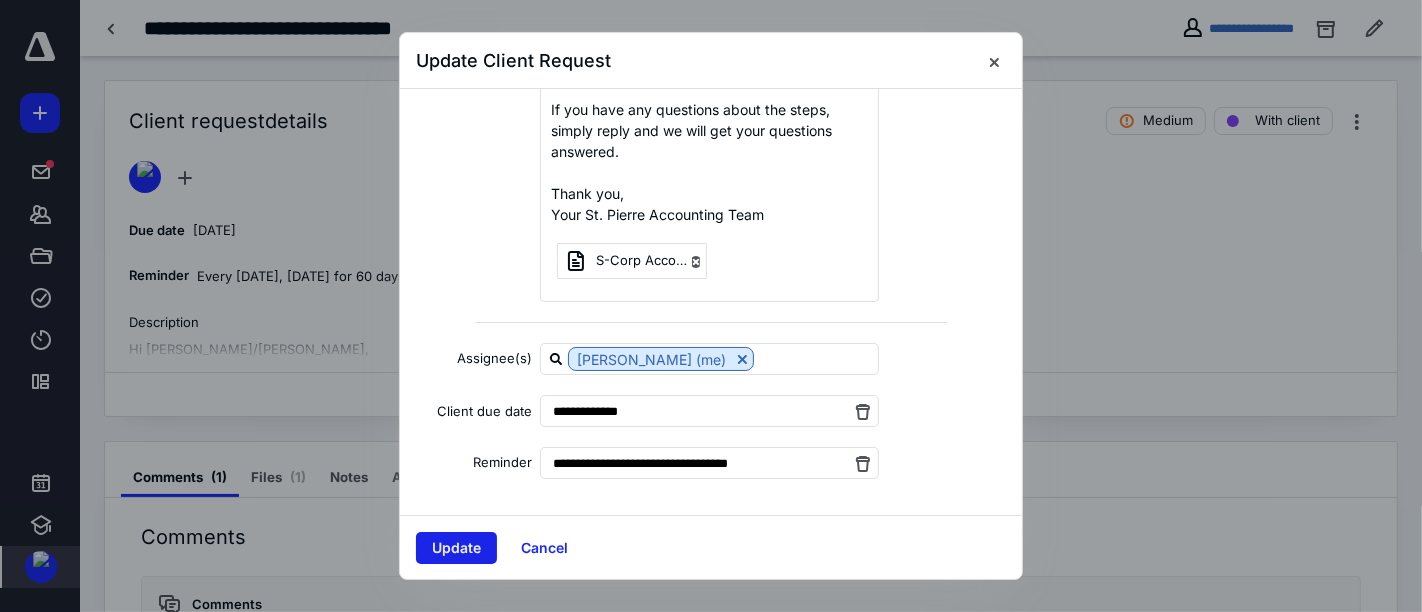 click on "Update" at bounding box center [456, 548] 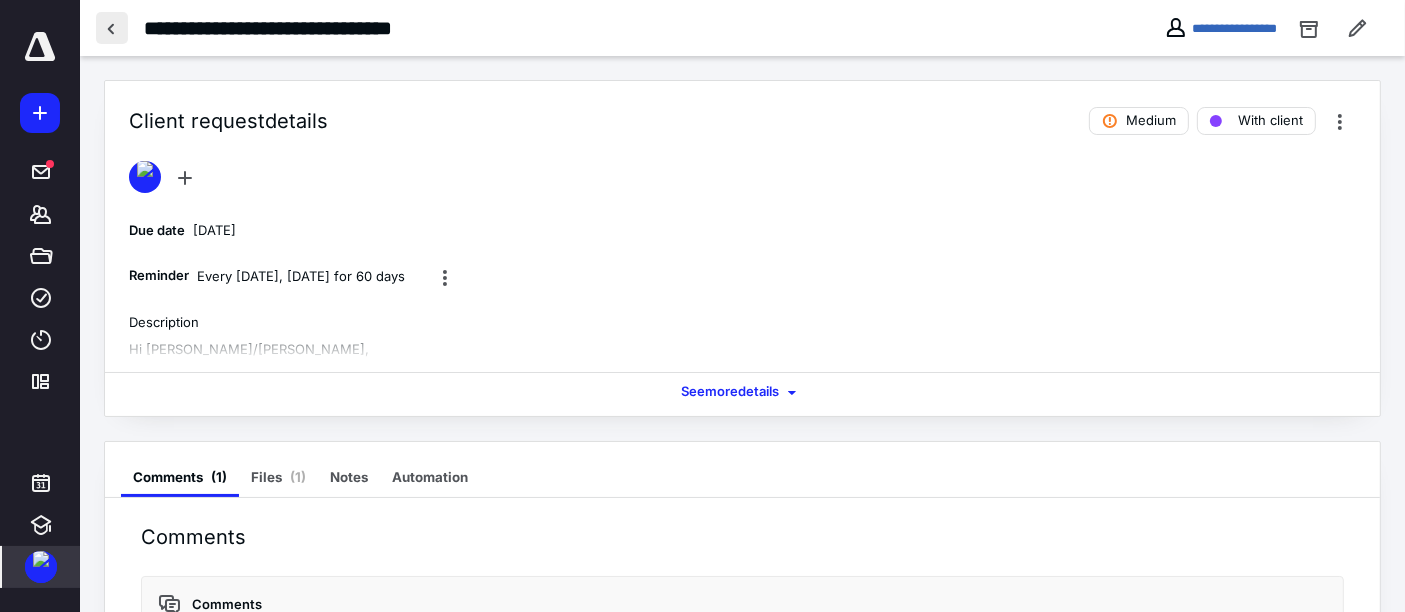 click at bounding box center (112, 28) 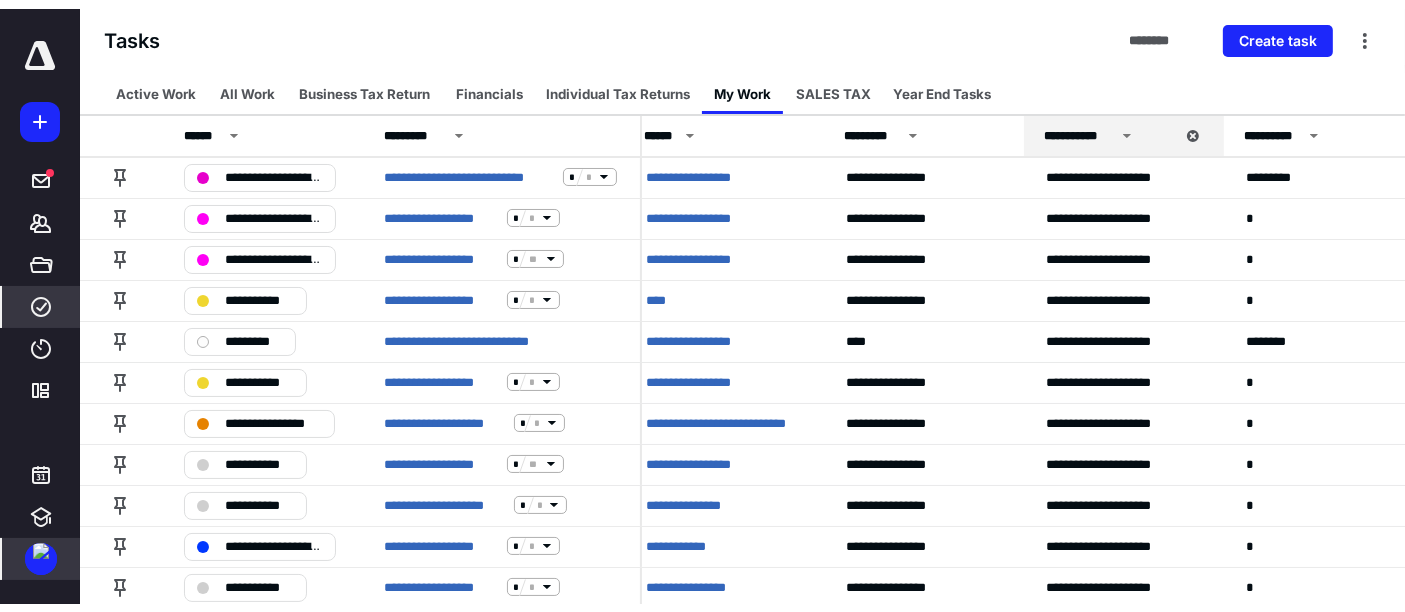 scroll, scrollTop: 0, scrollLeft: 0, axis: both 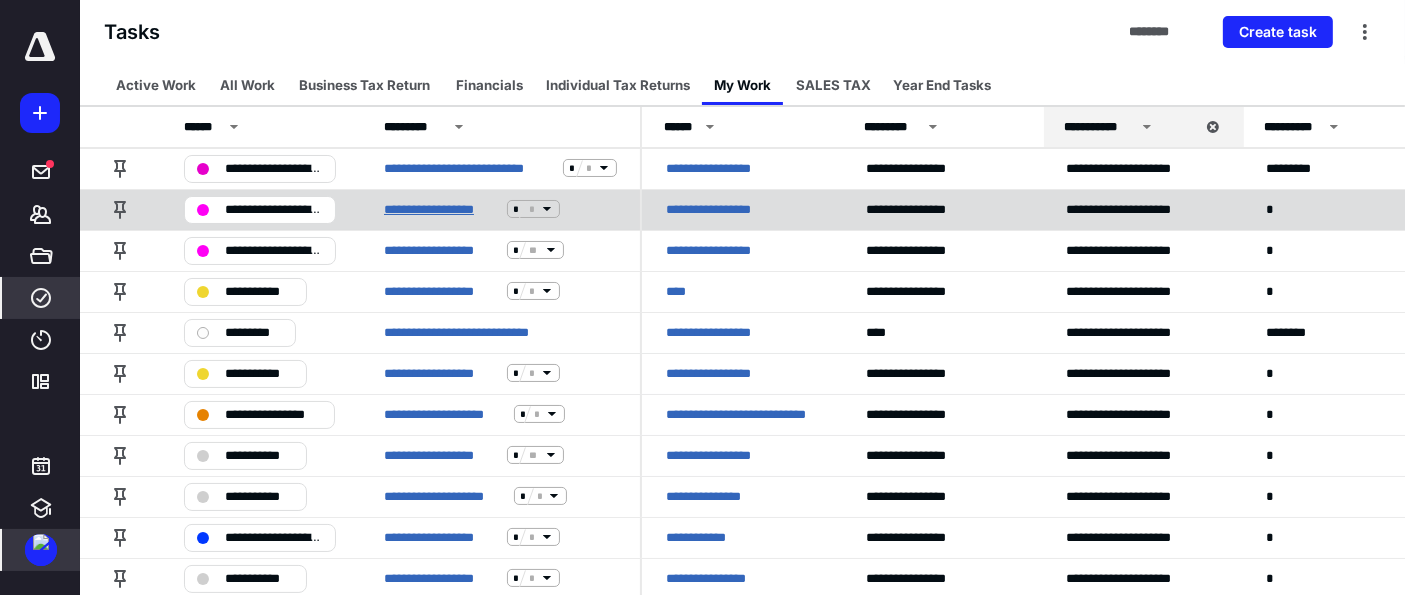 click on "**********" at bounding box center [441, 209] 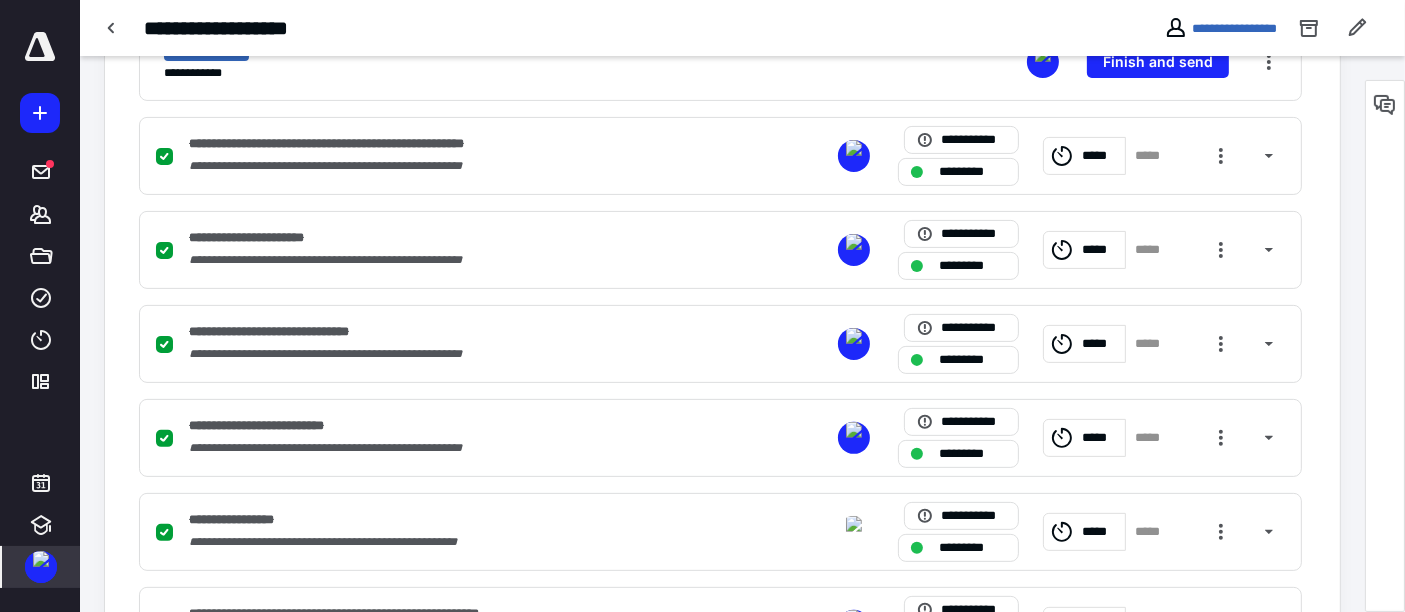 scroll, scrollTop: 749, scrollLeft: 0, axis: vertical 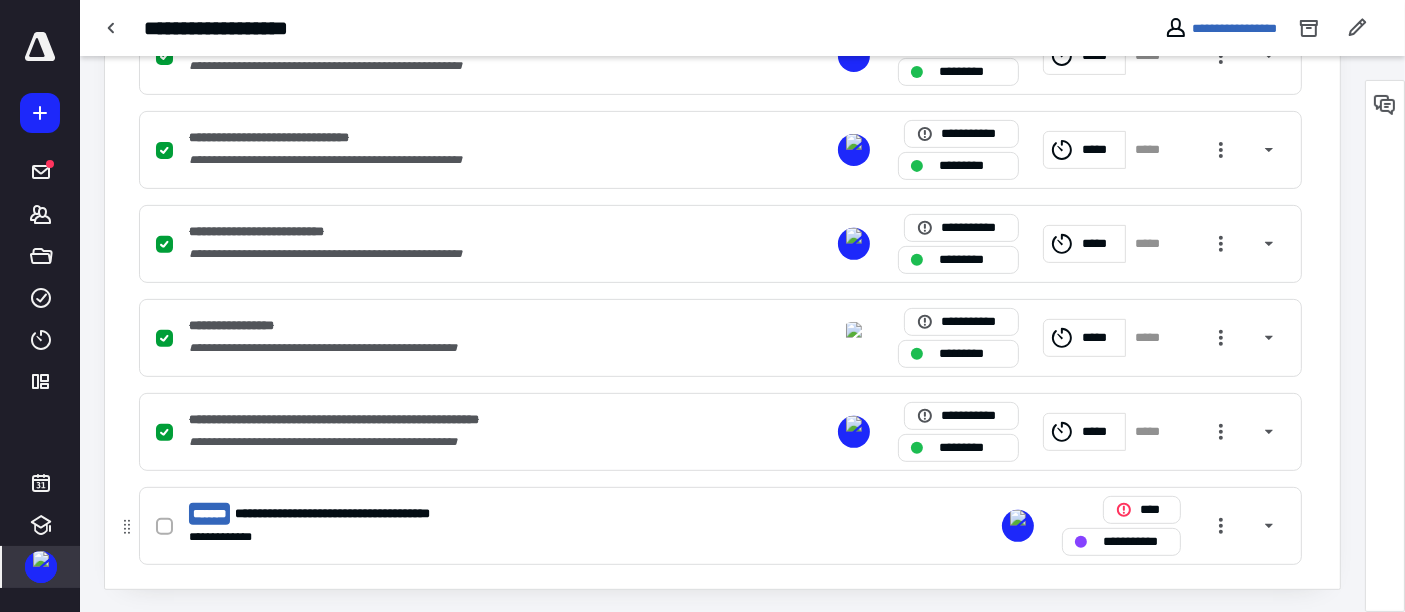 click on "**********" at bounding box center (458, 514) 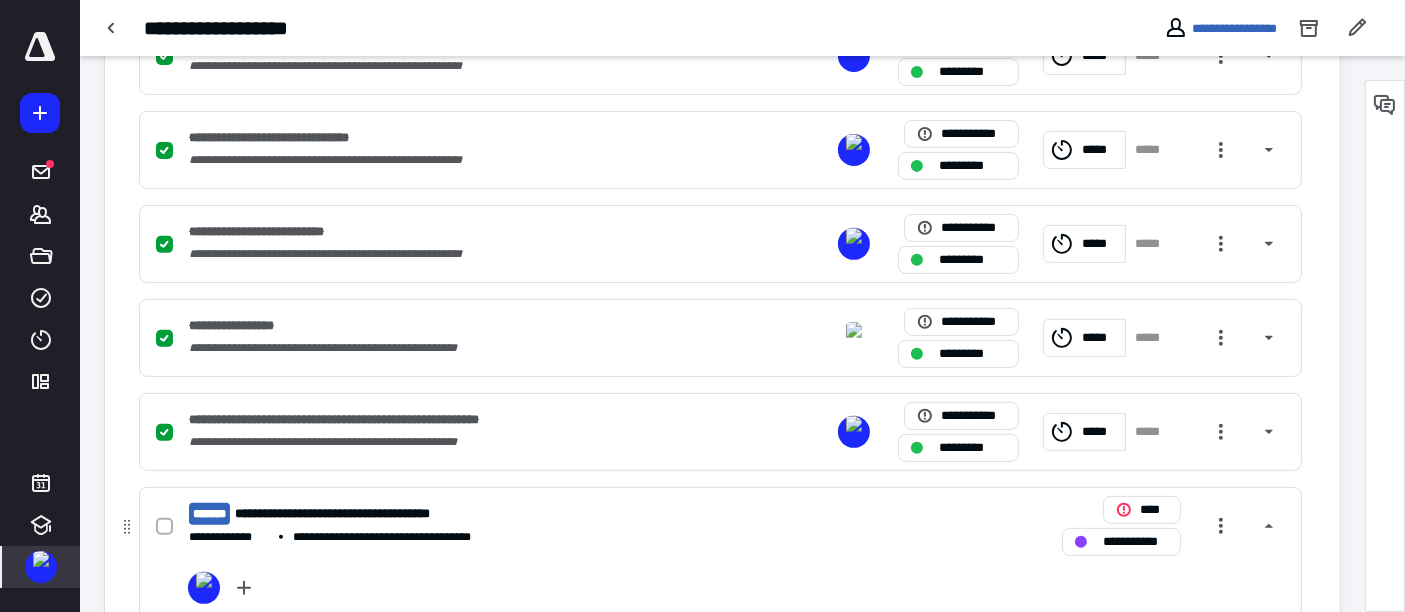 scroll, scrollTop: 1527, scrollLeft: 0, axis: vertical 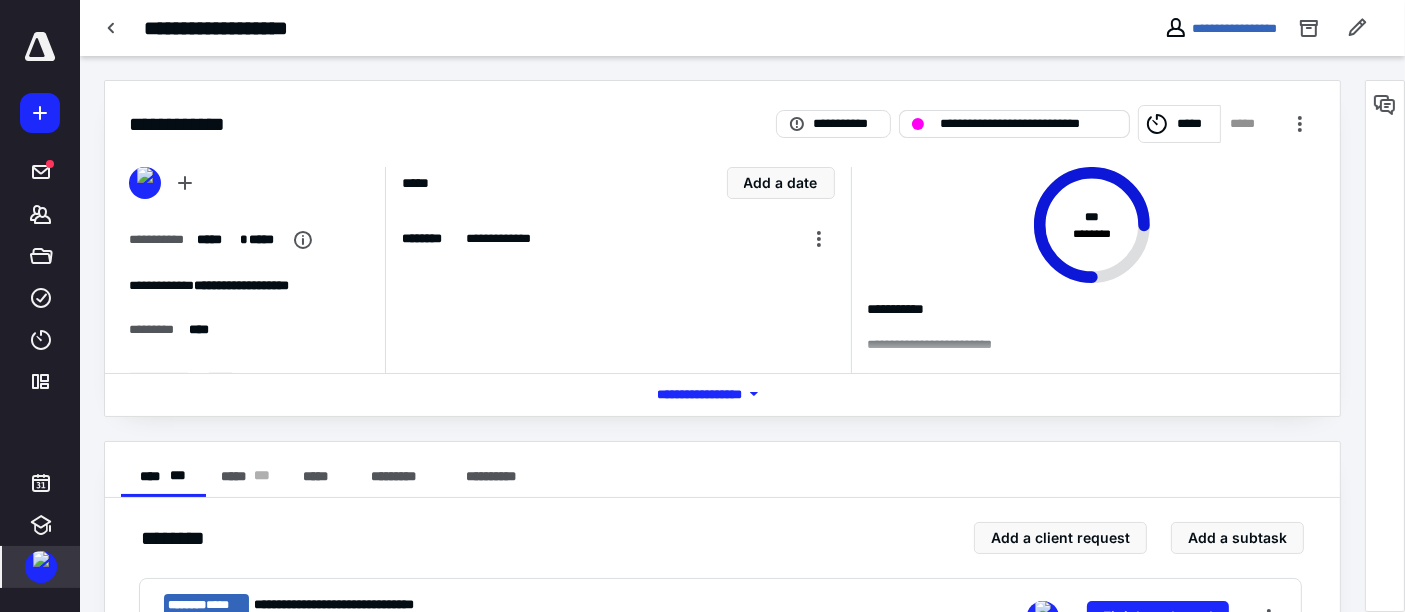 click on "**********" at bounding box center [1028, 124] 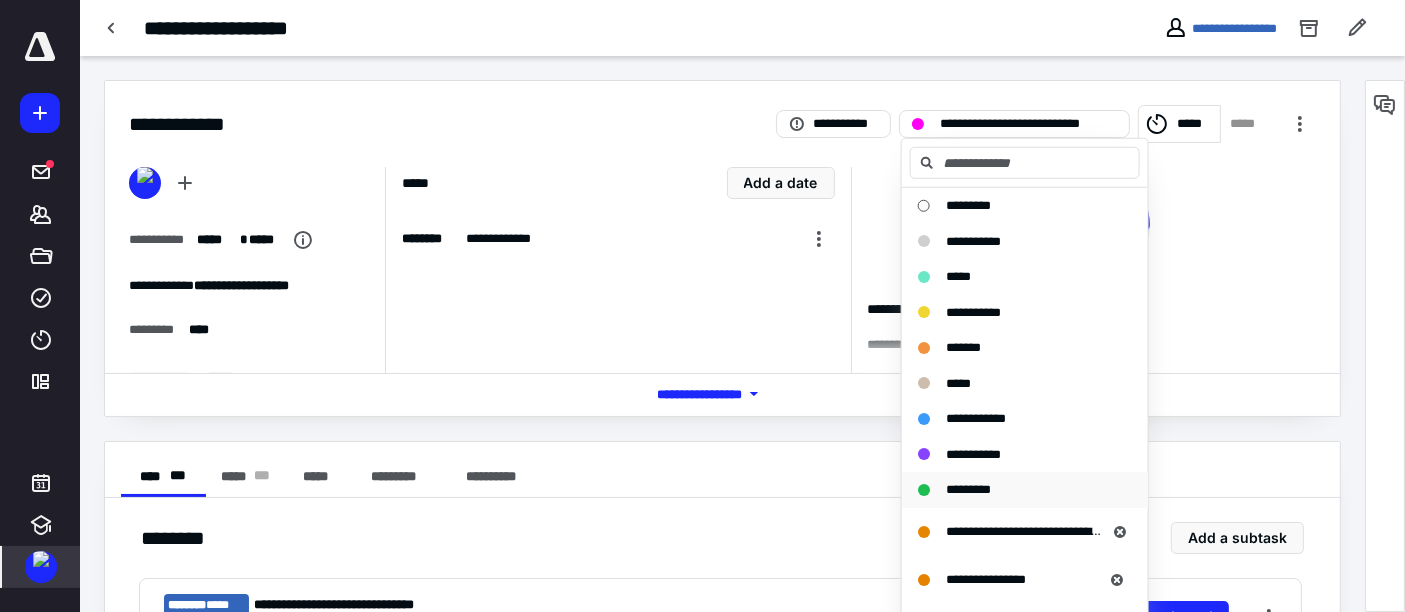click on "*********" at bounding box center [968, 489] 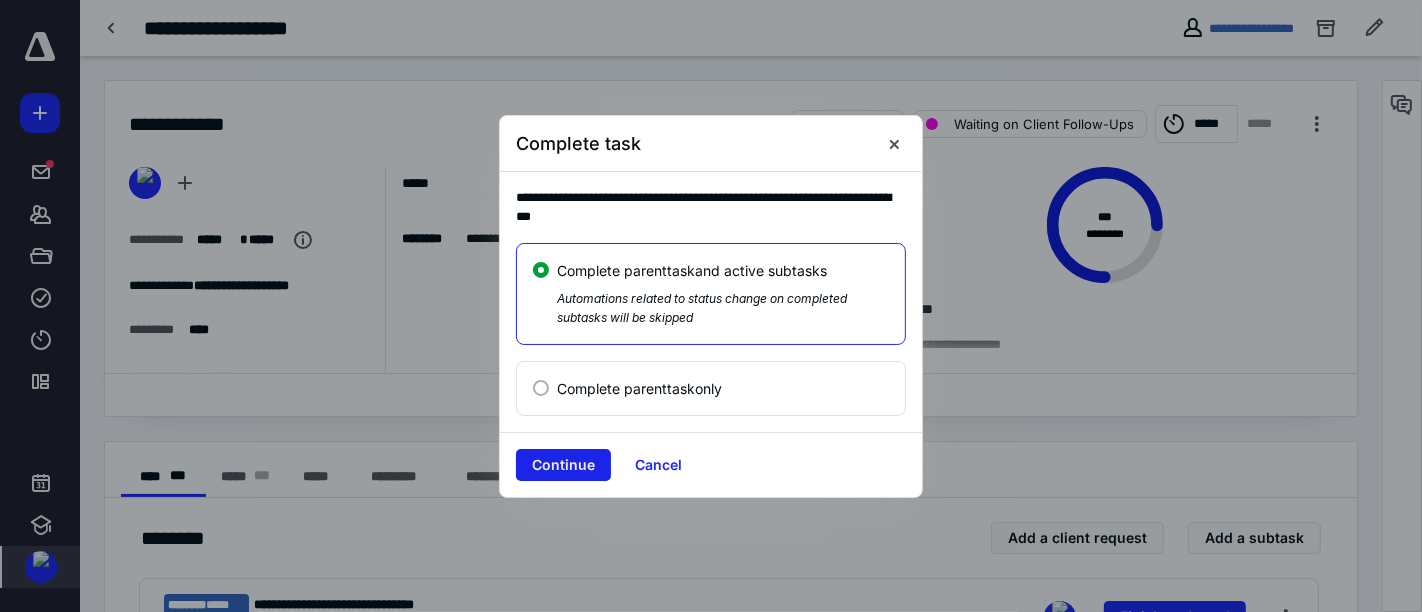 click on "Continue" at bounding box center [563, 465] 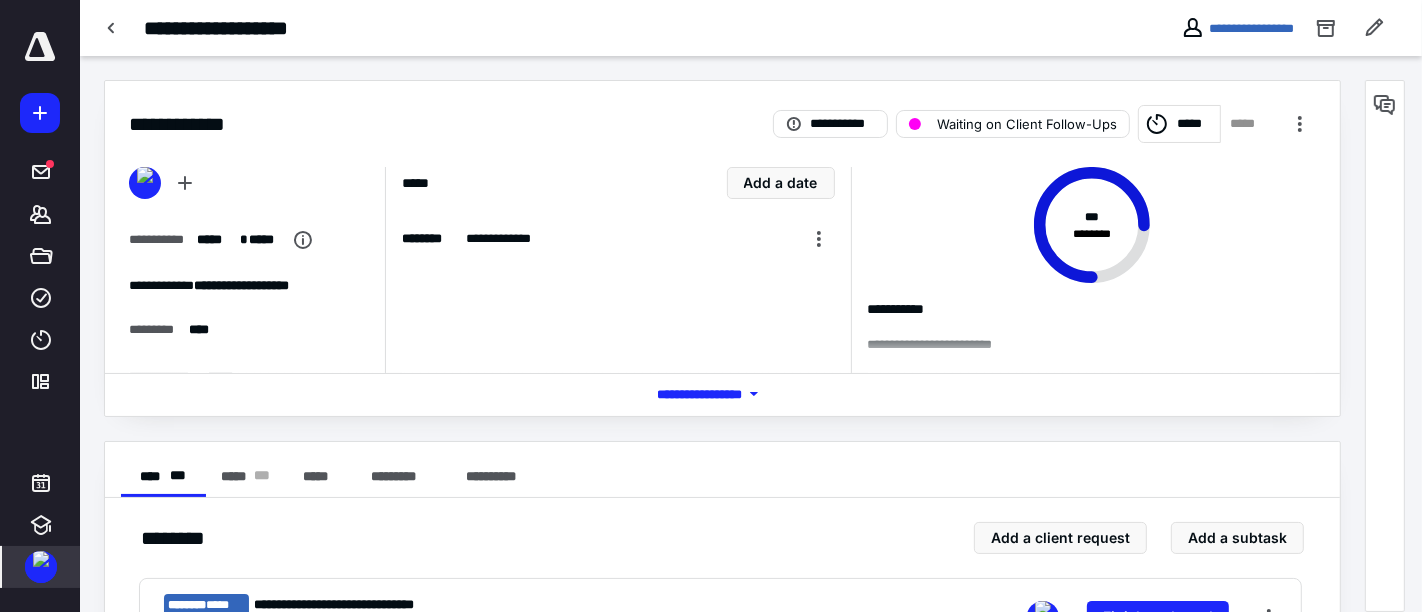 checkbox on "true" 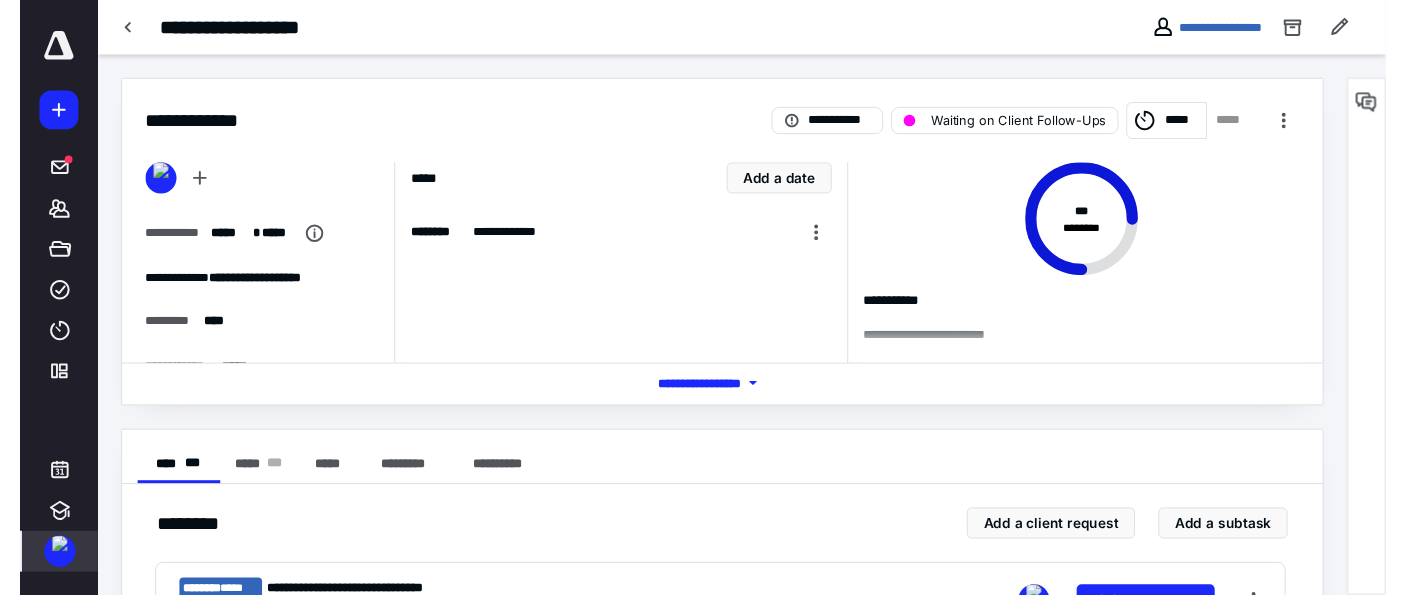 scroll, scrollTop: 20, scrollLeft: 0, axis: vertical 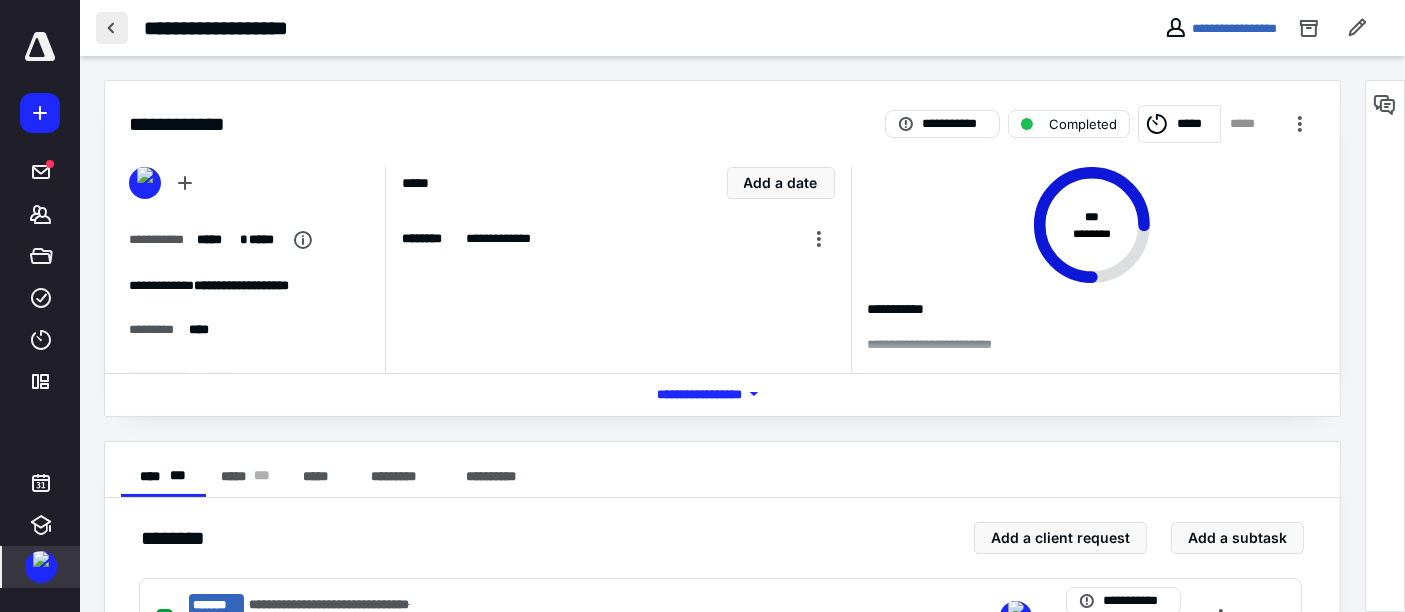 click at bounding box center [112, 28] 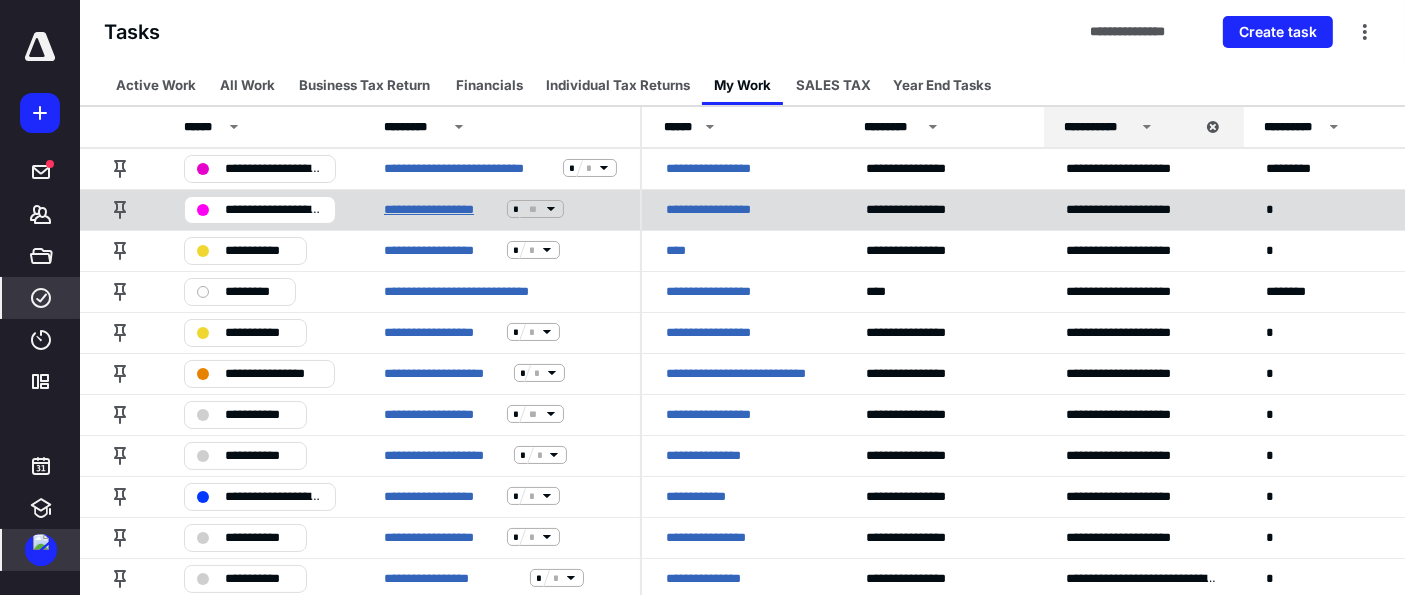 click on "**********" at bounding box center [441, 209] 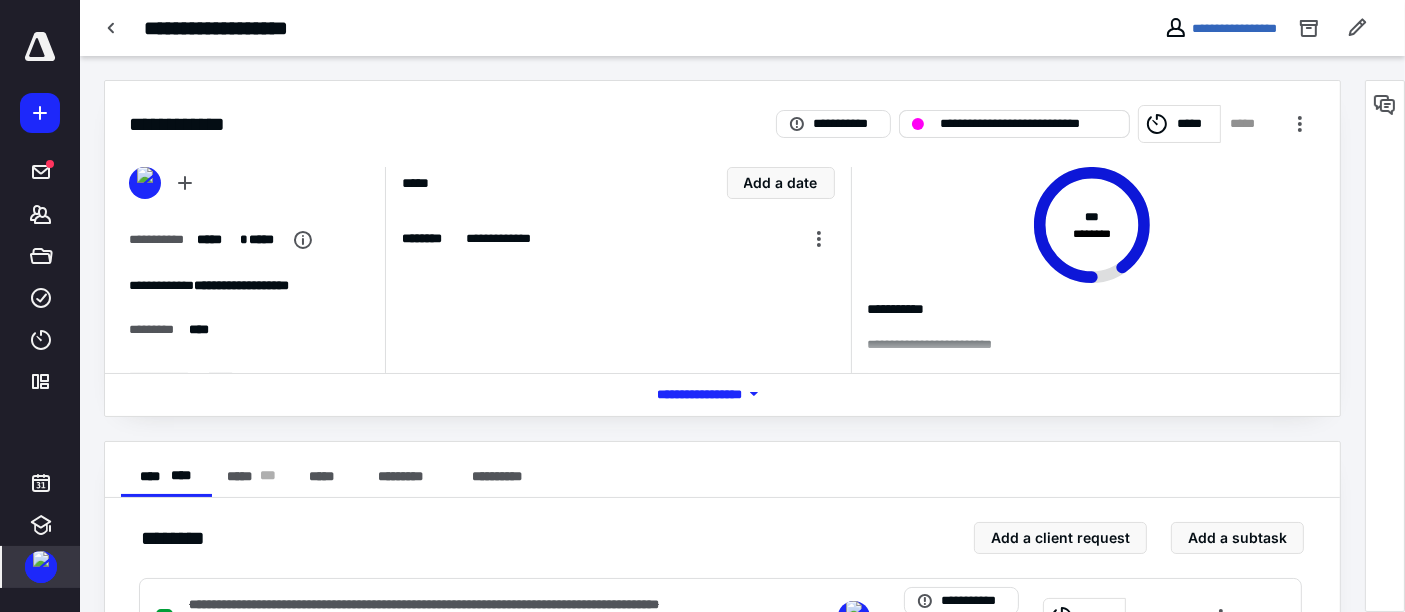 click on "**********" at bounding box center [1028, 124] 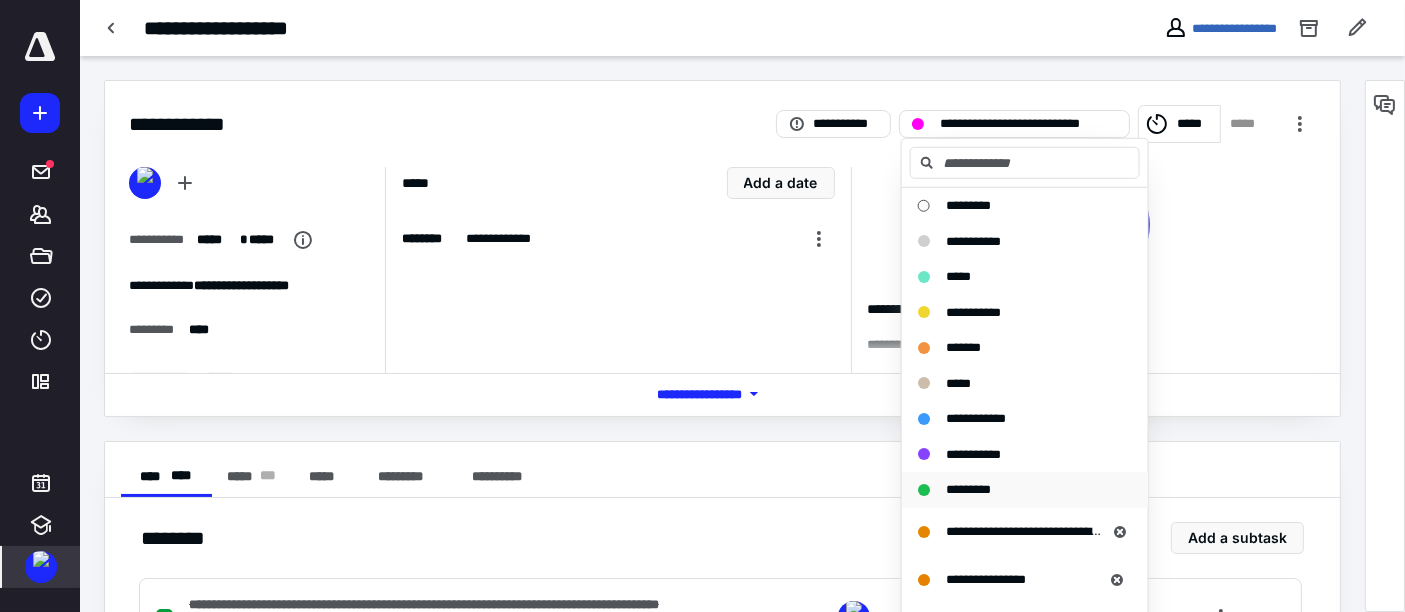 click on "*********" at bounding box center (968, 489) 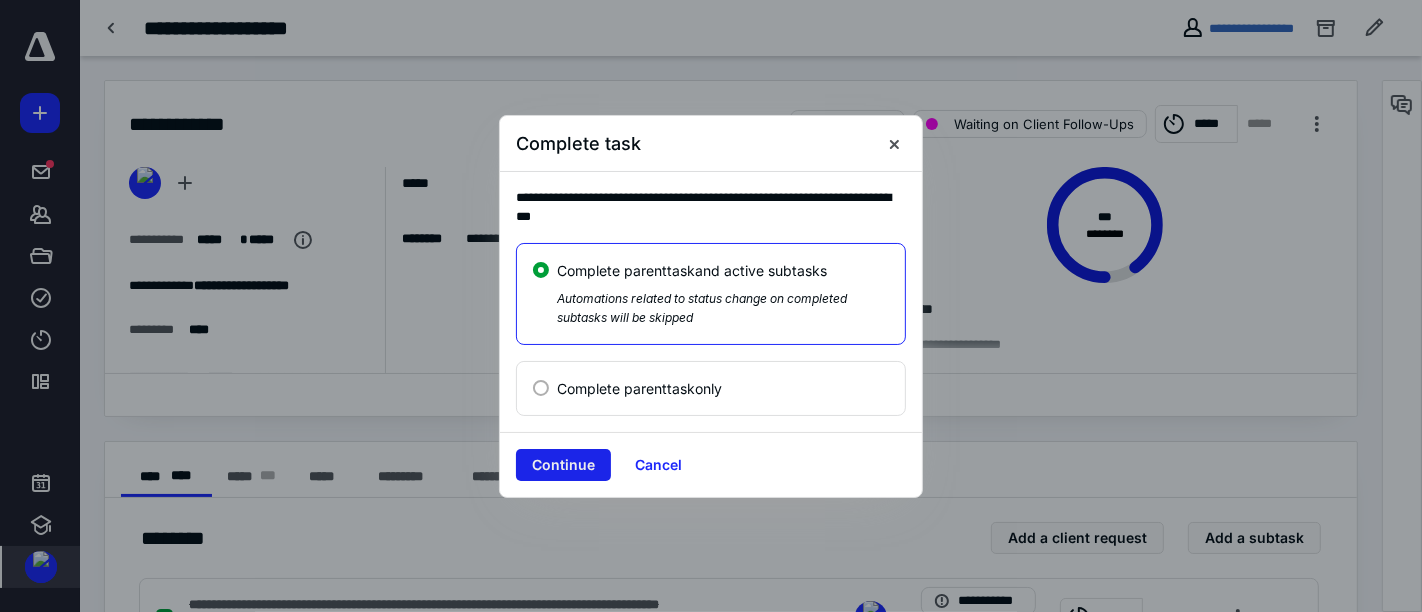 click on "Continue" at bounding box center [563, 465] 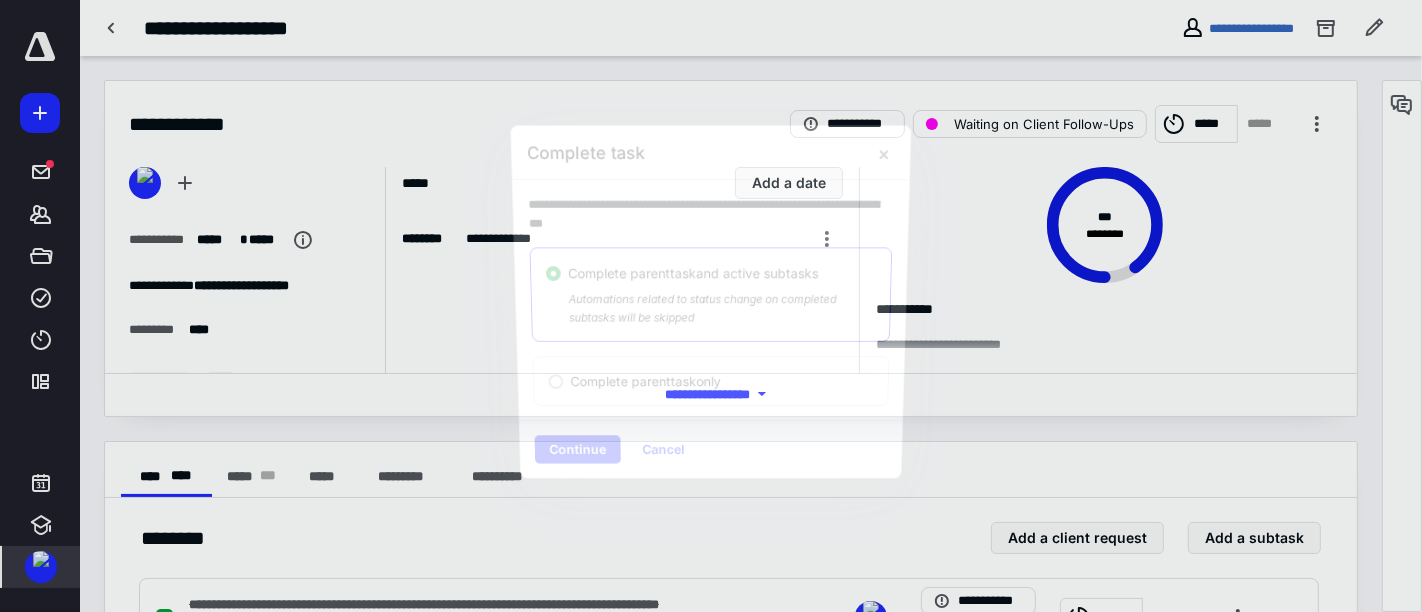 checkbox on "true" 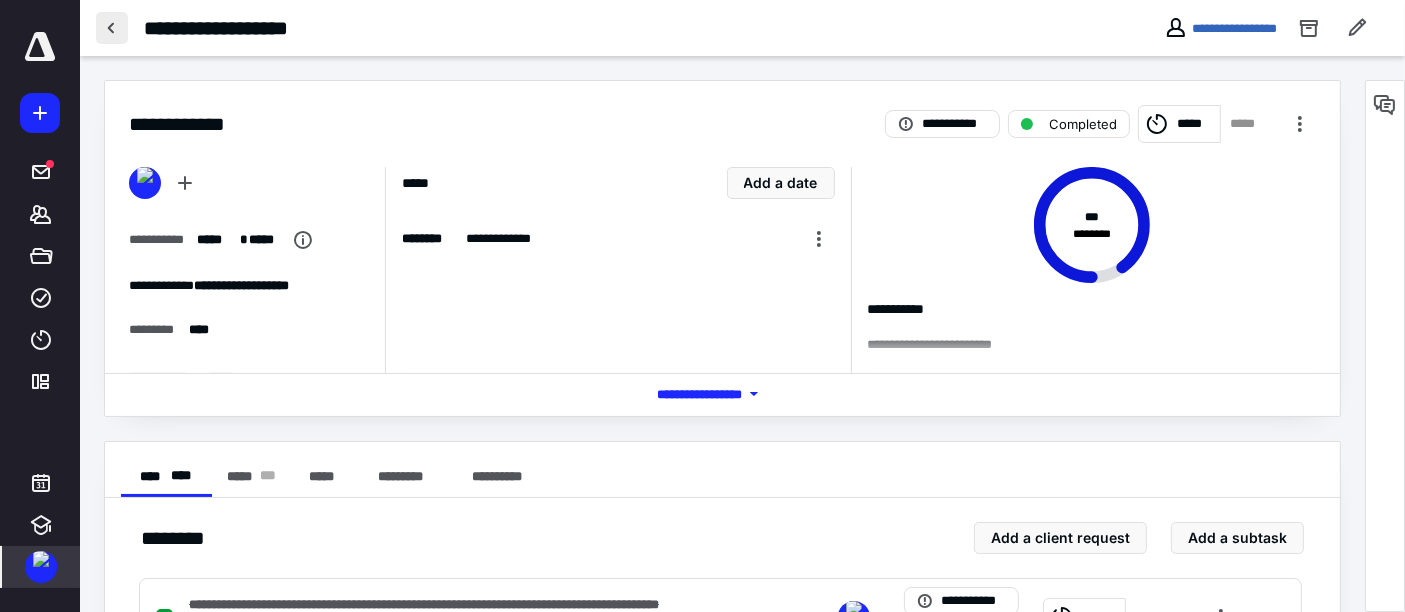 click at bounding box center [112, 28] 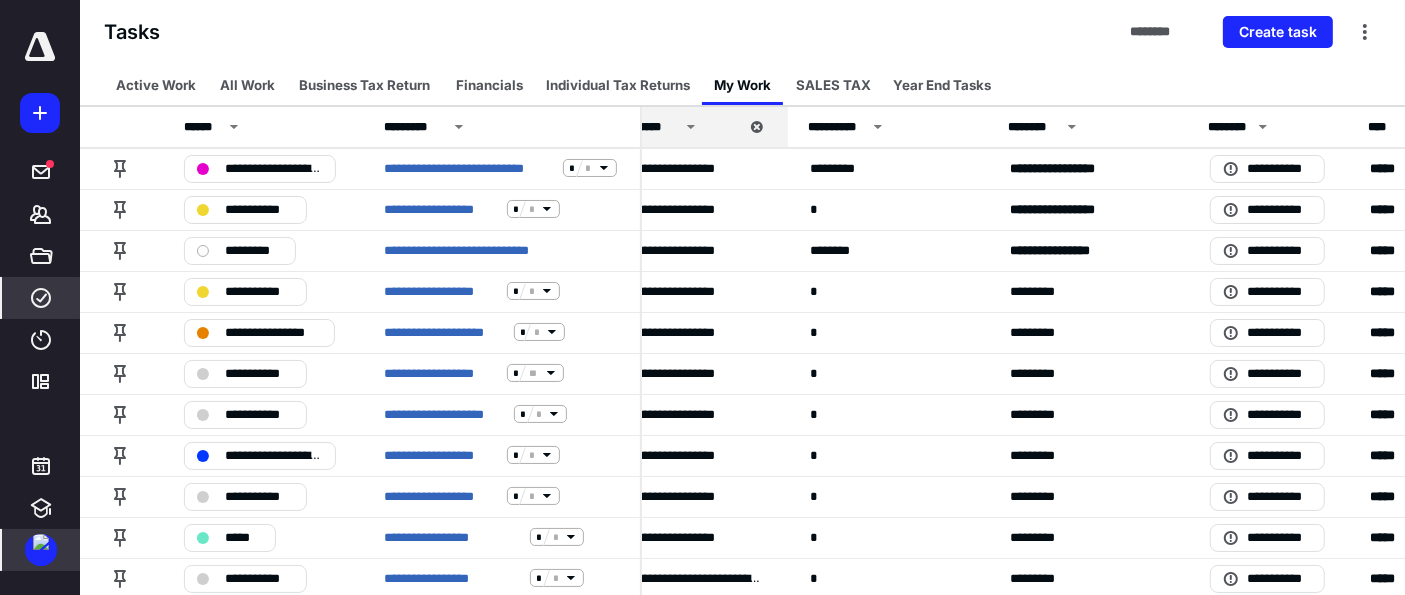 scroll, scrollTop: 0, scrollLeft: 0, axis: both 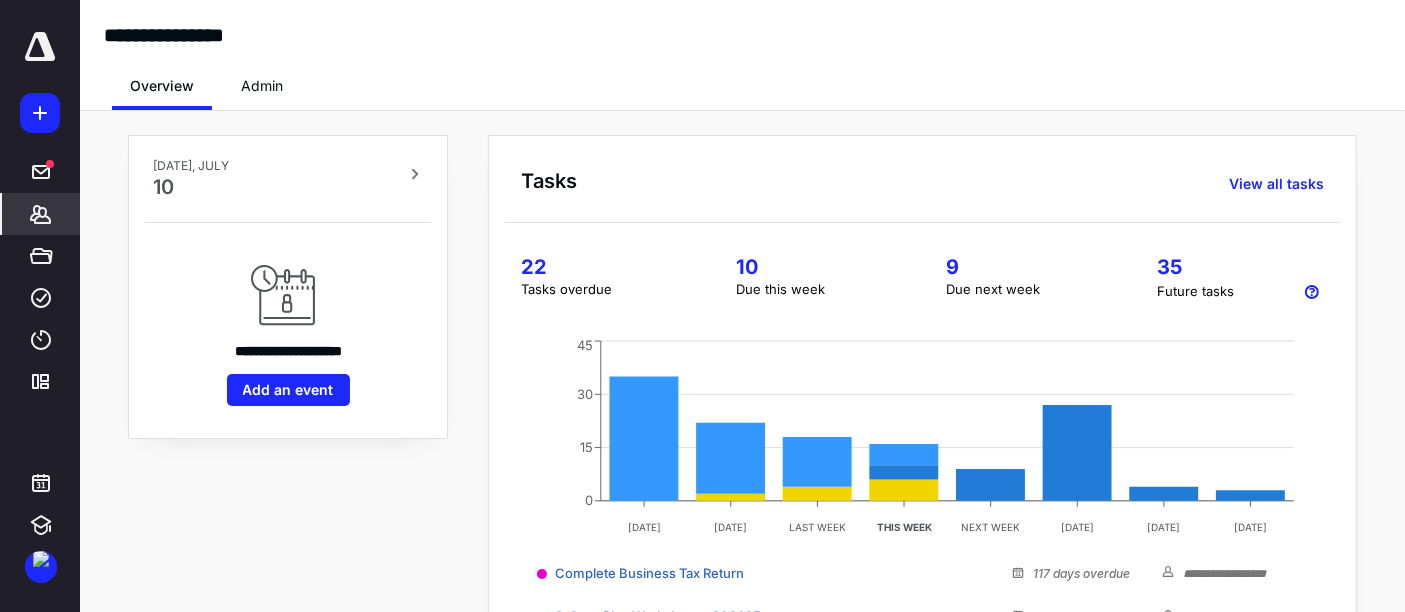 click on "*******" at bounding box center [41, 214] 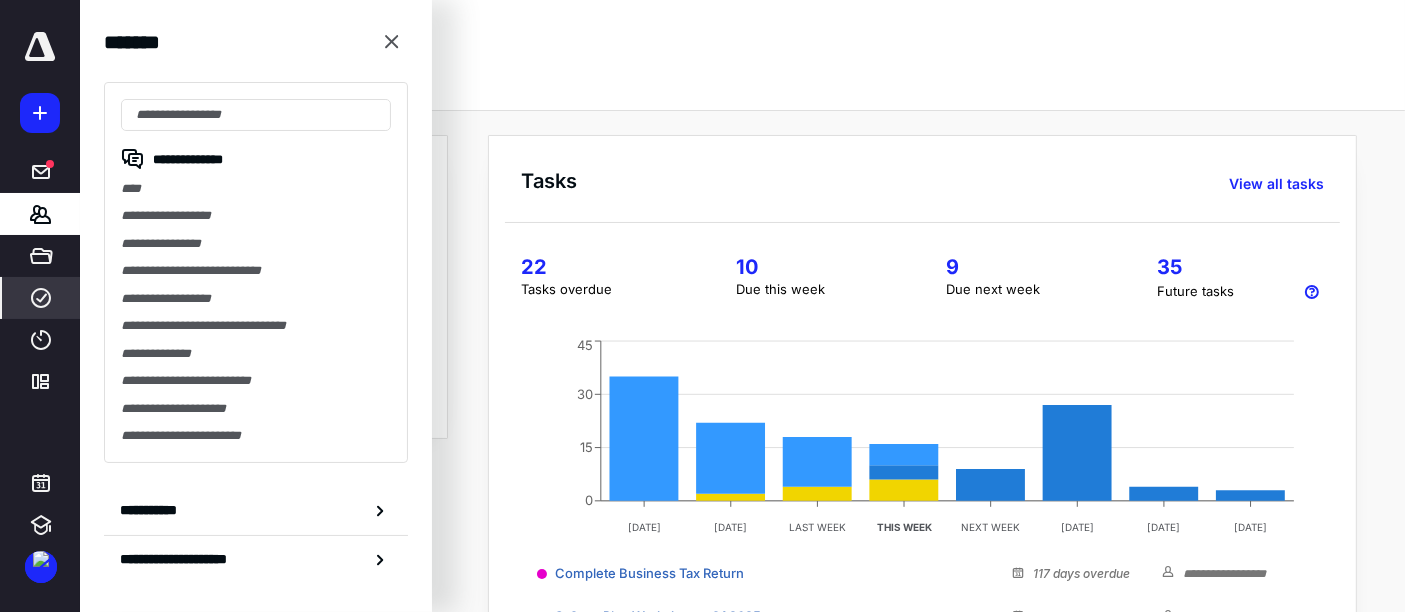 click 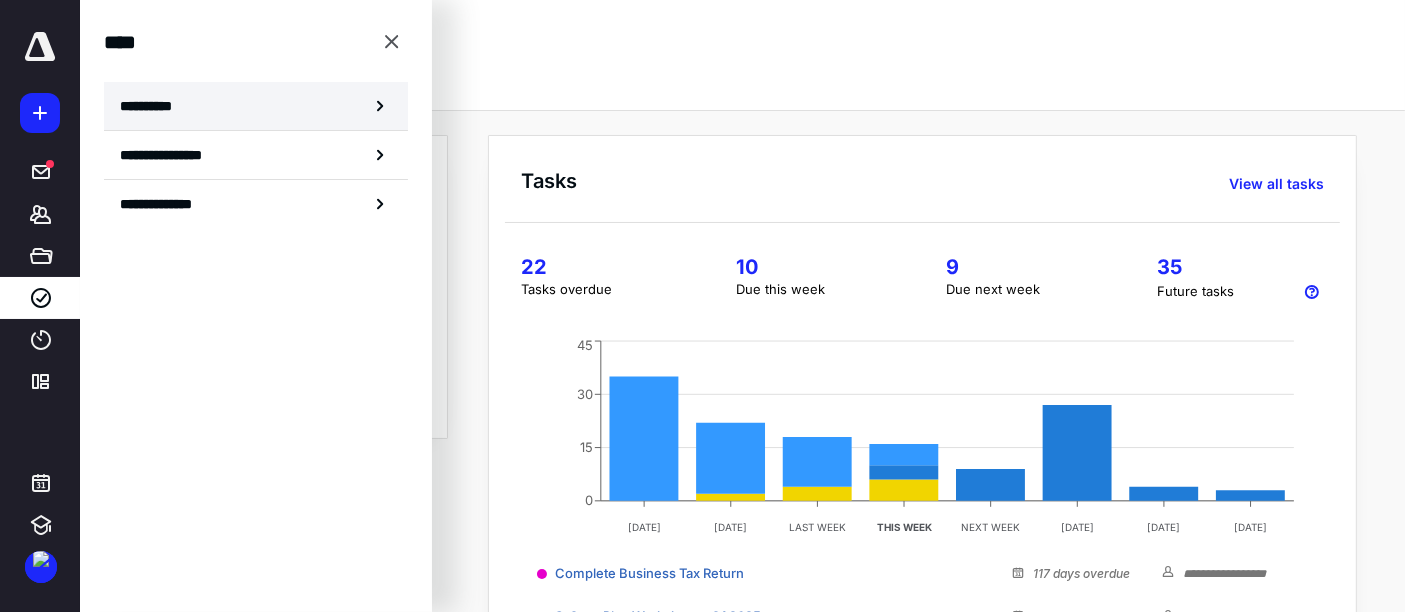 click on "**********" at bounding box center (153, 106) 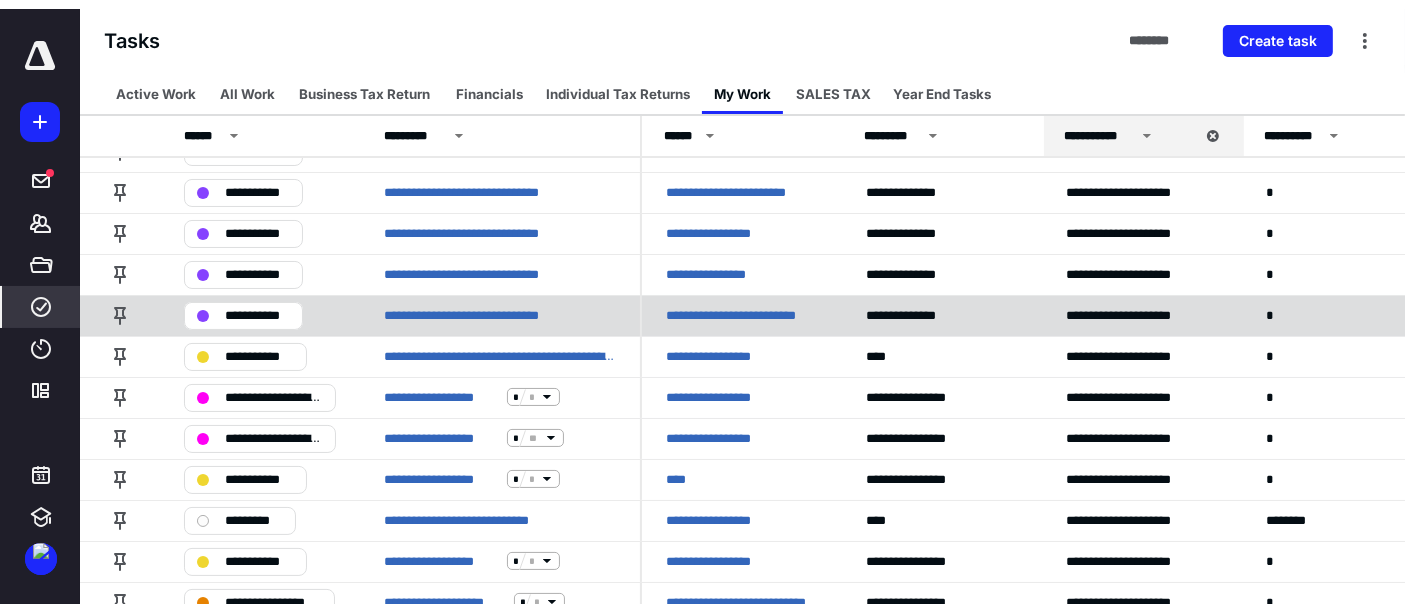 scroll, scrollTop: 0, scrollLeft: 0, axis: both 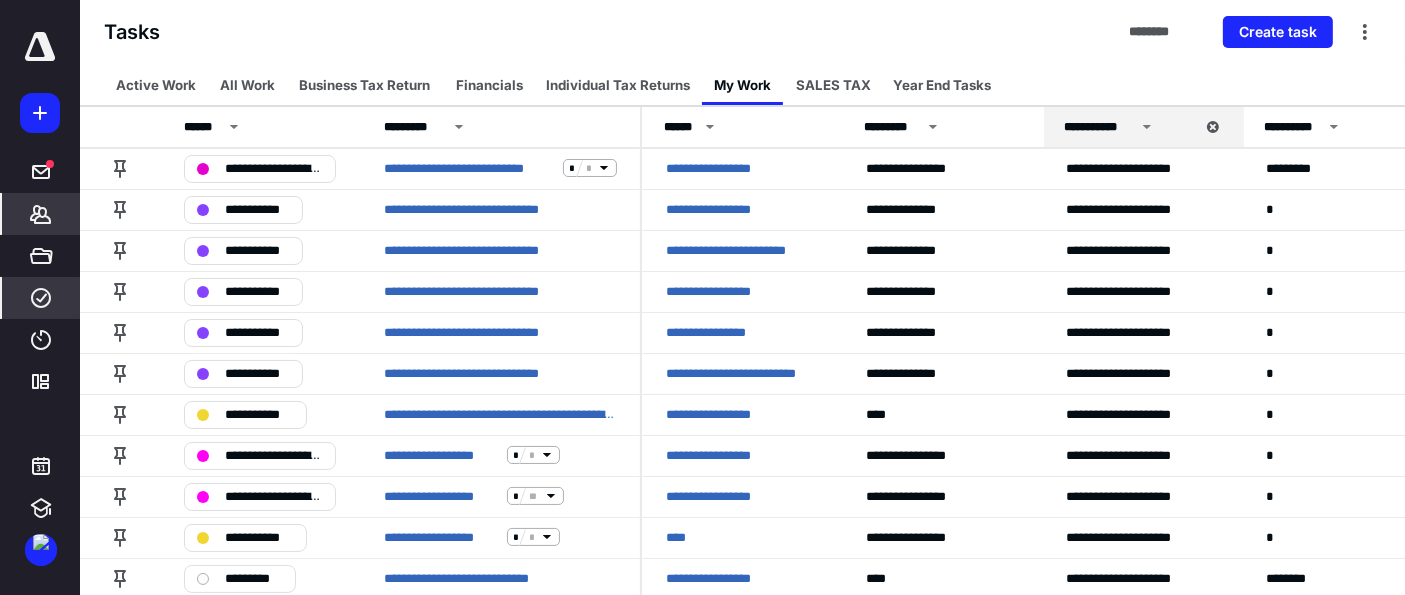 click 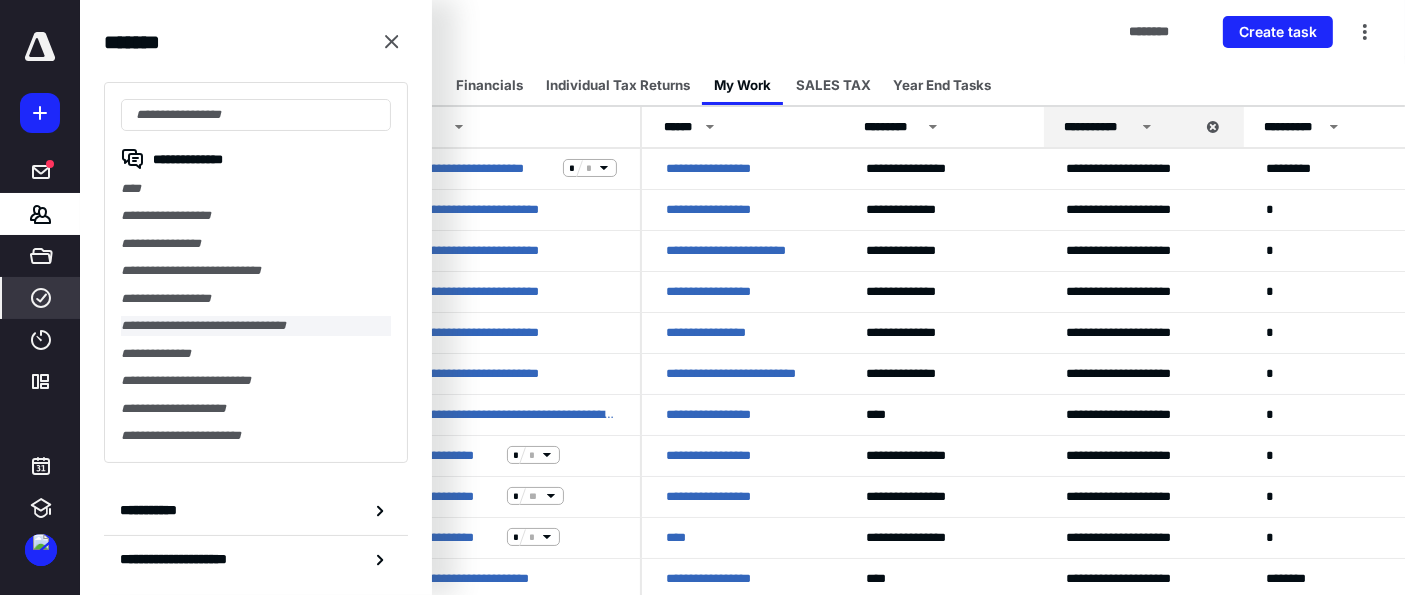 click on "**********" at bounding box center [256, 325] 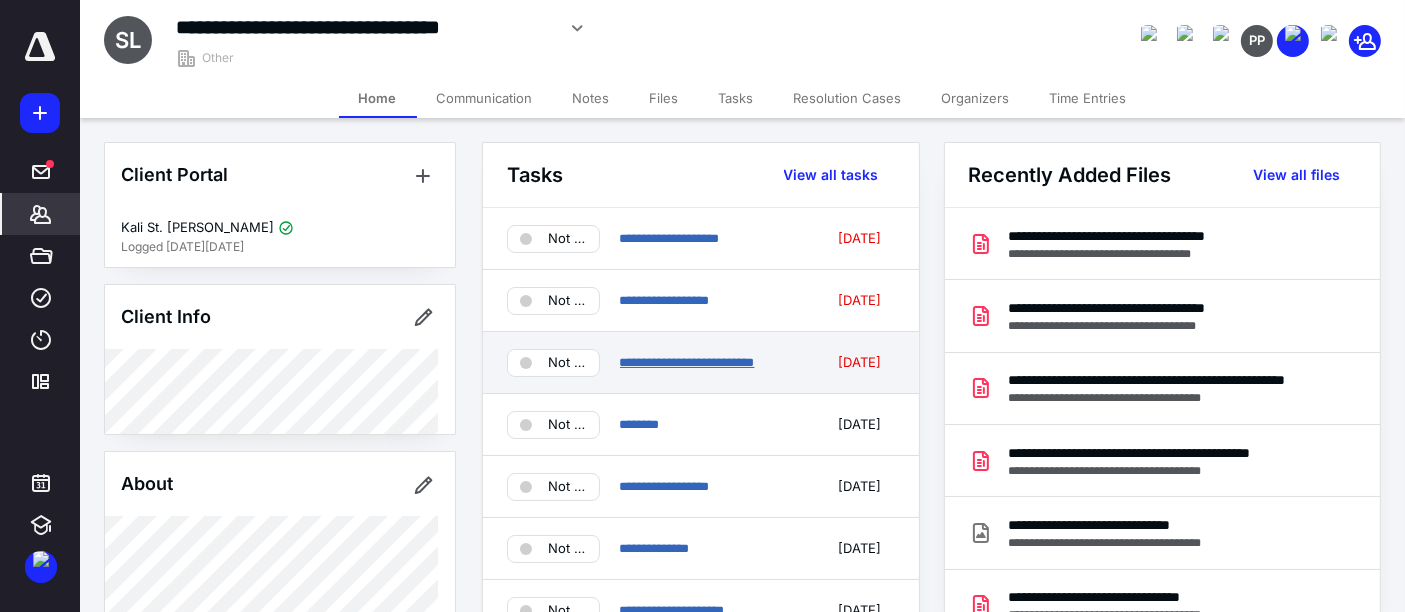 click on "**********" at bounding box center [687, 362] 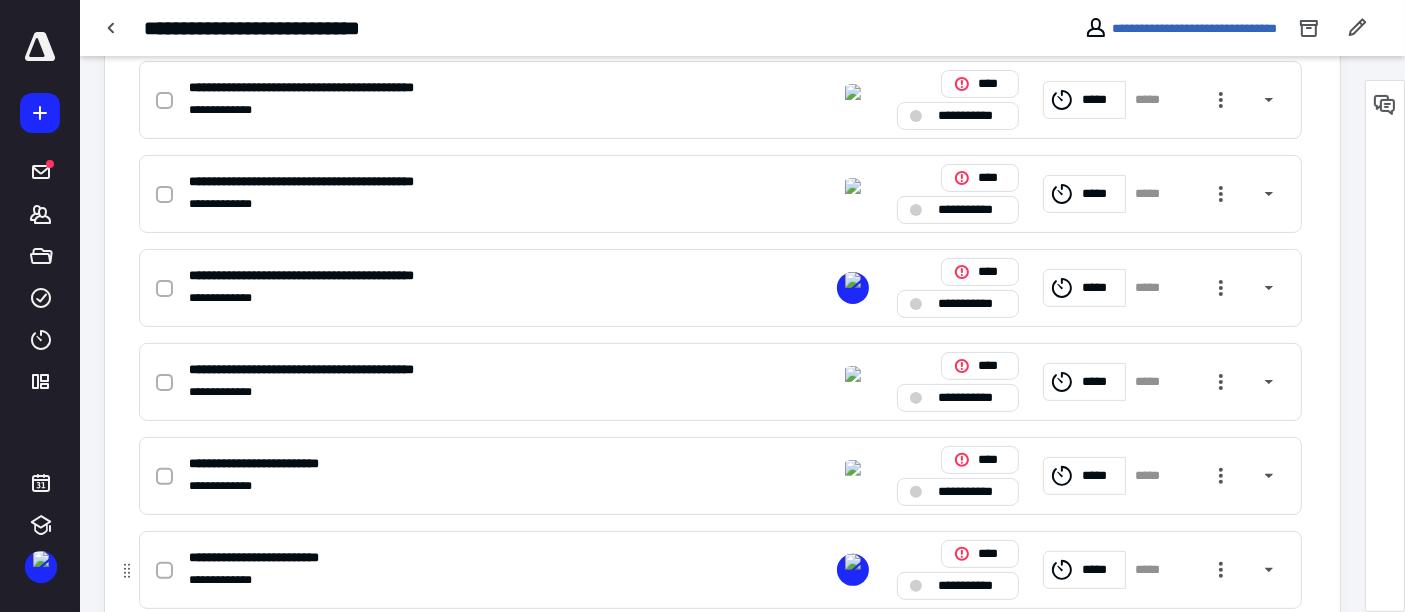scroll, scrollTop: 561, scrollLeft: 0, axis: vertical 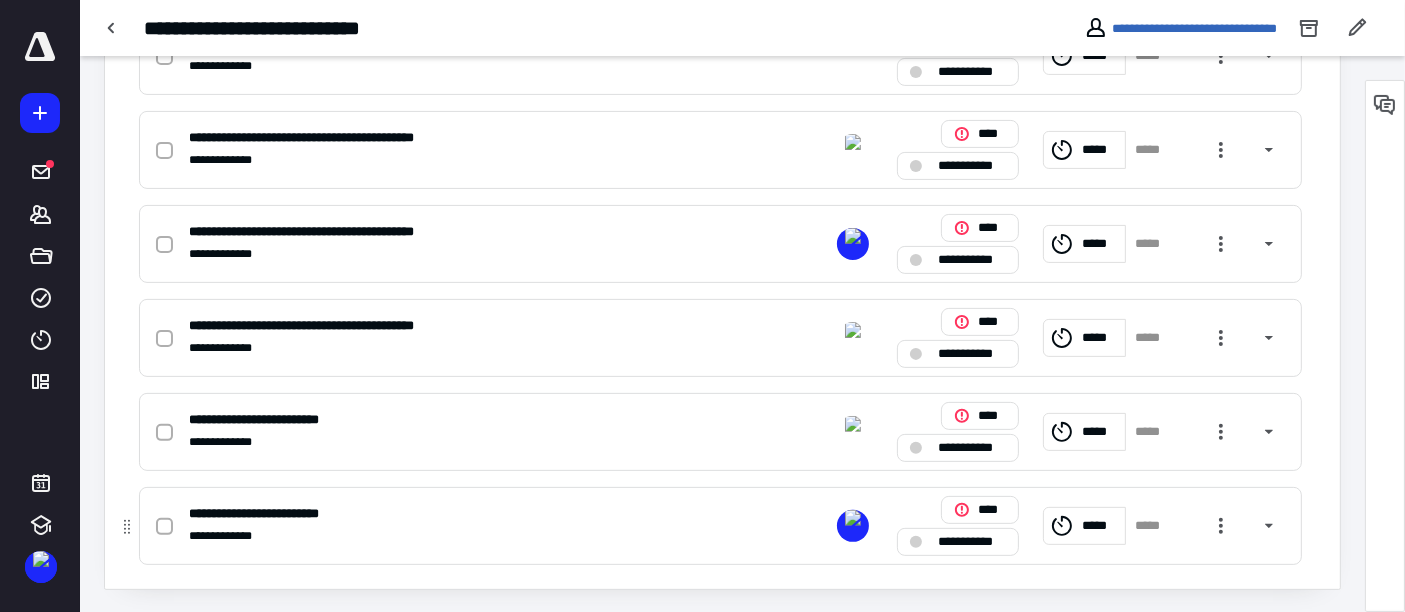 click 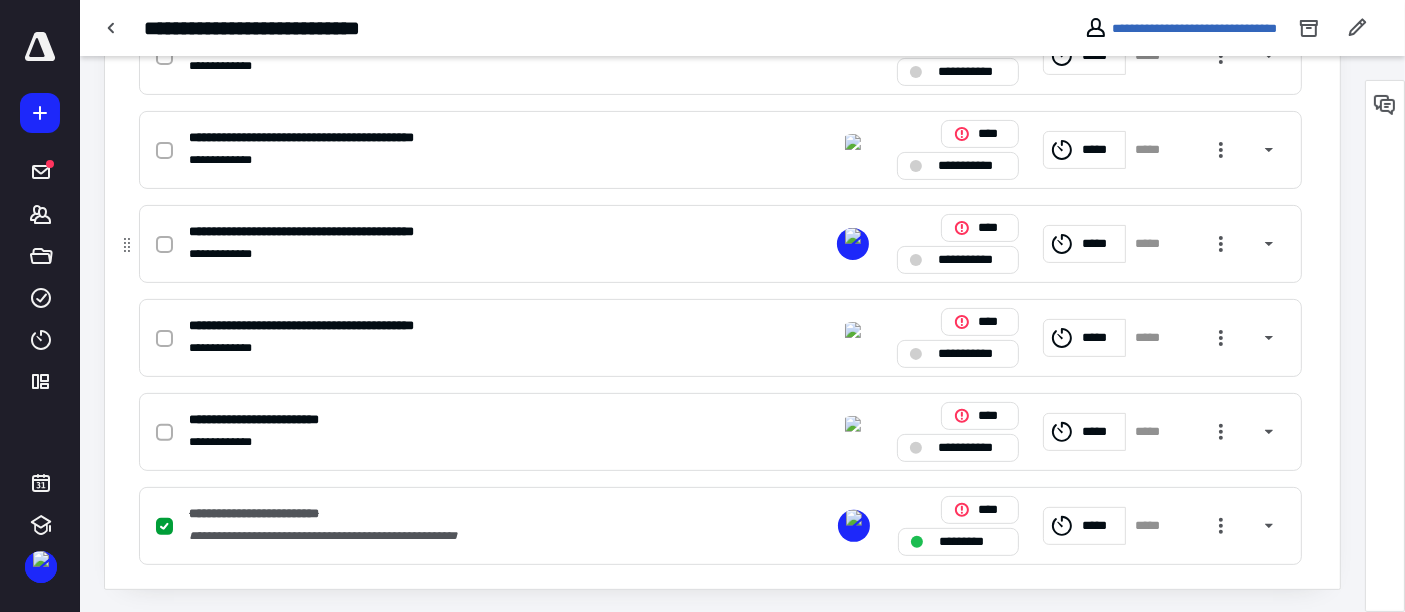 click 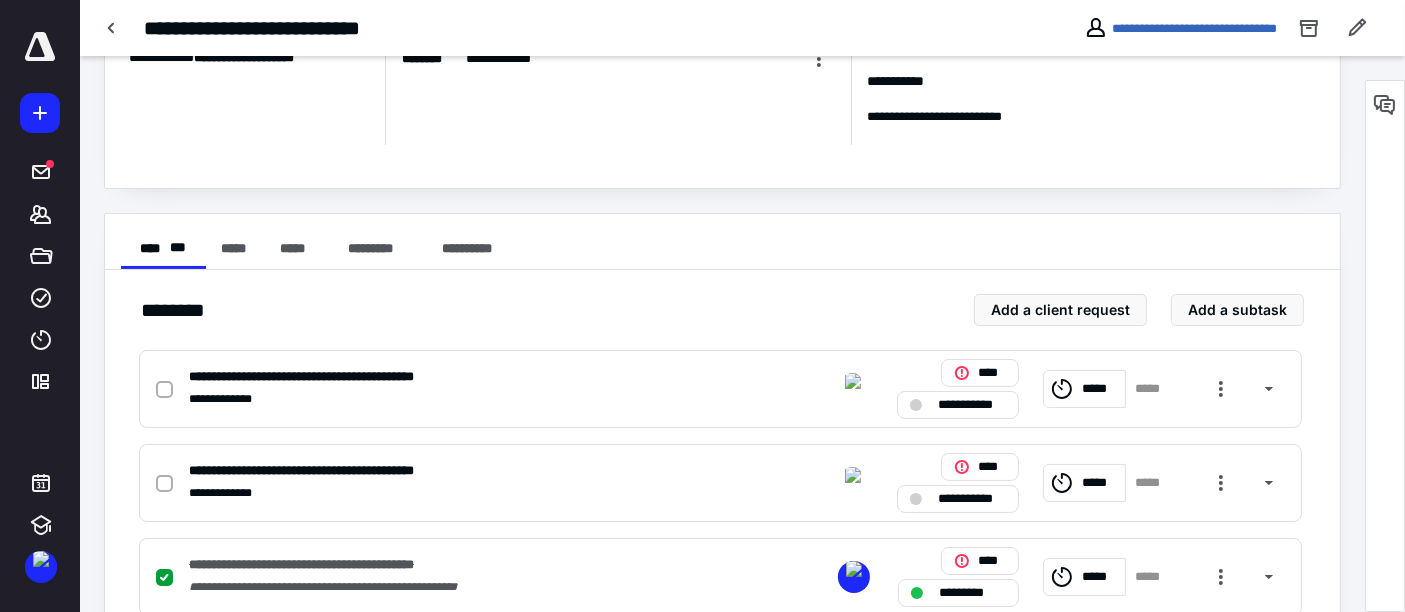 scroll, scrollTop: 0, scrollLeft: 0, axis: both 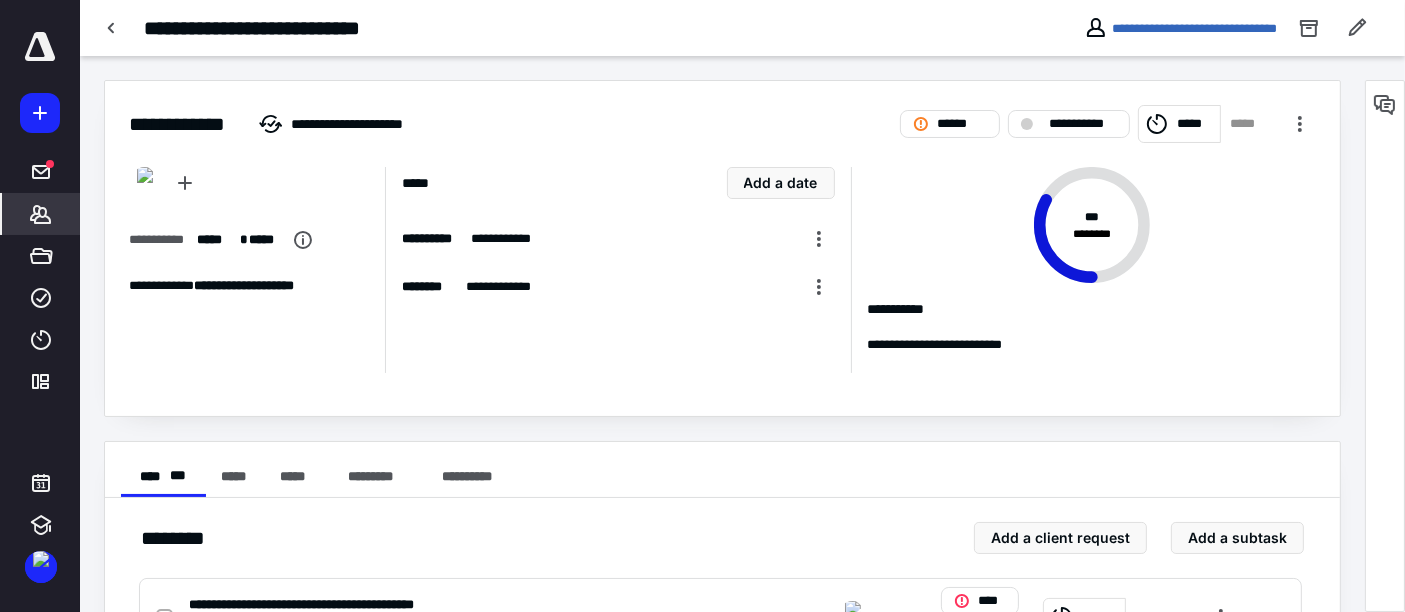 click 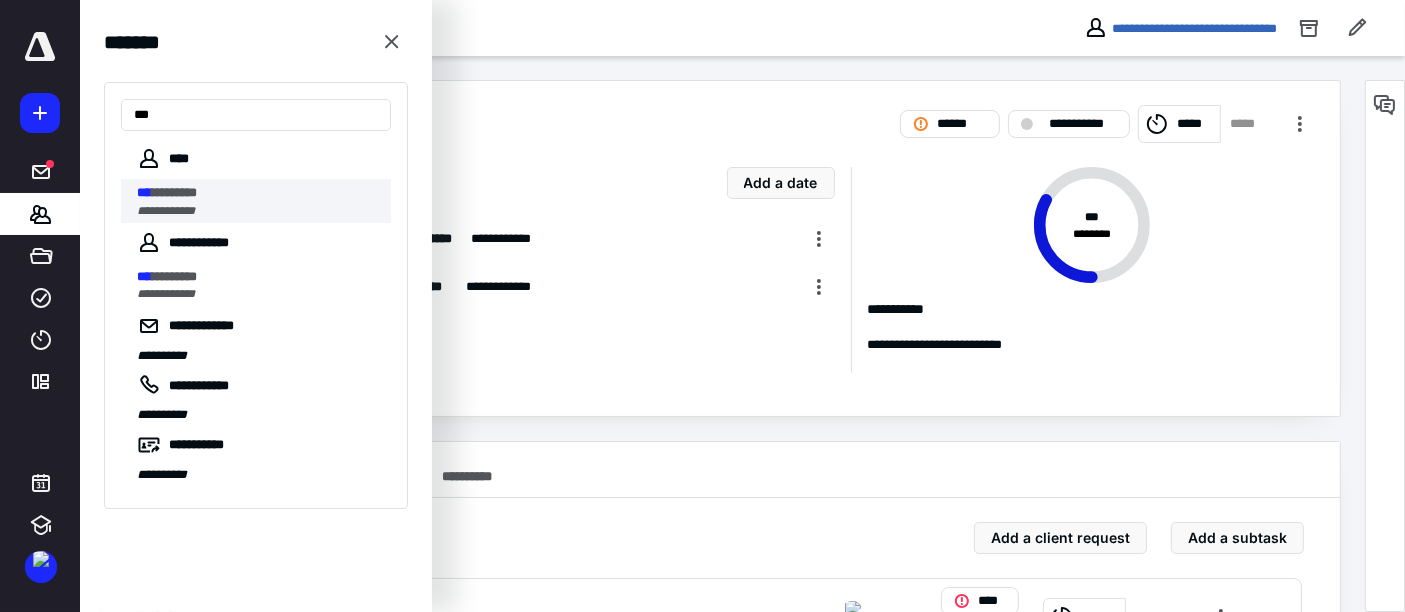 type on "***" 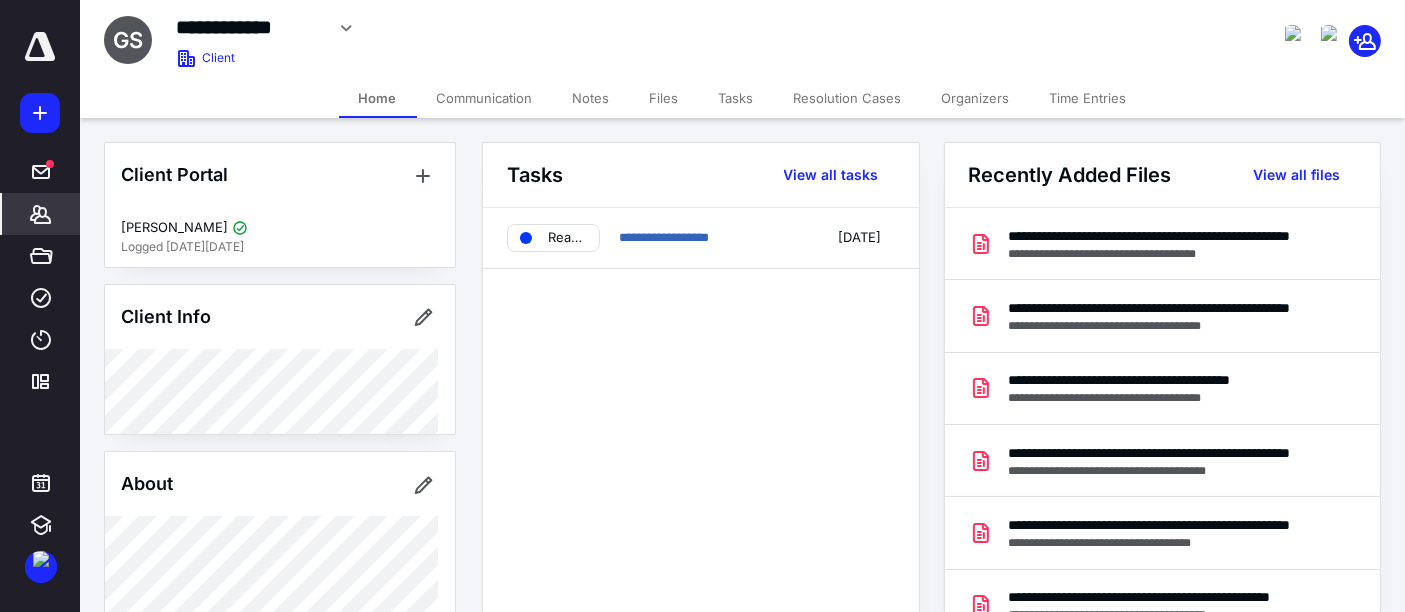click 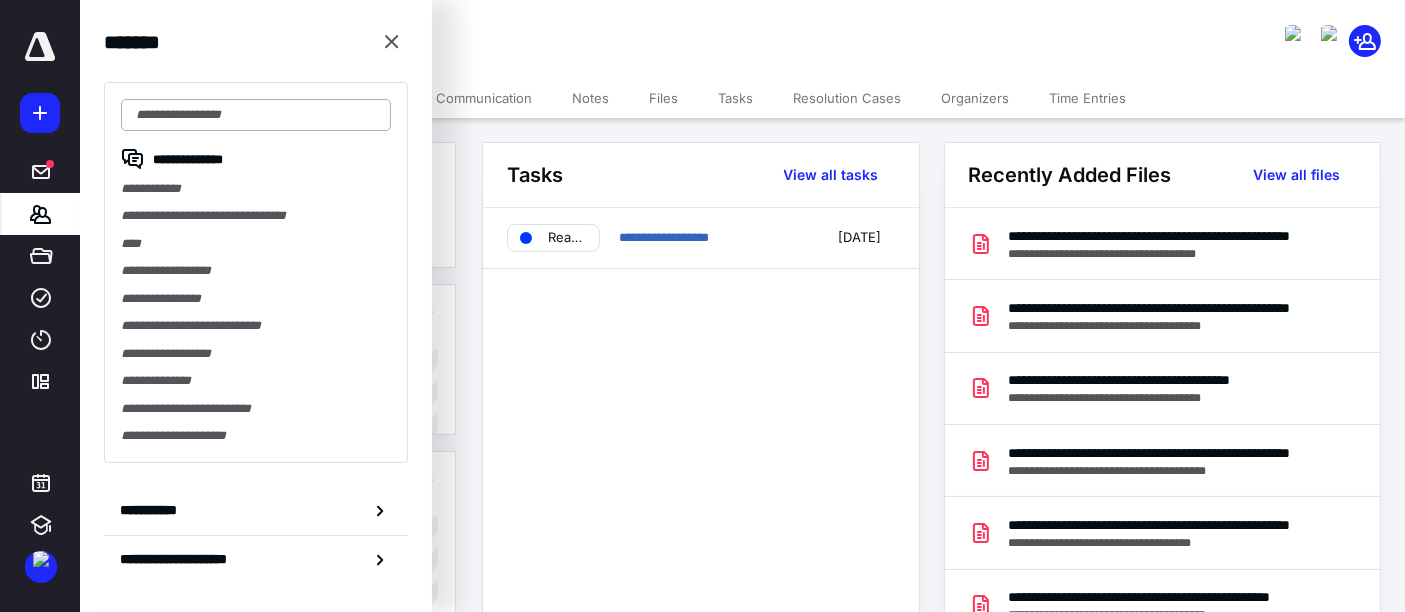 click at bounding box center (256, 115) 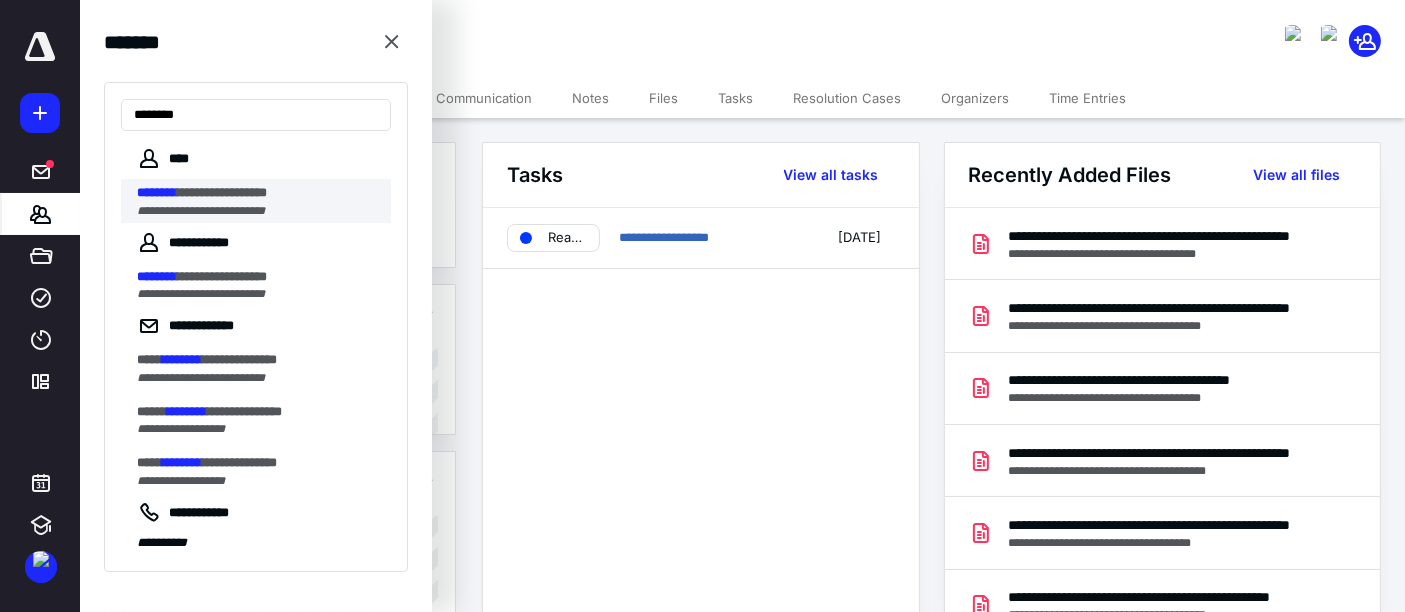 type on "********" 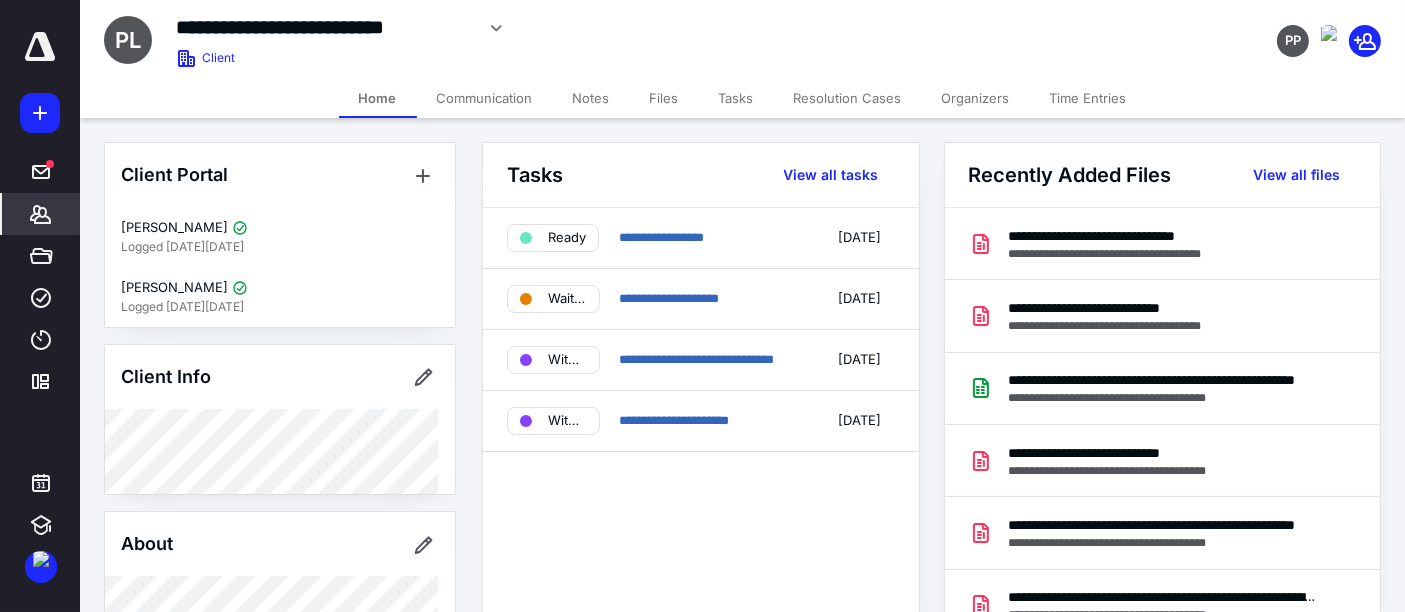 click on "**********" at bounding box center (701, 424) 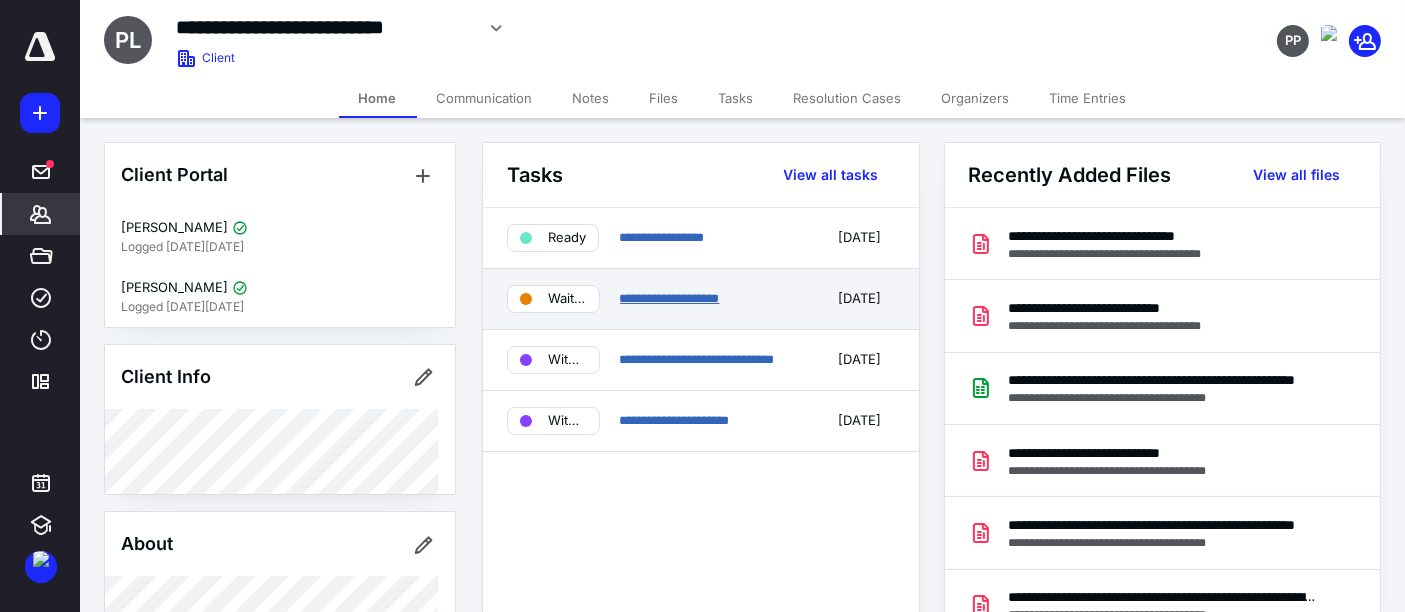 click on "**********" at bounding box center [670, 298] 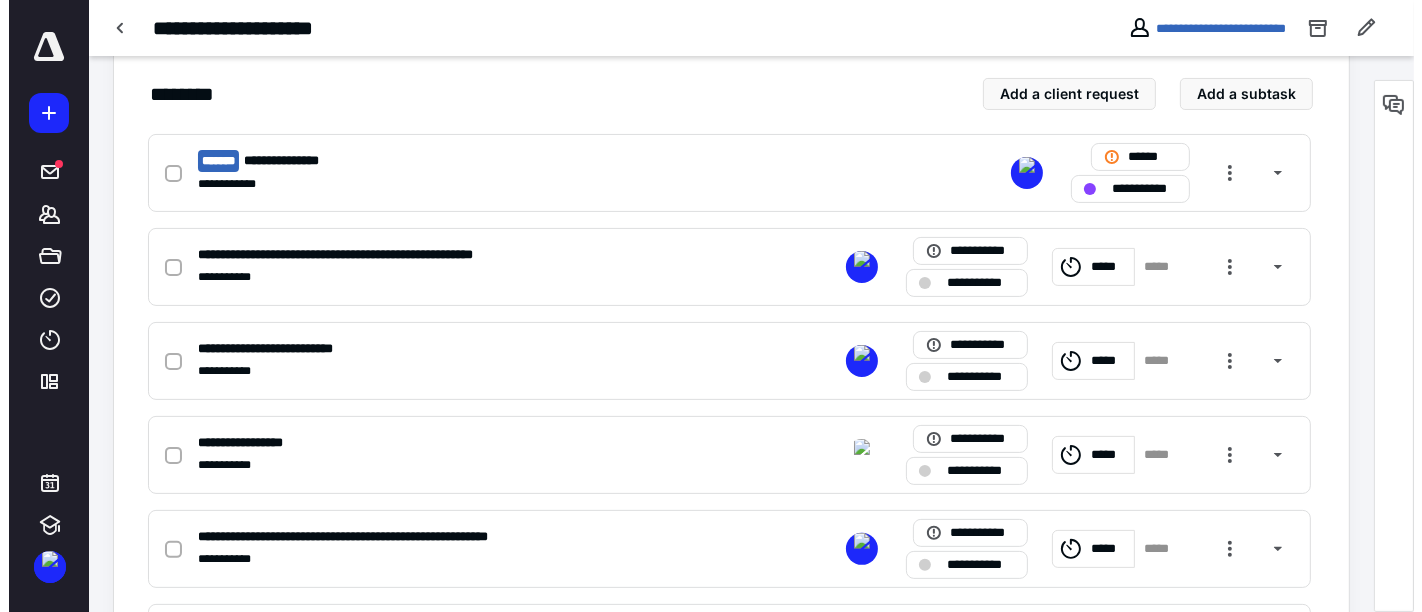scroll, scrollTop: 561, scrollLeft: 0, axis: vertical 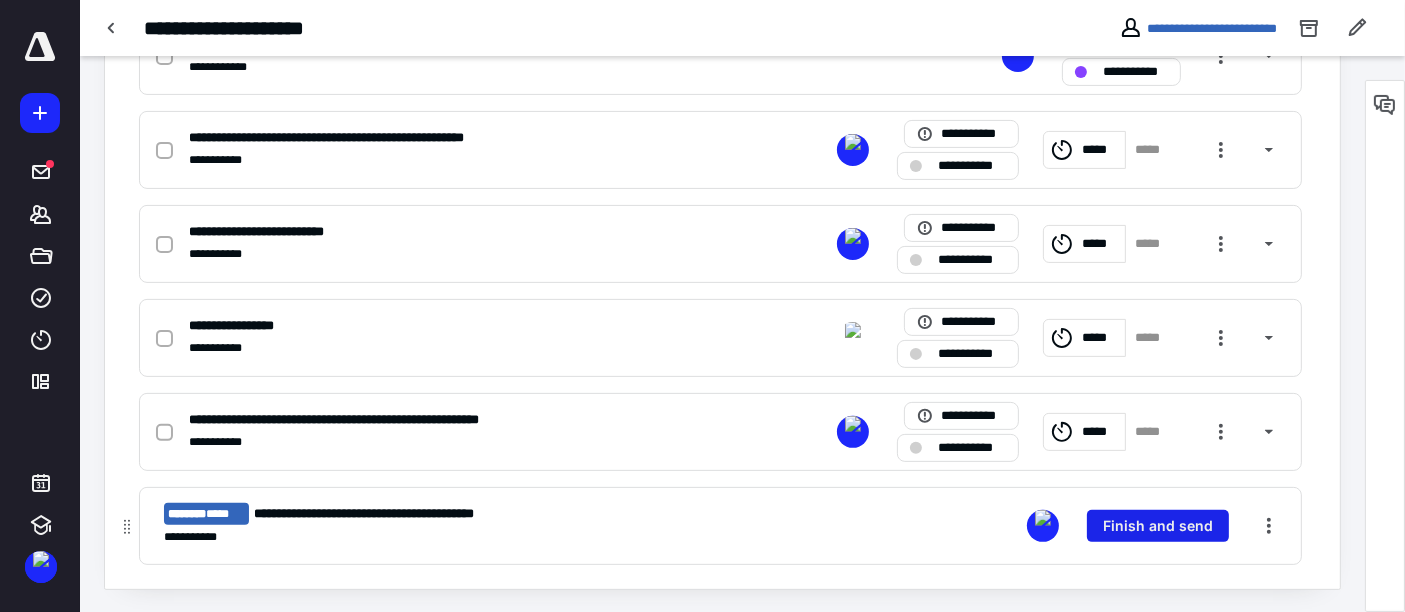 click on "Finish and send" at bounding box center [1158, 526] 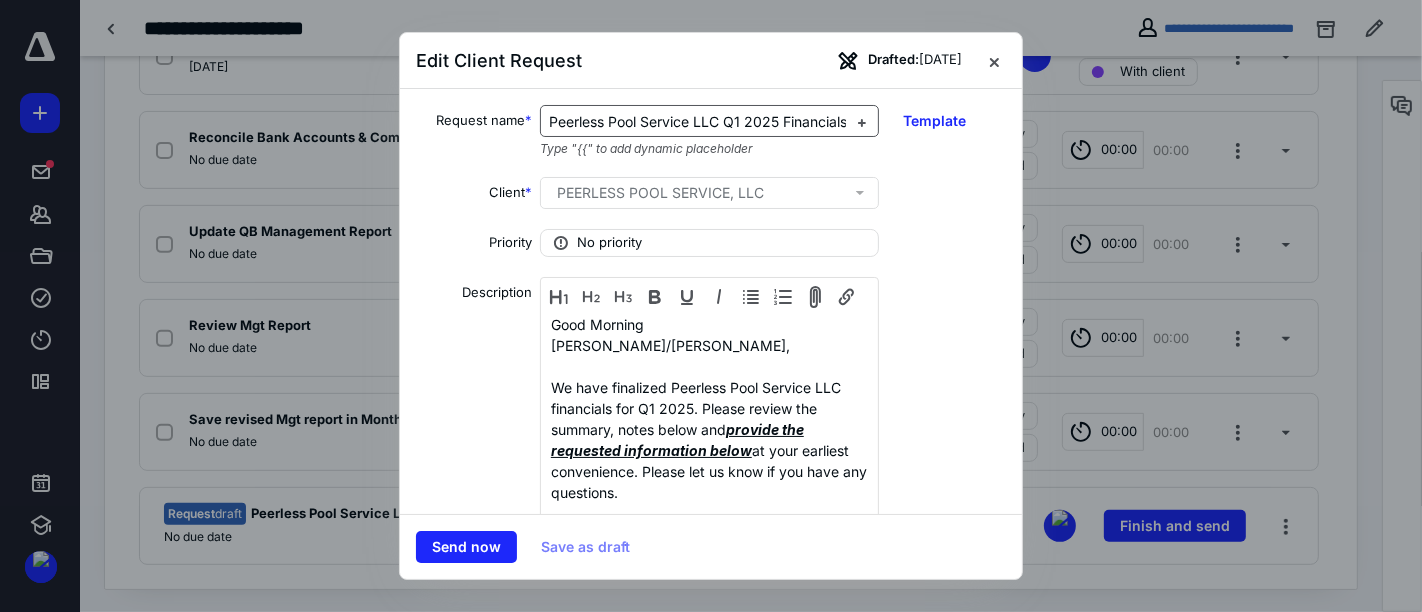 click on "Peerless Pool Service LLC Q1 2025 Financials" at bounding box center [698, 121] 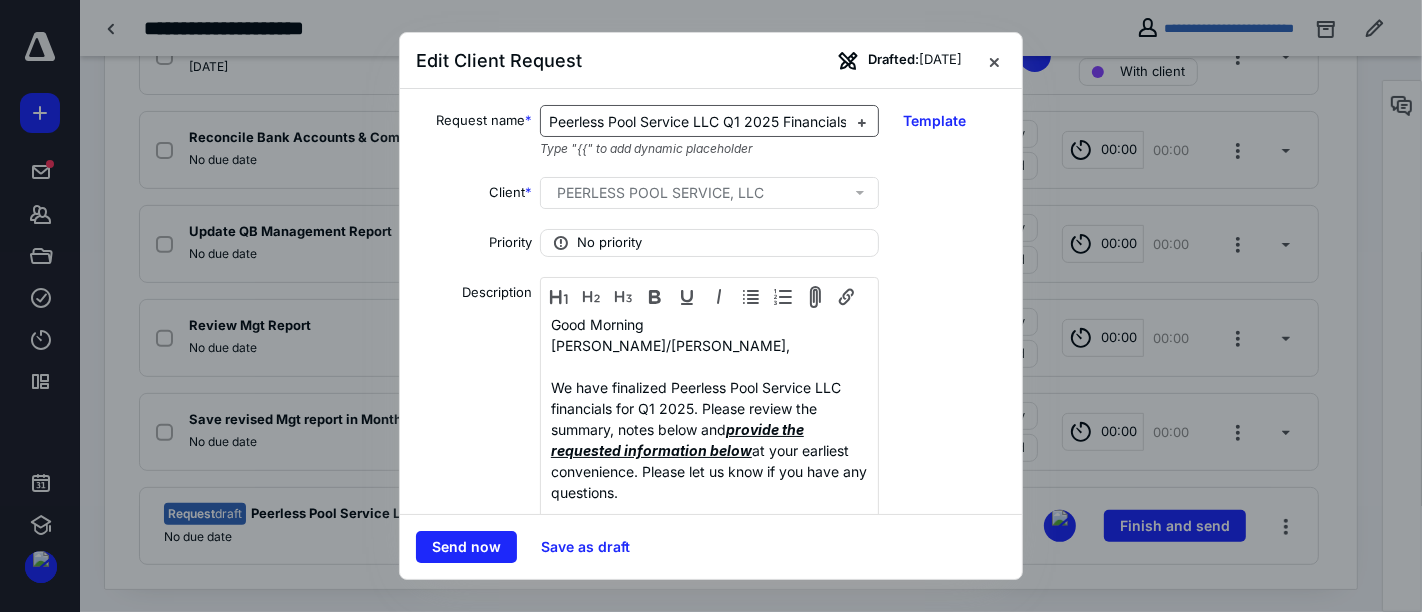 click on "Peerless Pool Service LLC Q1 2025 Financials" at bounding box center [698, 121] 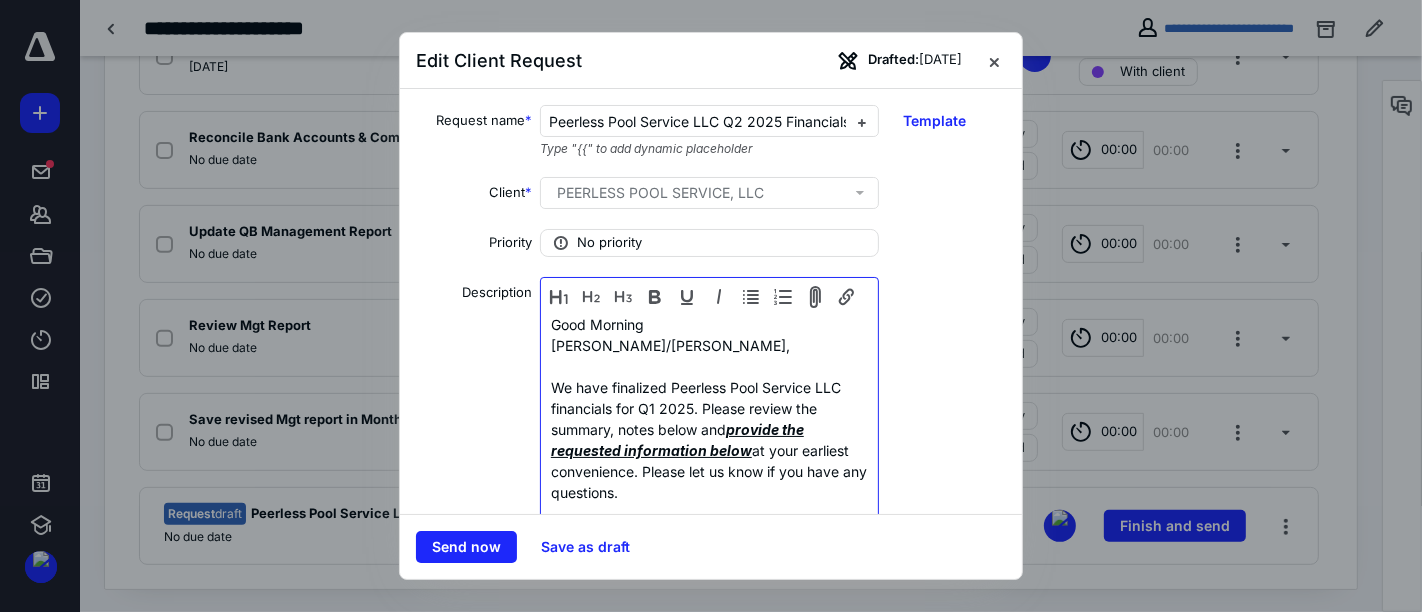 click on "We have finalized Peerless Pool Service LLC financials for Q1 2025. Please review the summary, notes below and  provide the requested information below  at your earliest convenience. Please let us know if you have any questions." at bounding box center [709, 440] 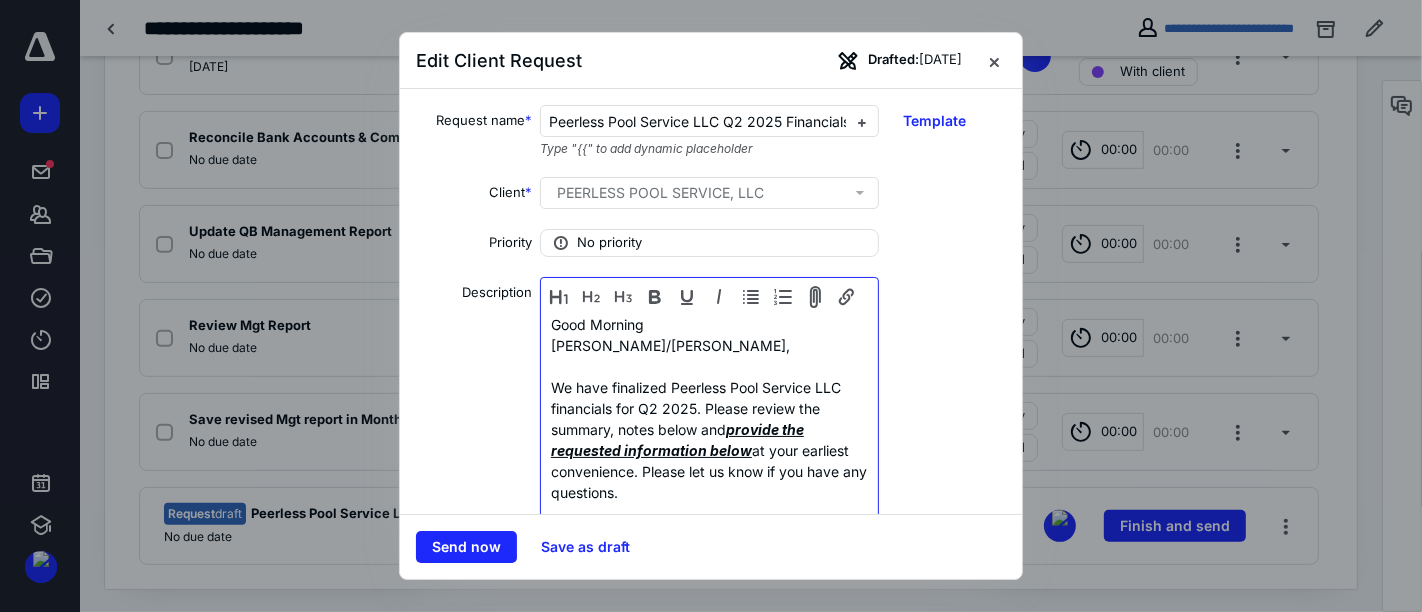 scroll, scrollTop: 222, scrollLeft: 0, axis: vertical 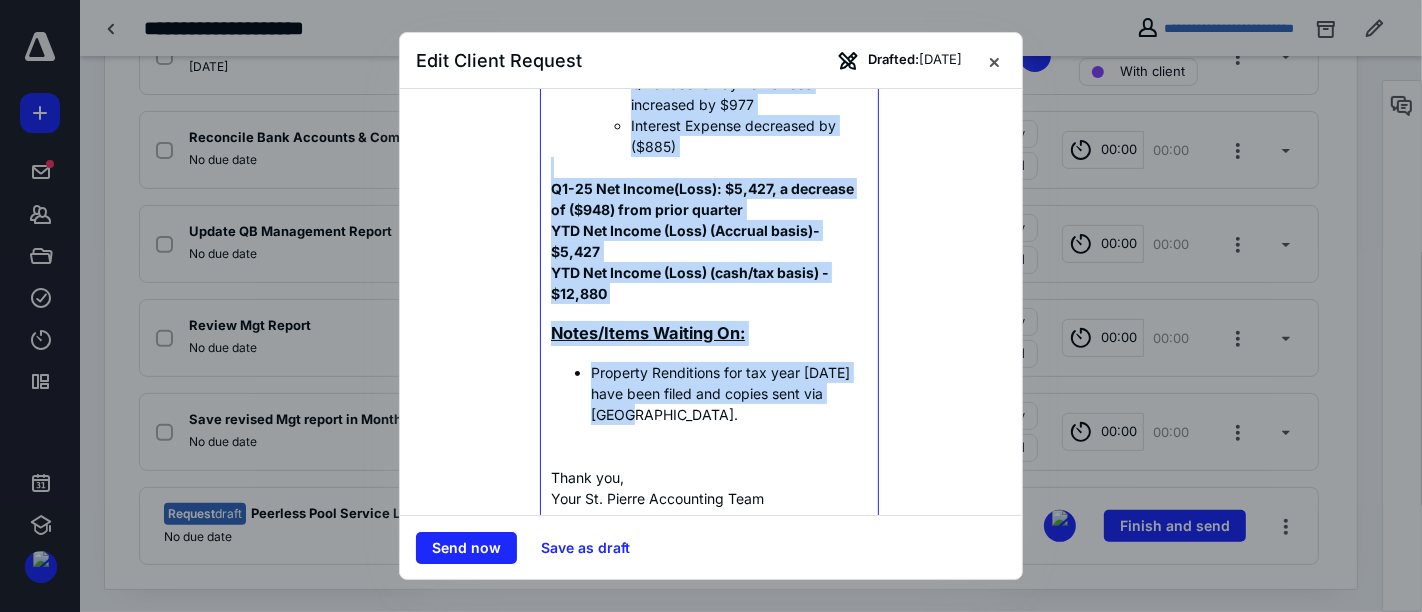 drag, startPoint x: 546, startPoint y: 308, endPoint x: 659, endPoint y: 387, distance: 137.87675 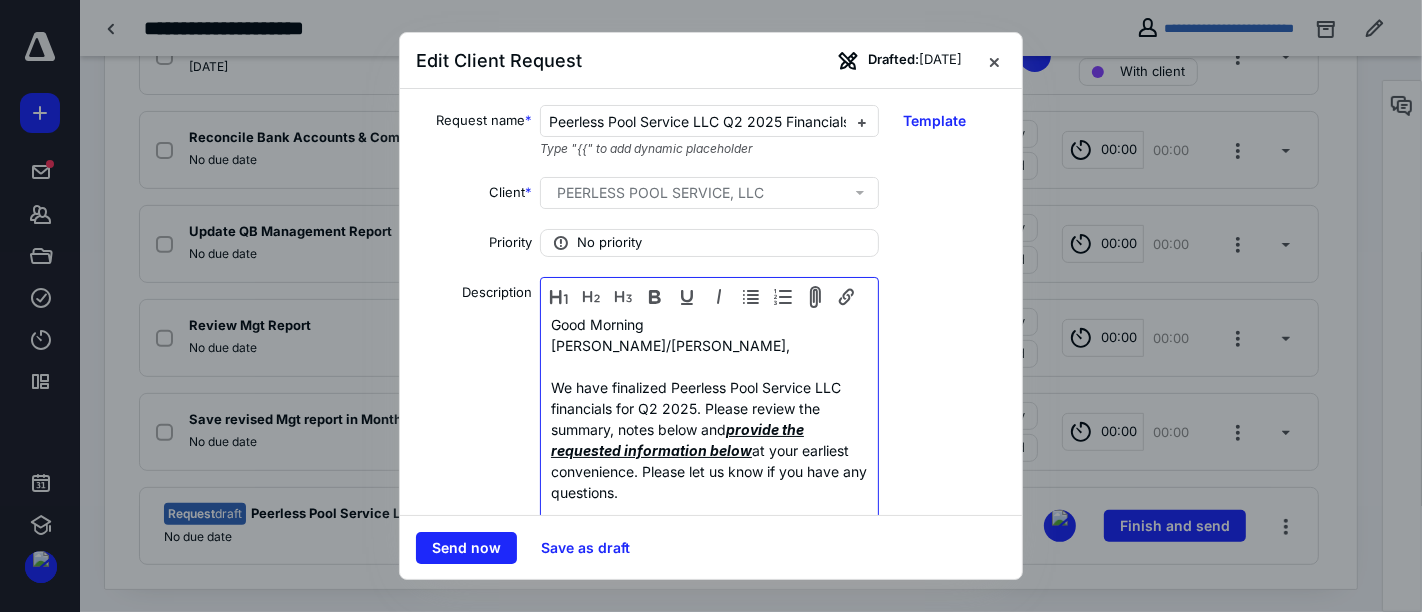 scroll, scrollTop: 111, scrollLeft: 0, axis: vertical 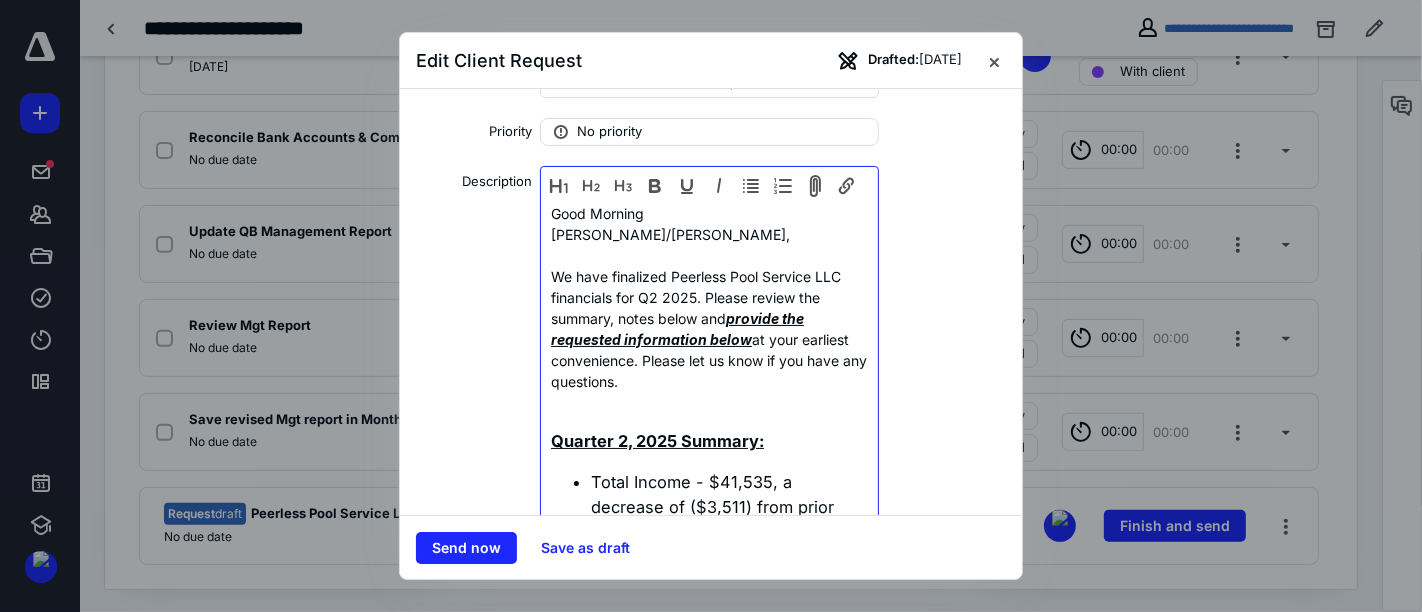 click on "Quarter 2, 2025 Summary:" at bounding box center [657, 441] 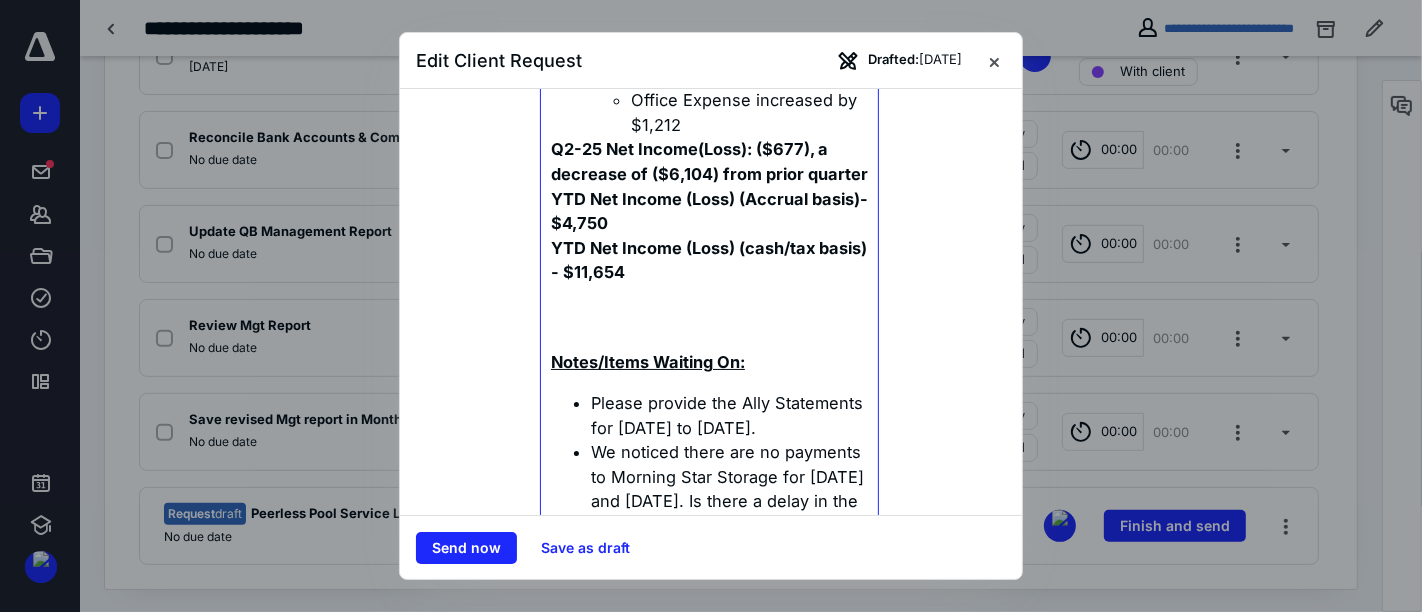 scroll, scrollTop: 1000, scrollLeft: 0, axis: vertical 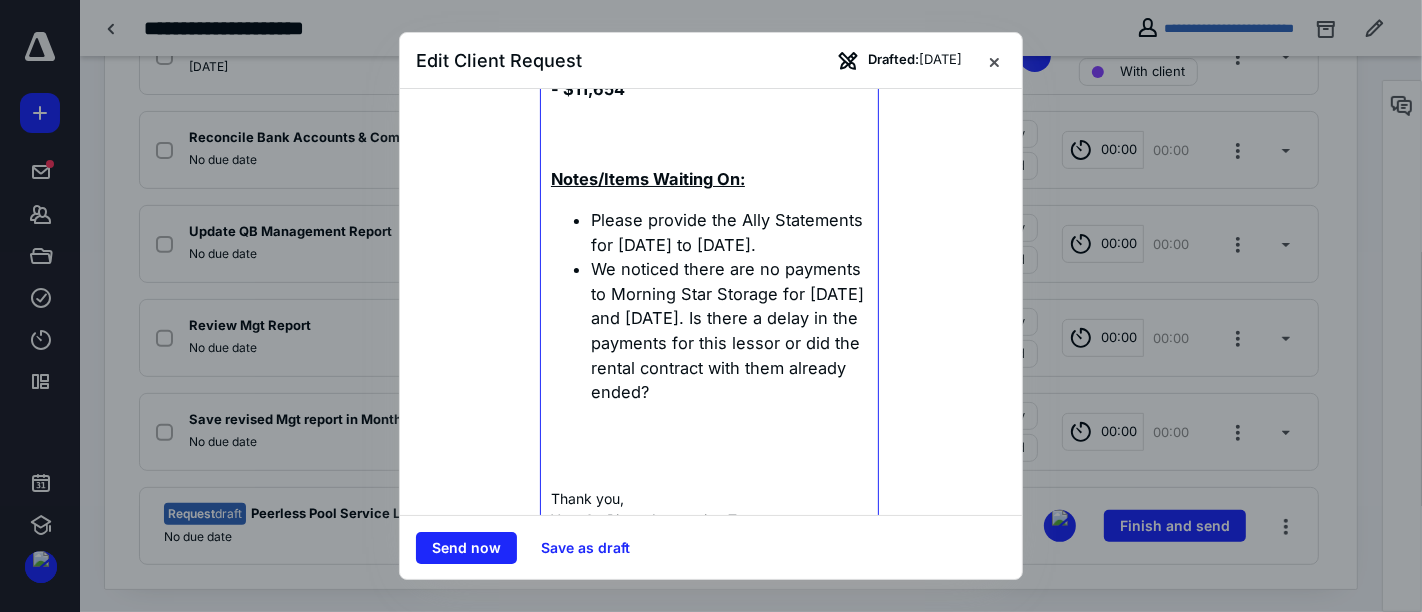 click on "Notes/Items Waiting On:" at bounding box center [648, 179] 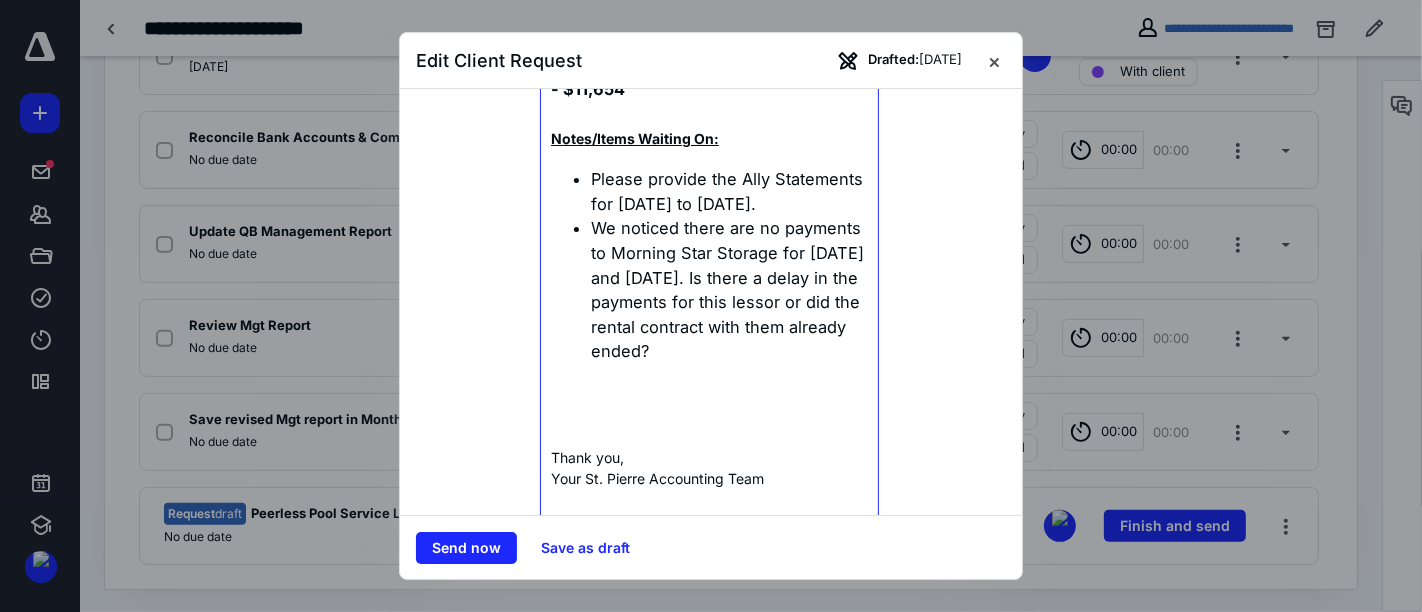 click on "Please provide the Ally Statements for April to June 2025." at bounding box center (729, 191) 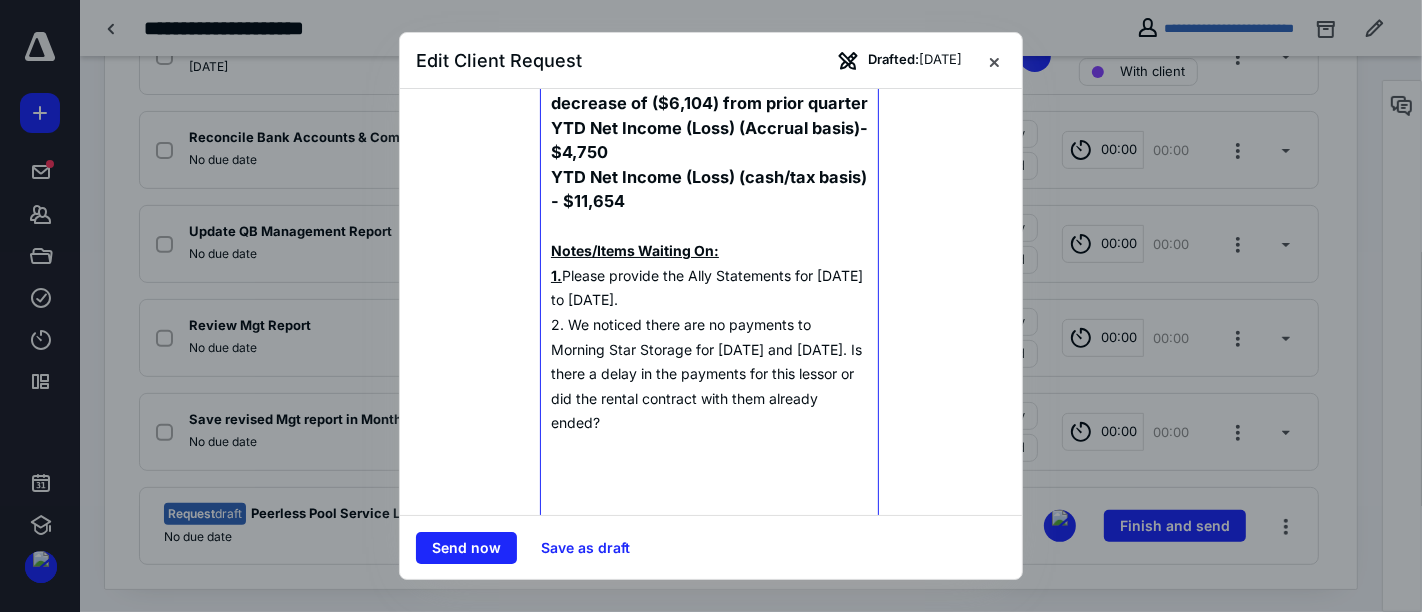 scroll, scrollTop: 1000, scrollLeft: 0, axis: vertical 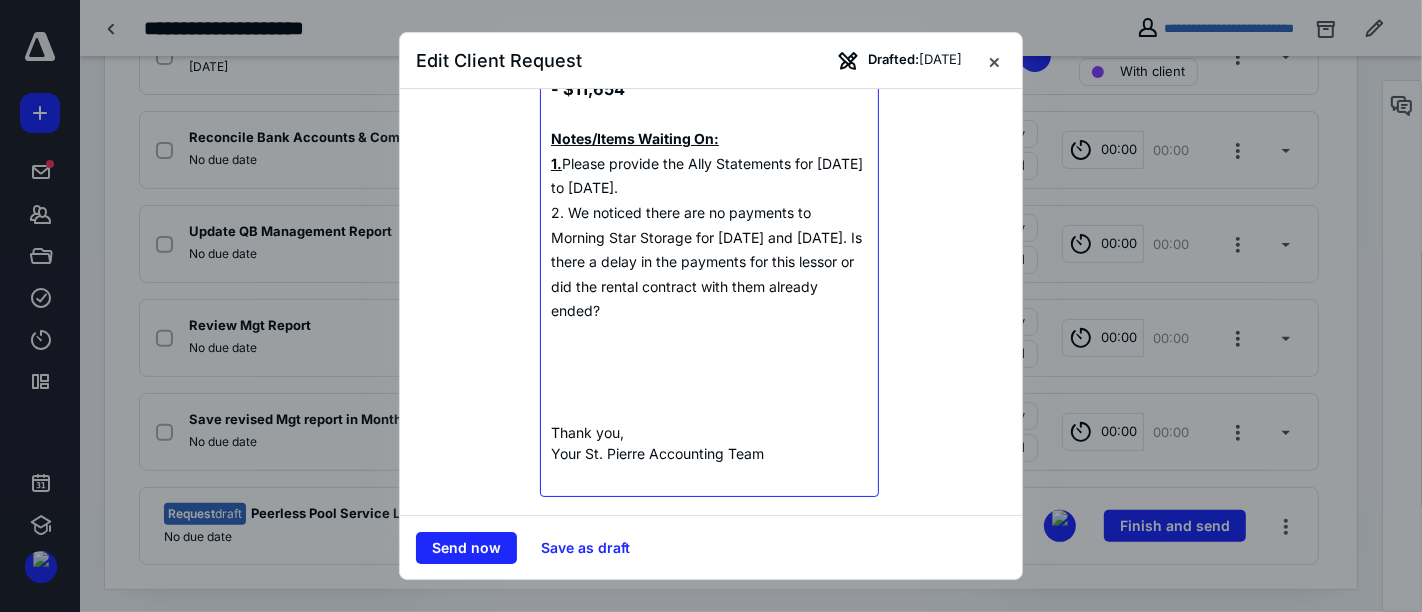click on "2. We noticed there are no payments to Morning Star Storage for May and June 2025. Is there a delay in the payments for this lessor or did the rental contract with them already ended?" at bounding box center [709, 261] 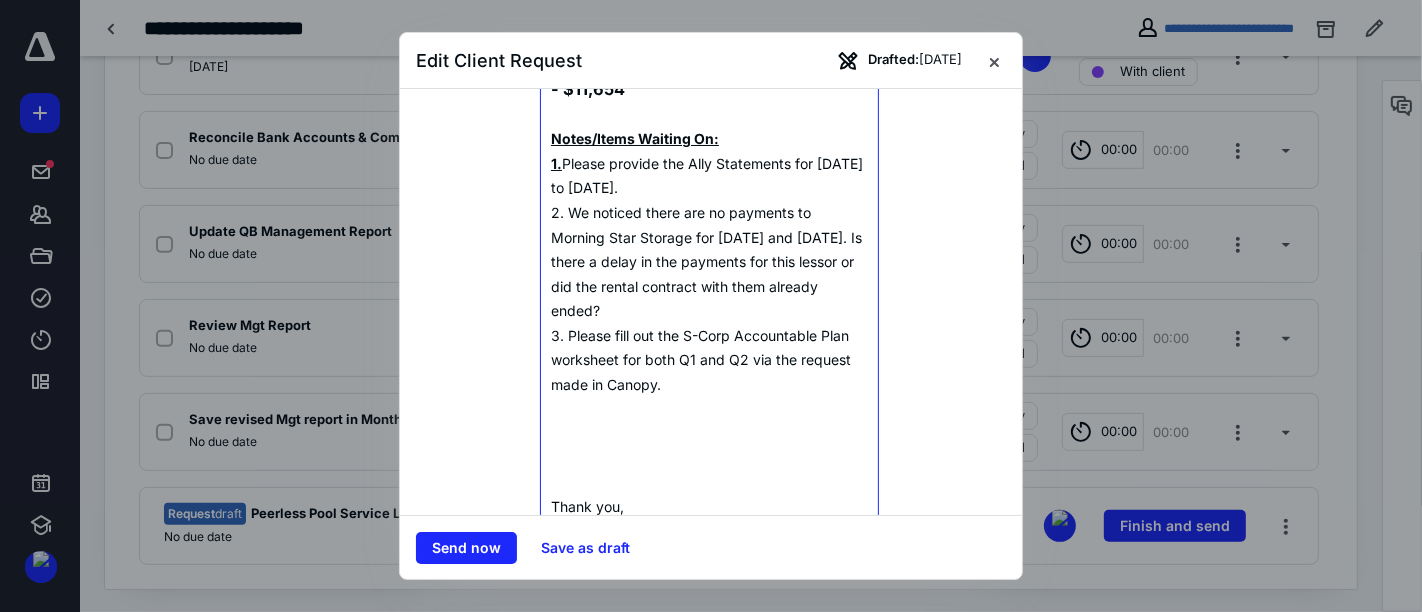 scroll, scrollTop: 1111, scrollLeft: 0, axis: vertical 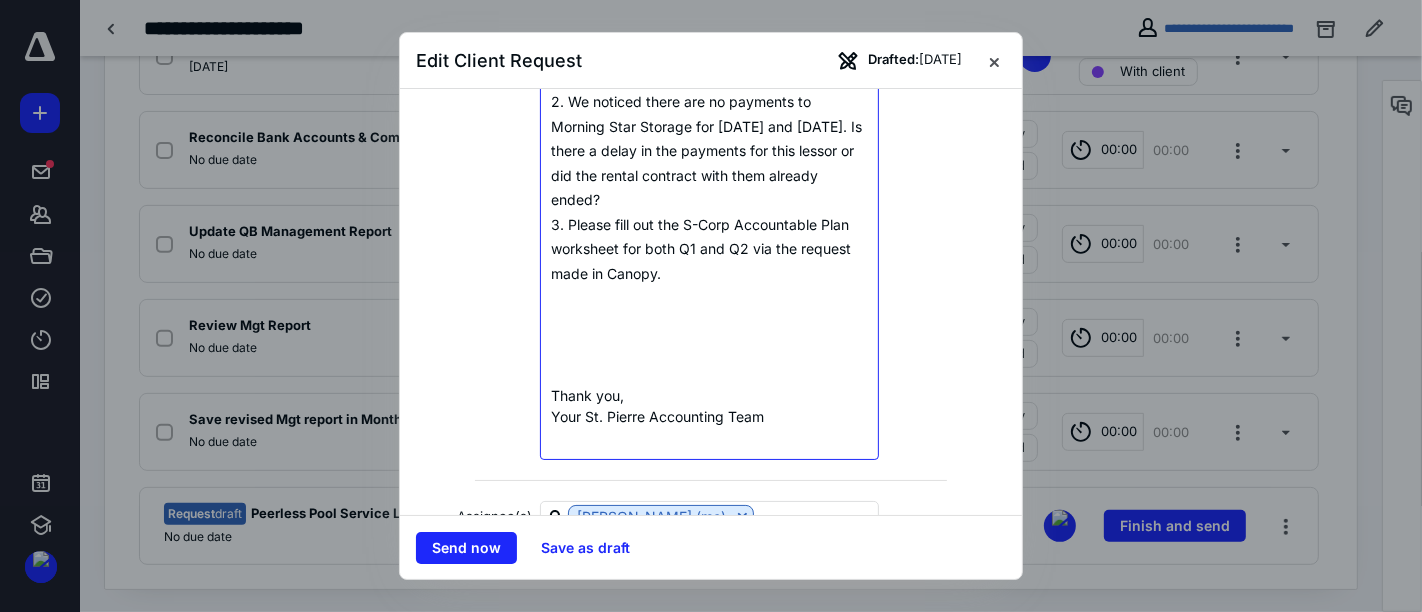 click on "Thank you," at bounding box center [709, 395] 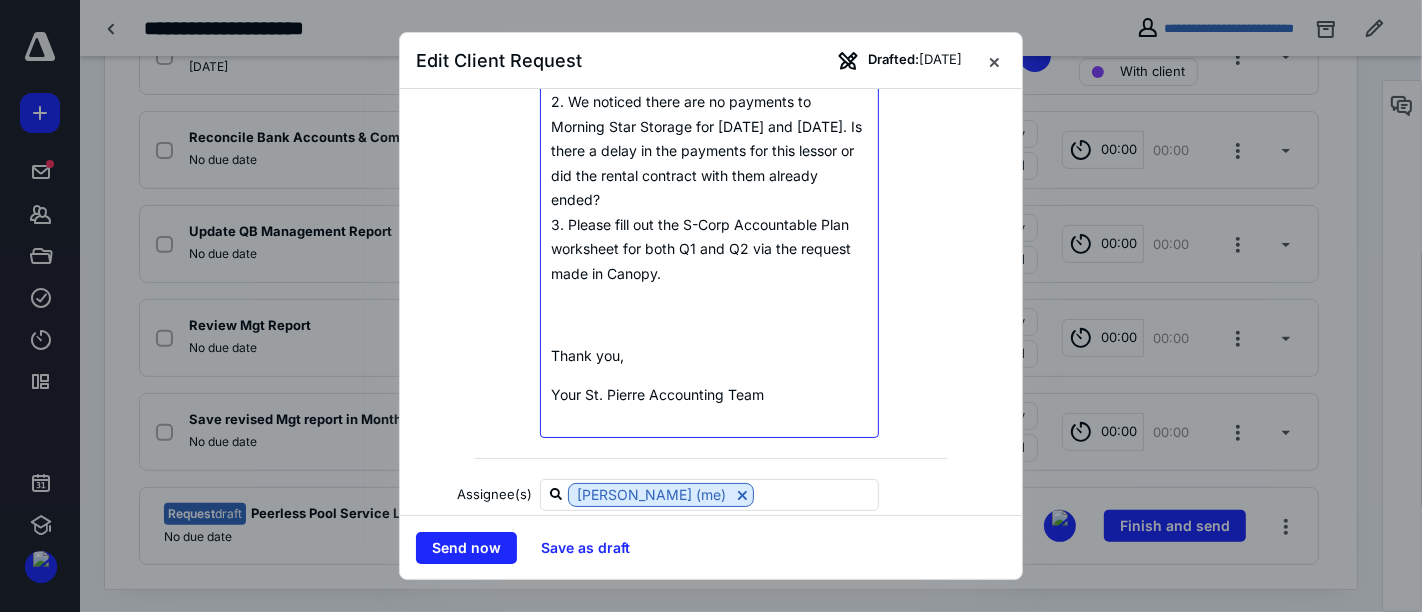 click on "Your St. Pierre Accounting Team" at bounding box center (709, 394) 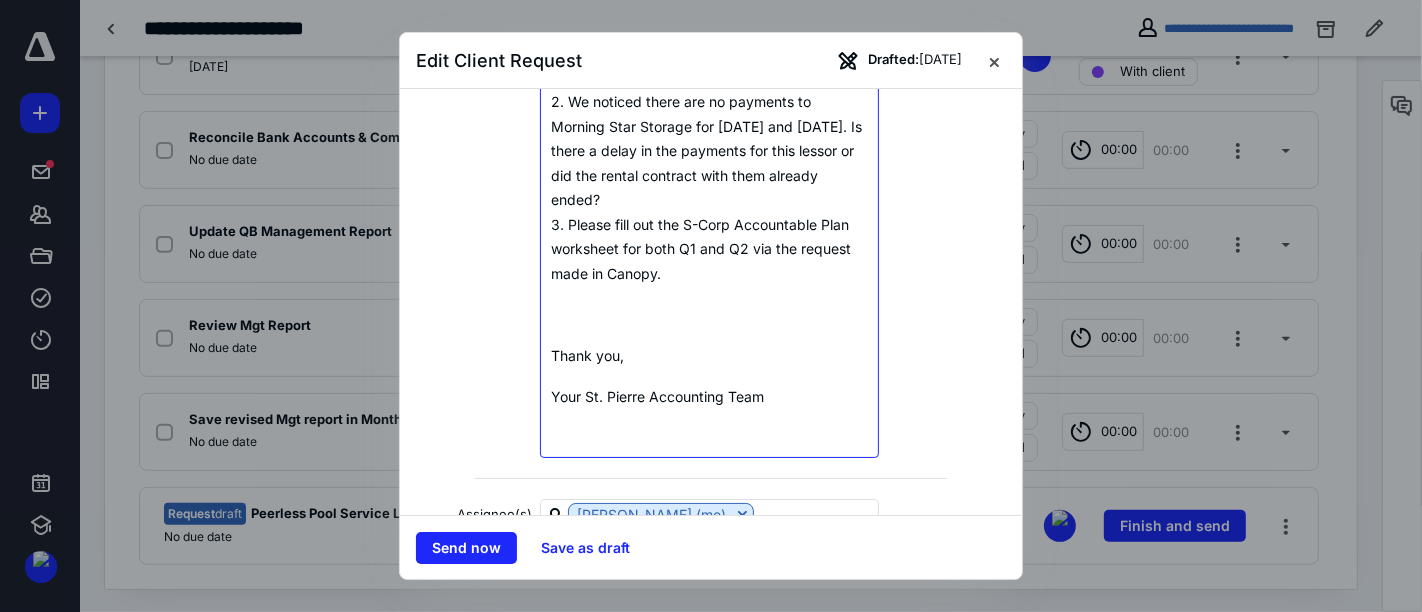 drag, startPoint x: 662, startPoint y: 308, endPoint x: 562, endPoint y: 257, distance: 112.25417 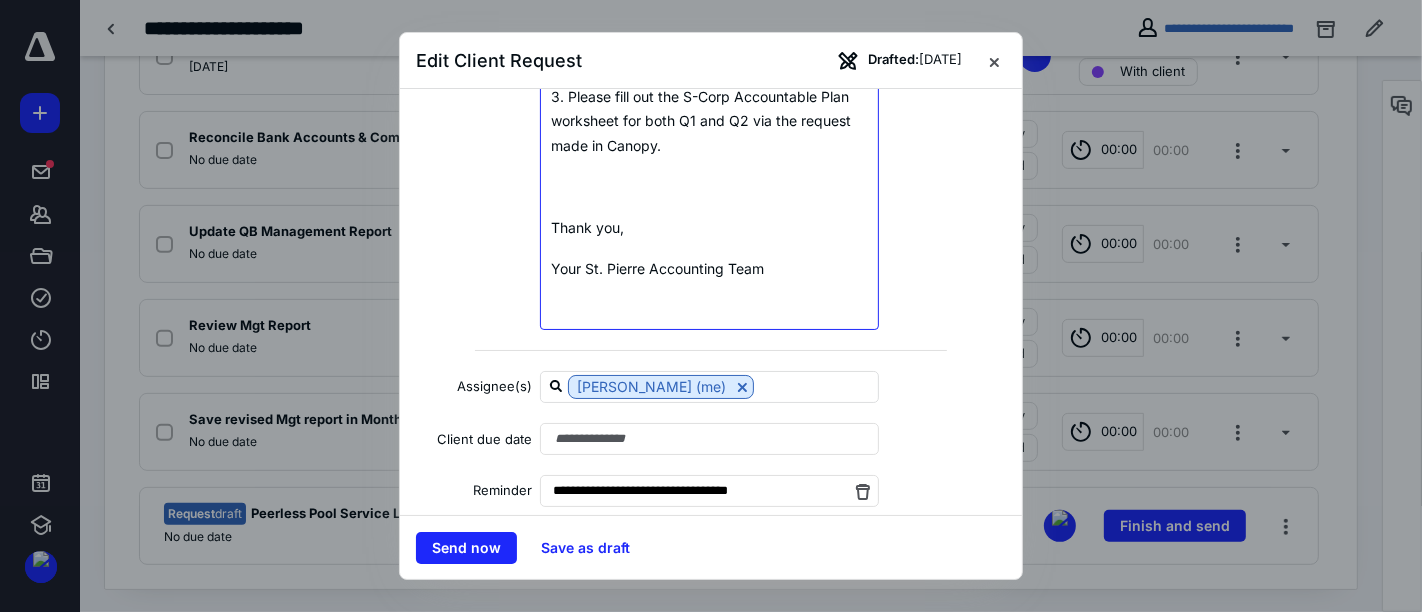 scroll, scrollTop: 1393, scrollLeft: 0, axis: vertical 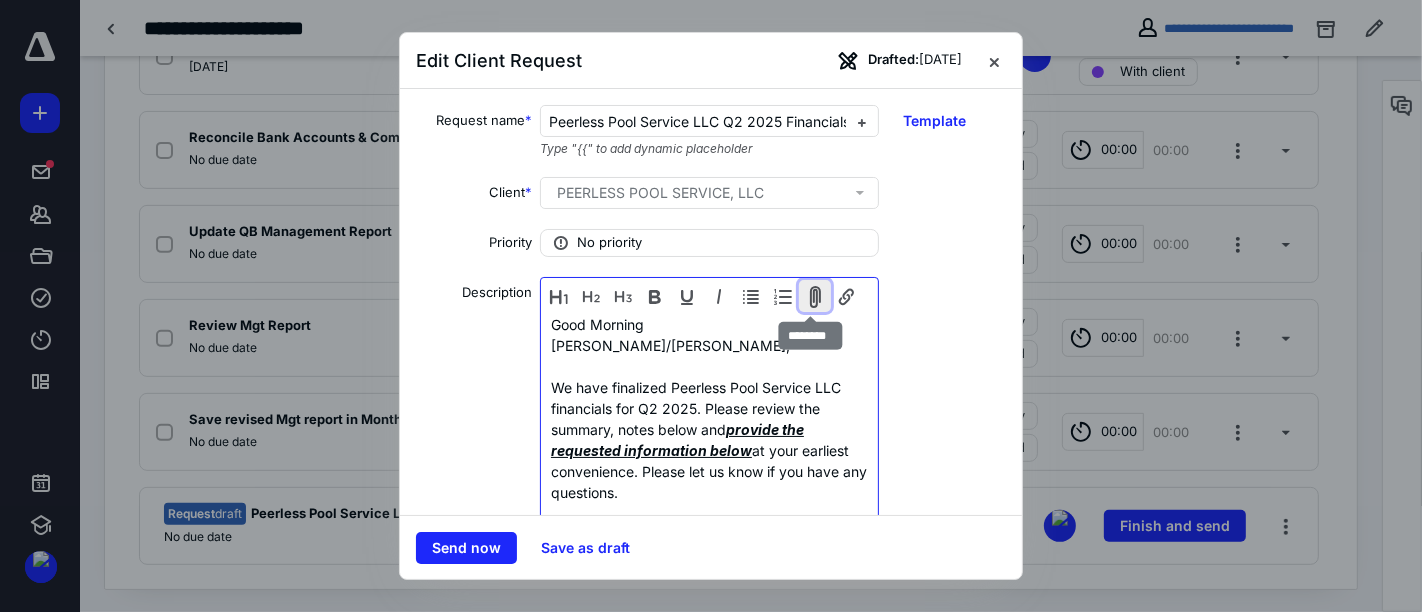 click at bounding box center (815, 296) 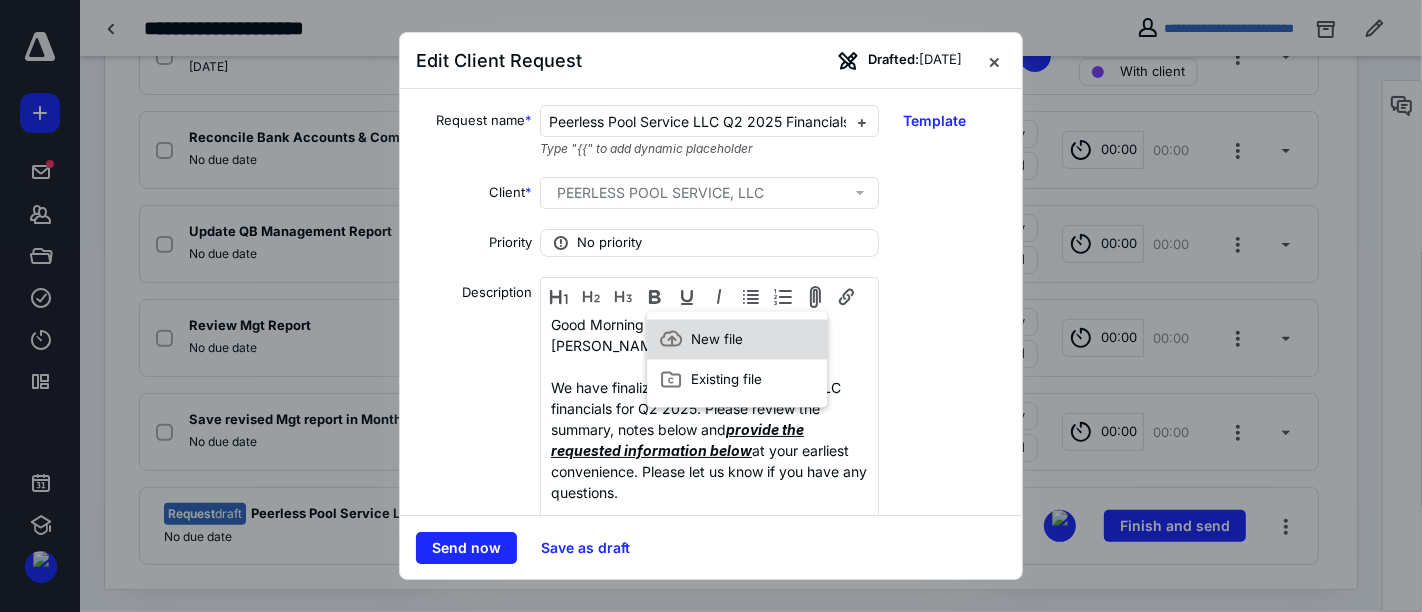 click on "New file" at bounding box center [737, 340] 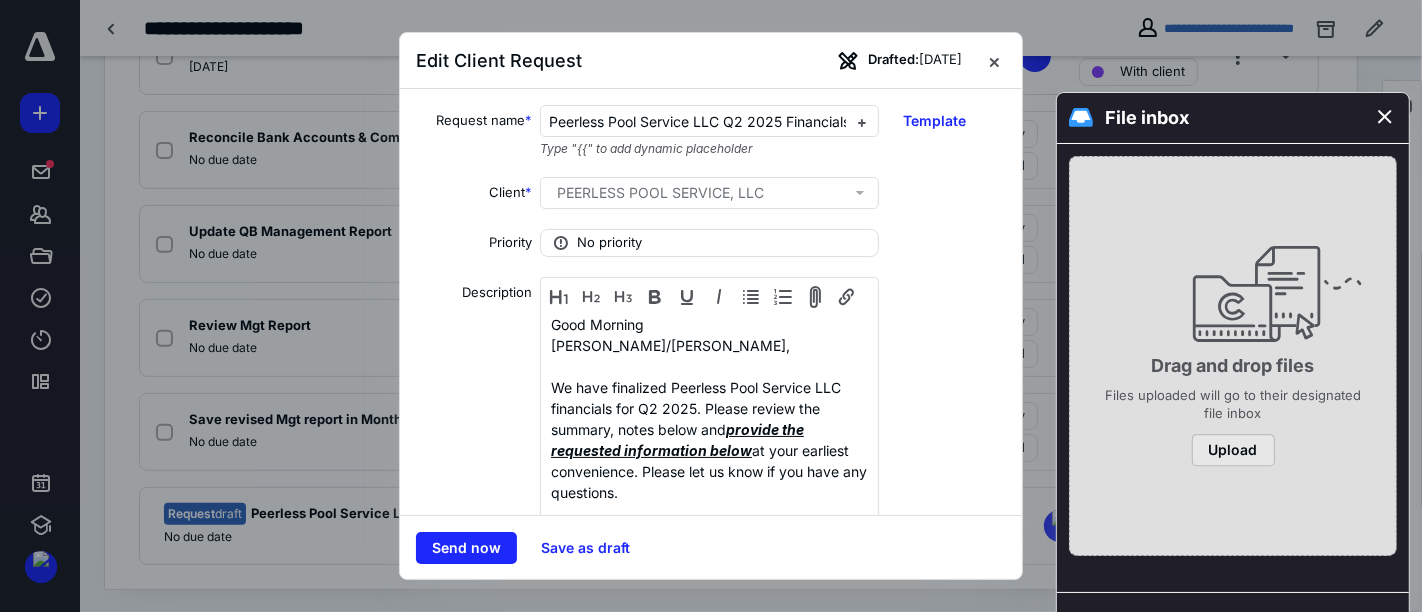 click on "Upload" at bounding box center [1233, 451] 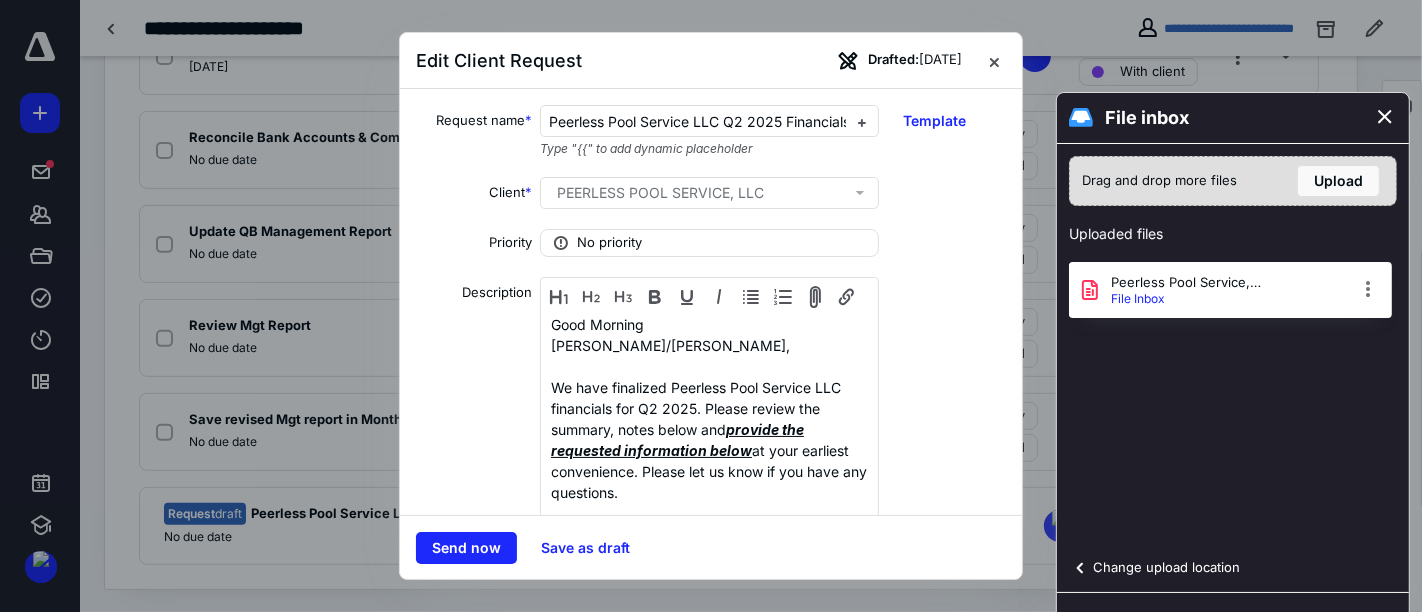 click on "Link file" at bounding box center [1110, 628] 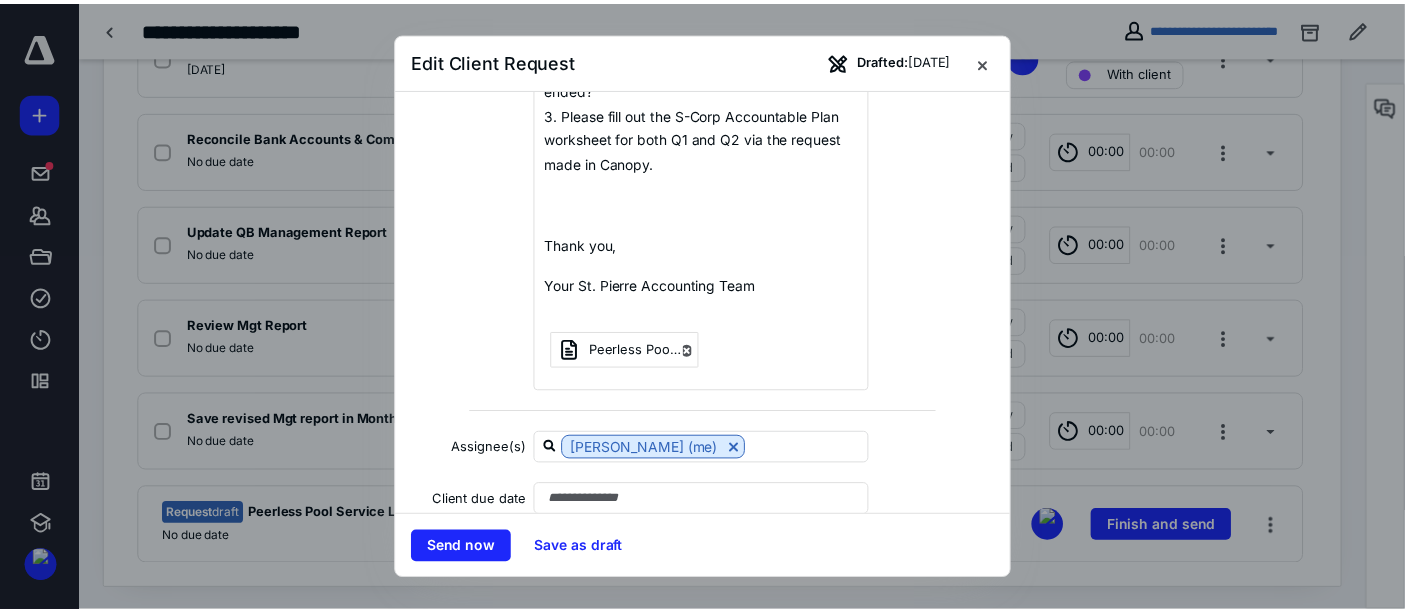 scroll, scrollTop: 1437, scrollLeft: 0, axis: vertical 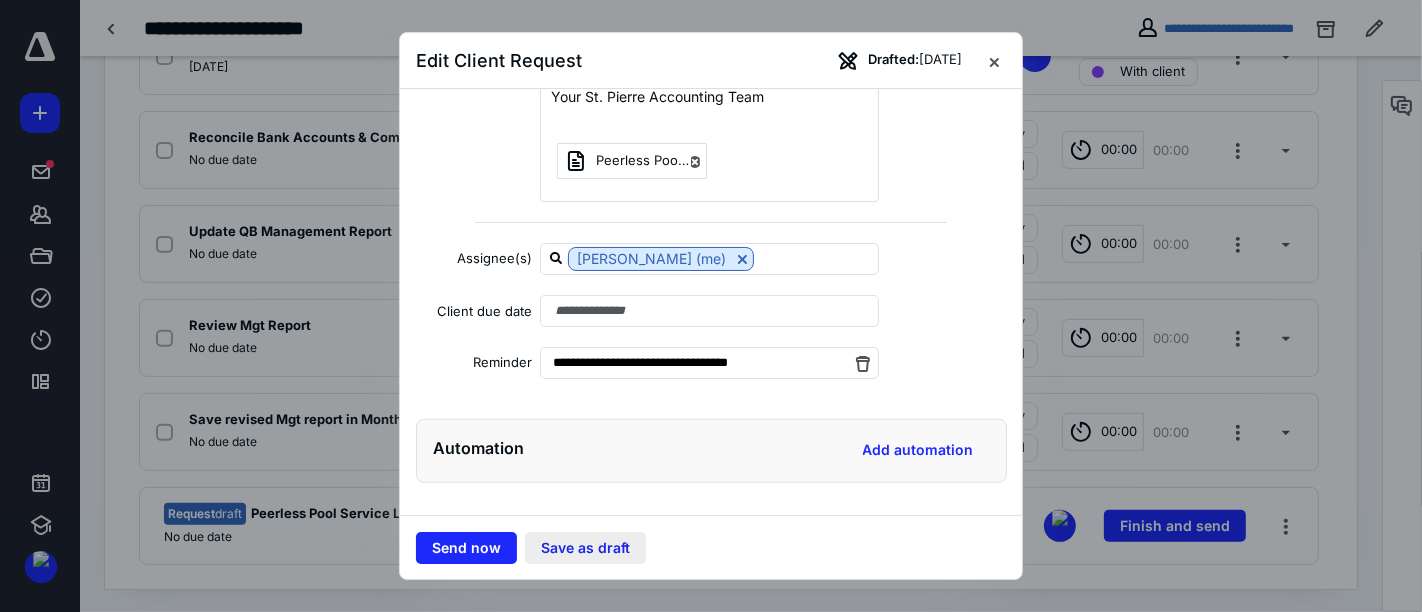 click on "Save as draft" at bounding box center (585, 548) 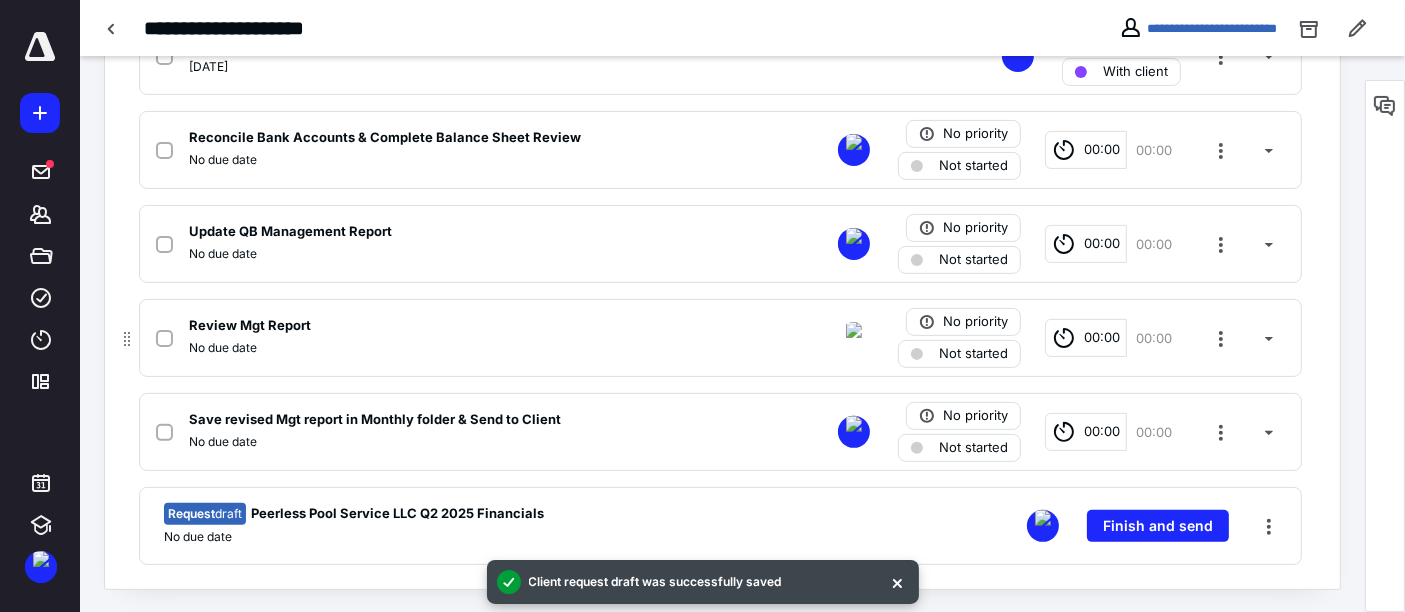 scroll, scrollTop: 450, scrollLeft: 0, axis: vertical 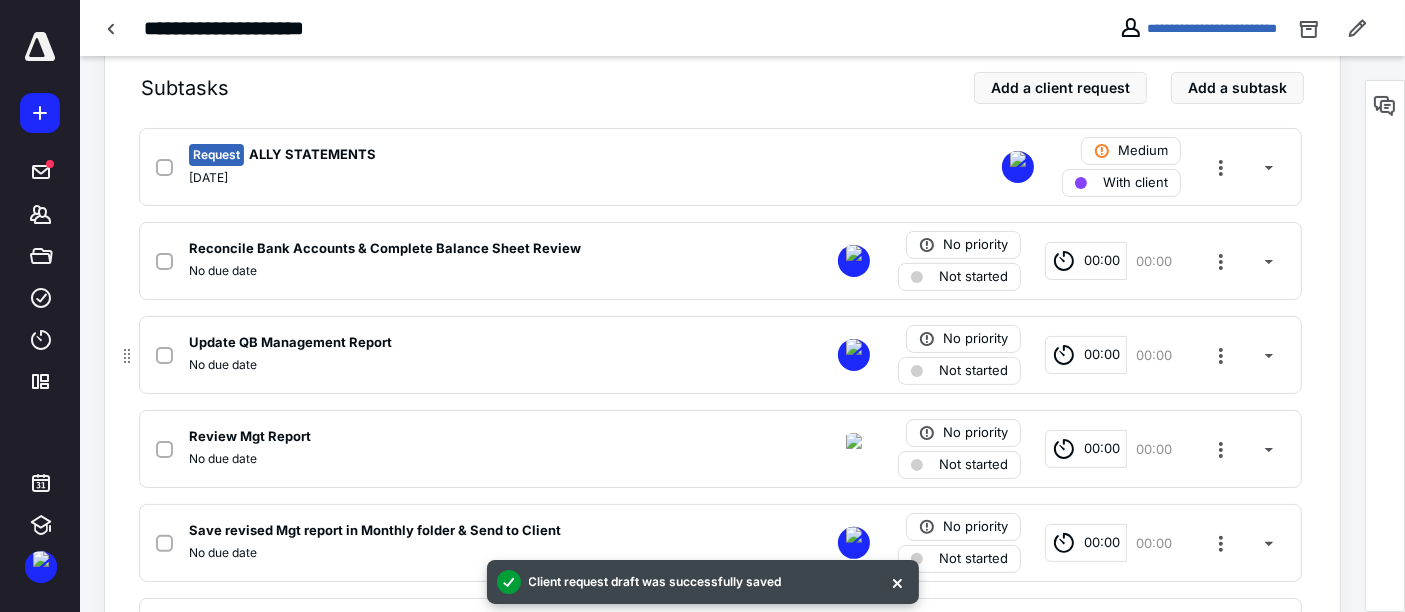 click at bounding box center [164, 356] 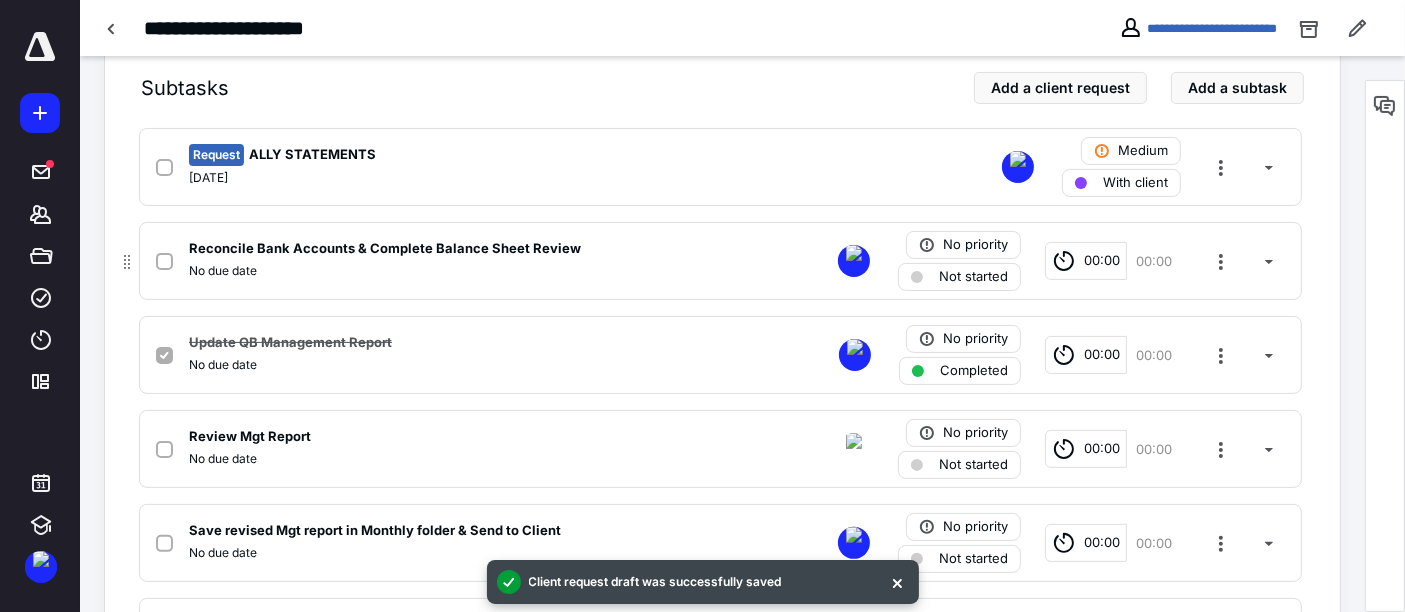 click 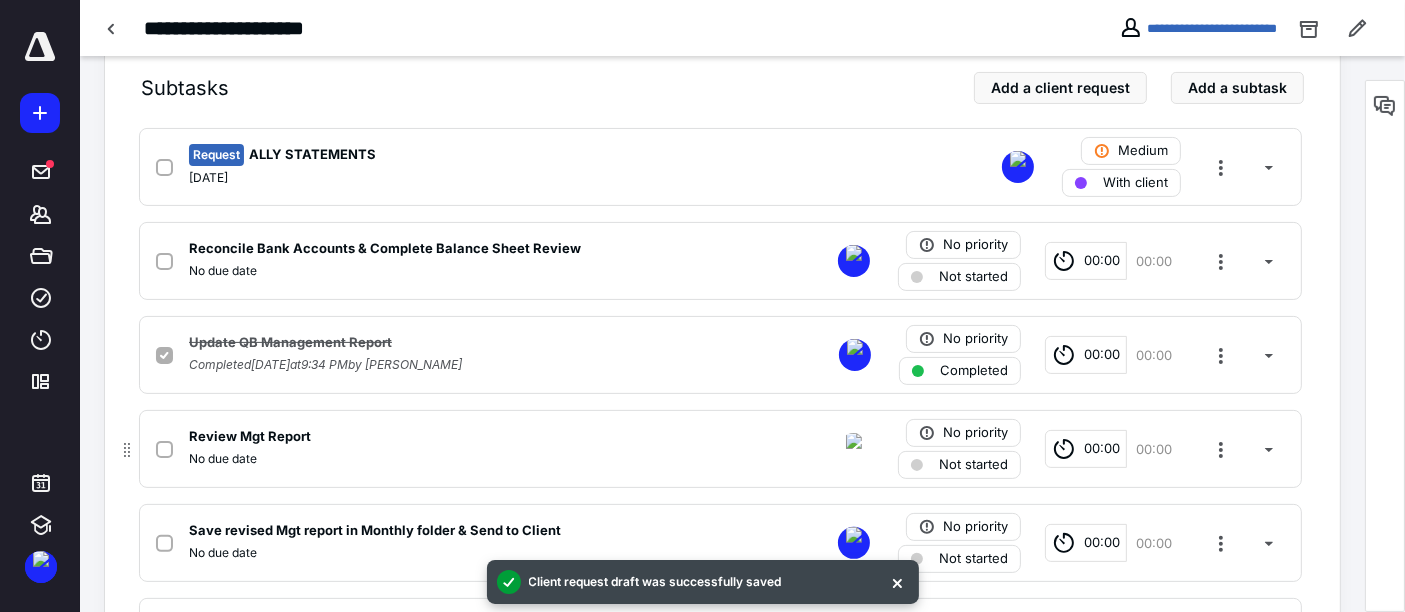 checkbox on "true" 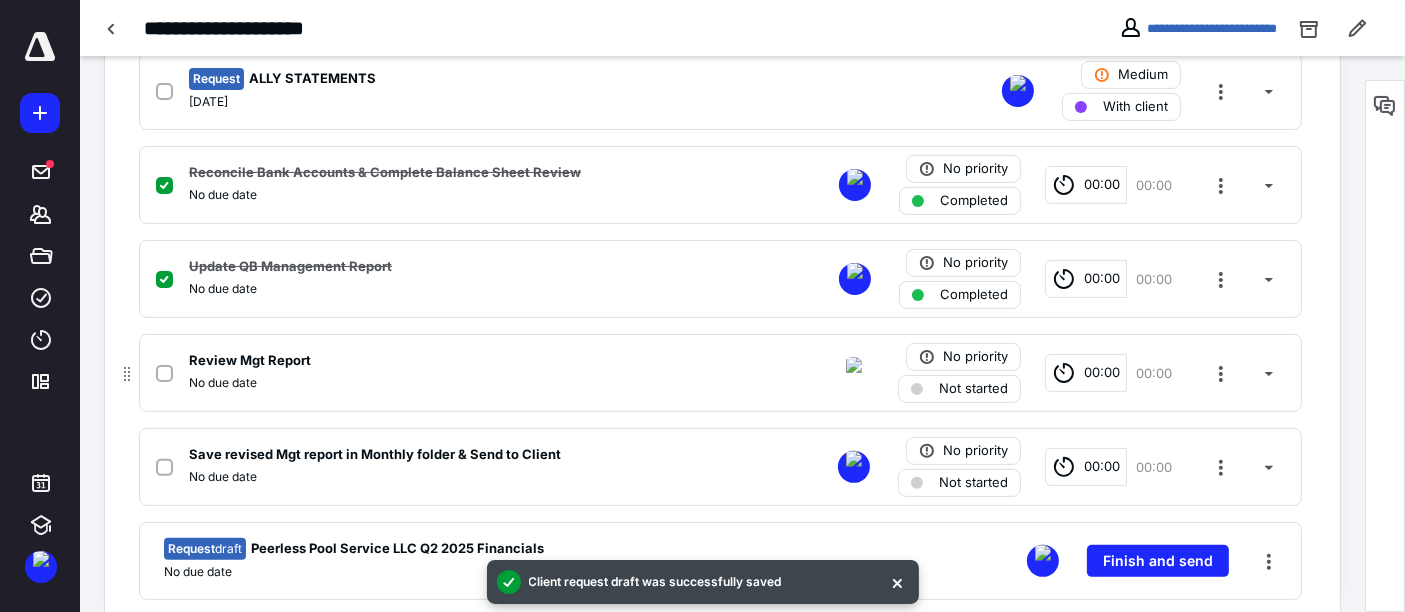 scroll, scrollTop: 561, scrollLeft: 0, axis: vertical 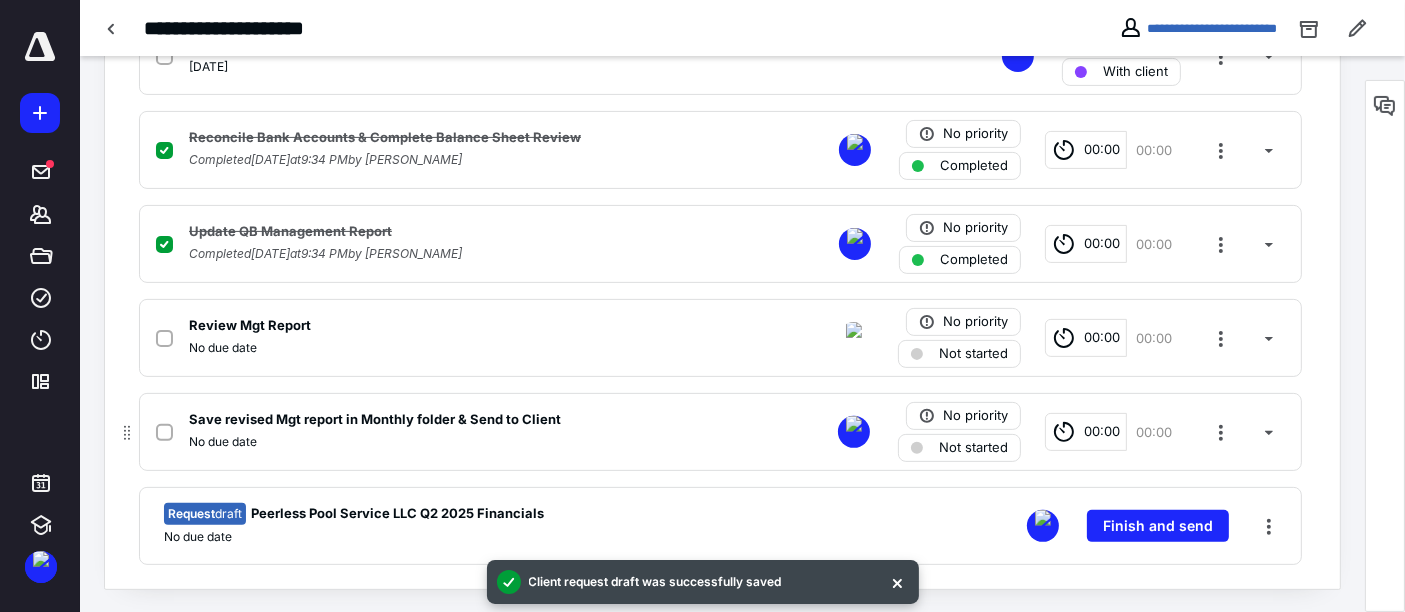 click 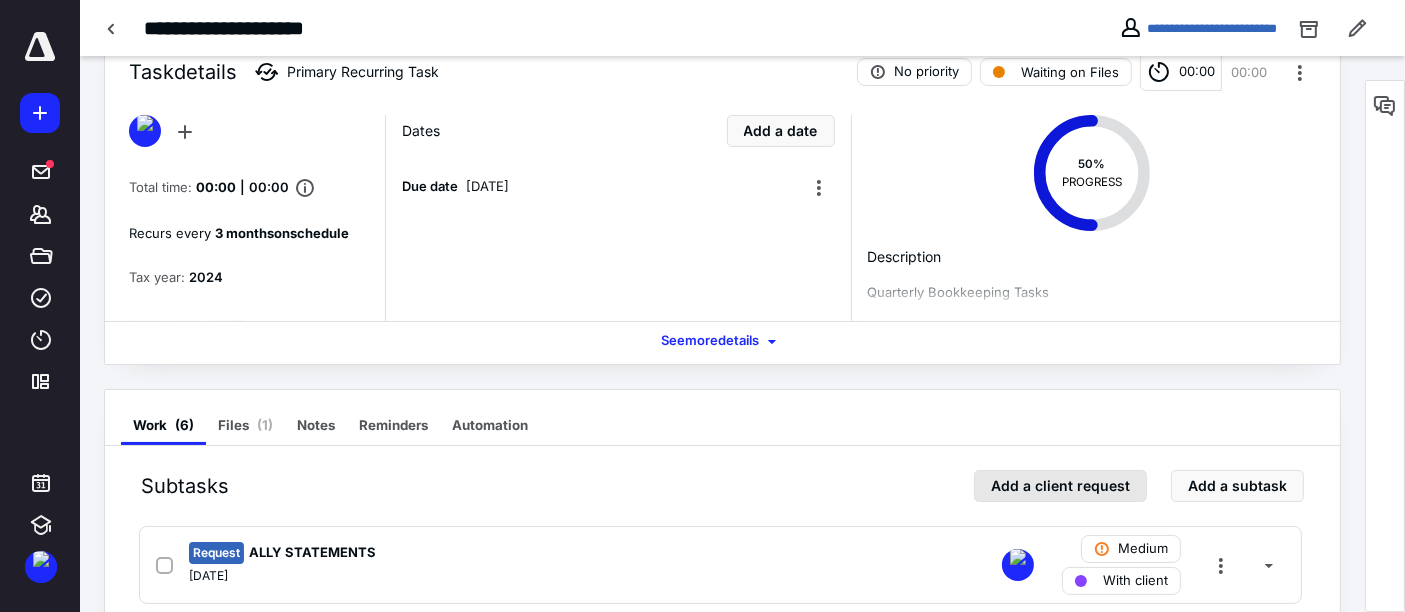 scroll, scrollTop: 0, scrollLeft: 0, axis: both 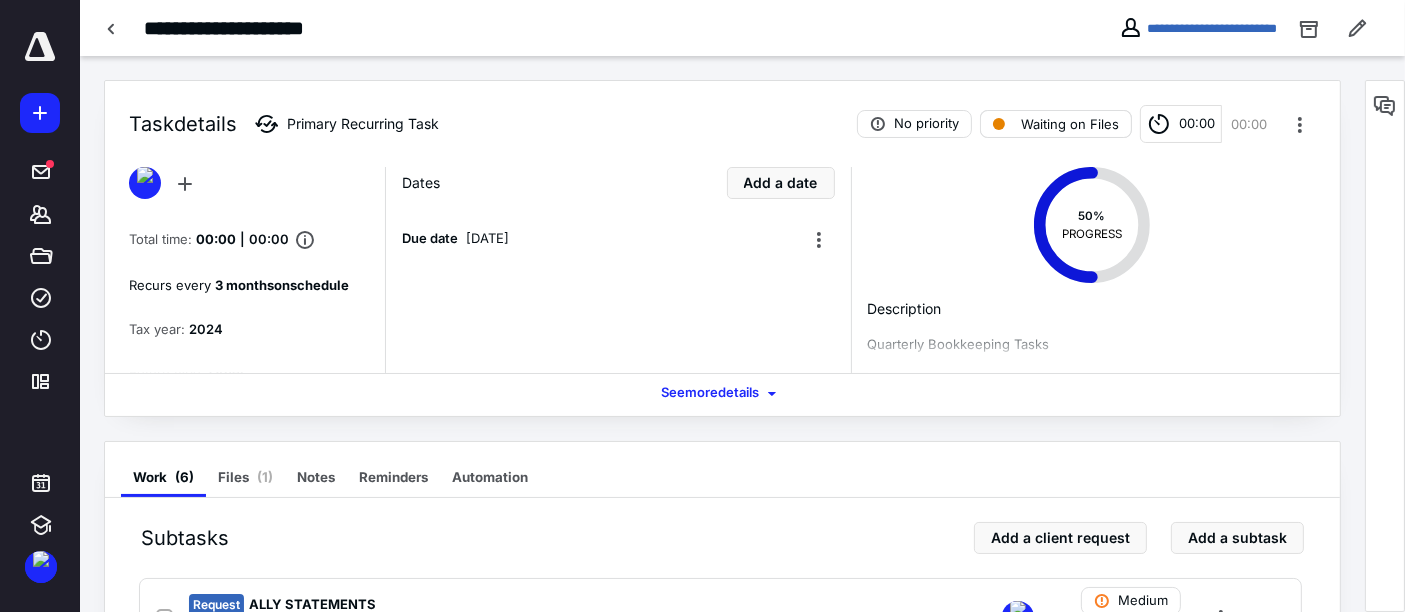 click on "Waiting on Files" at bounding box center [1070, 124] 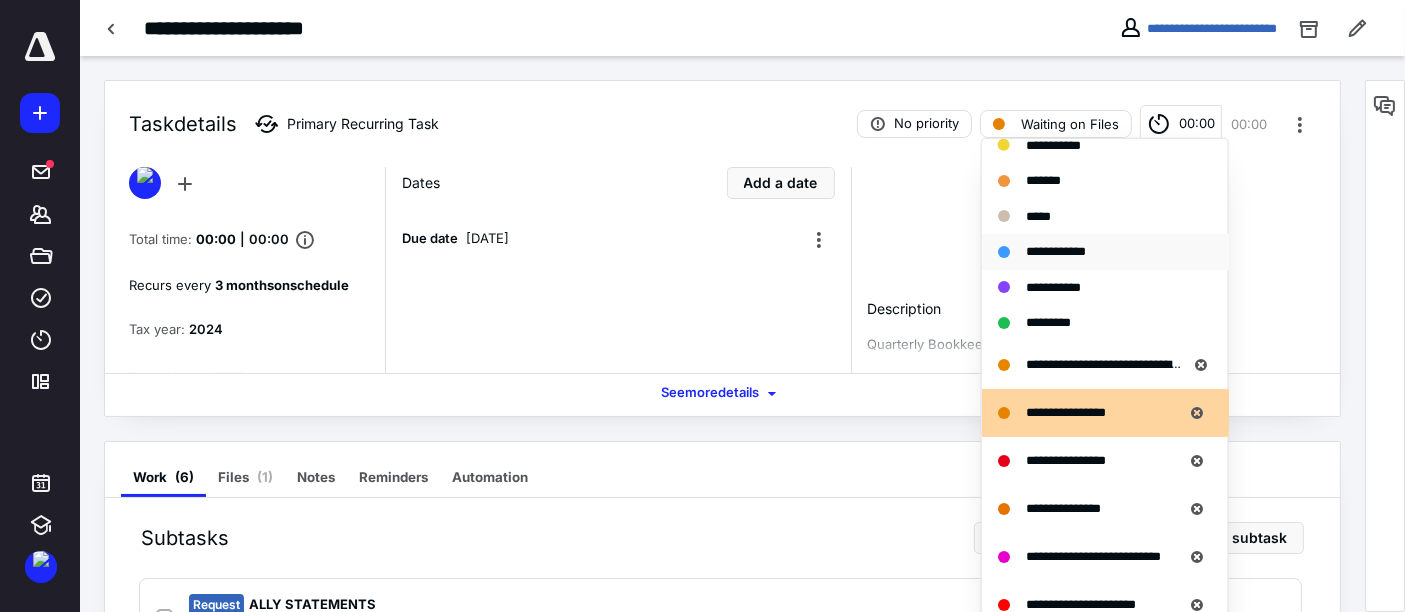 scroll, scrollTop: 333, scrollLeft: 0, axis: vertical 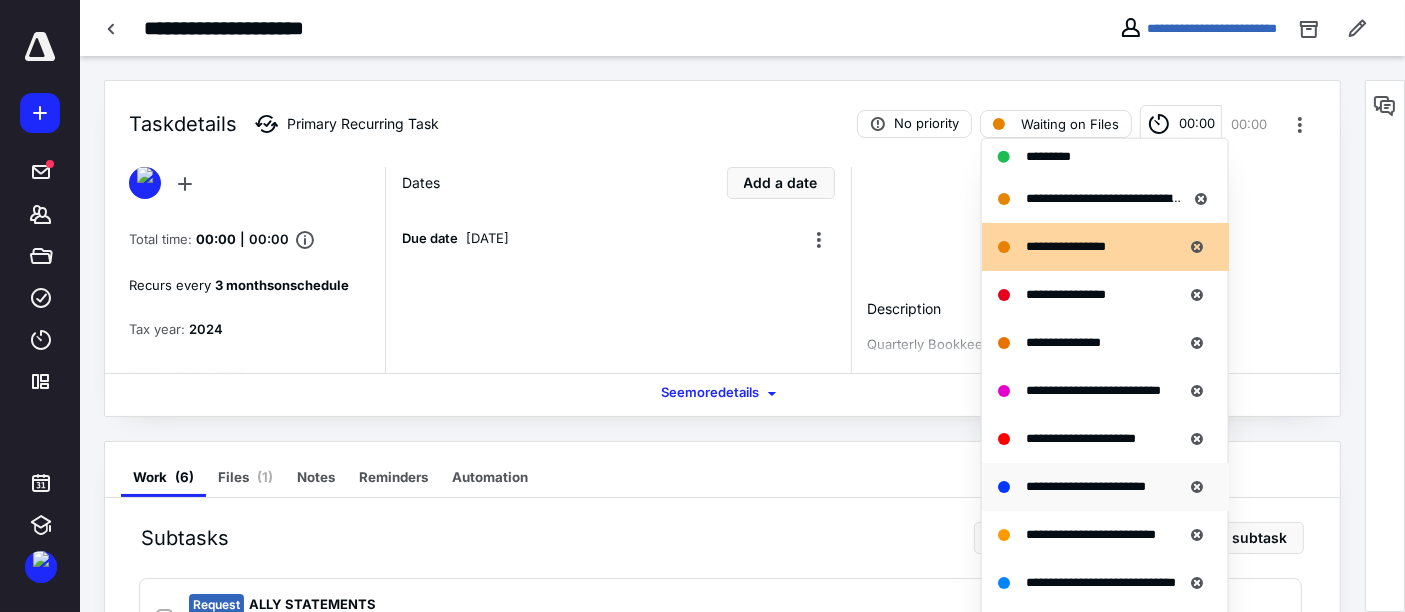 click on "**********" at bounding box center [1086, 486] 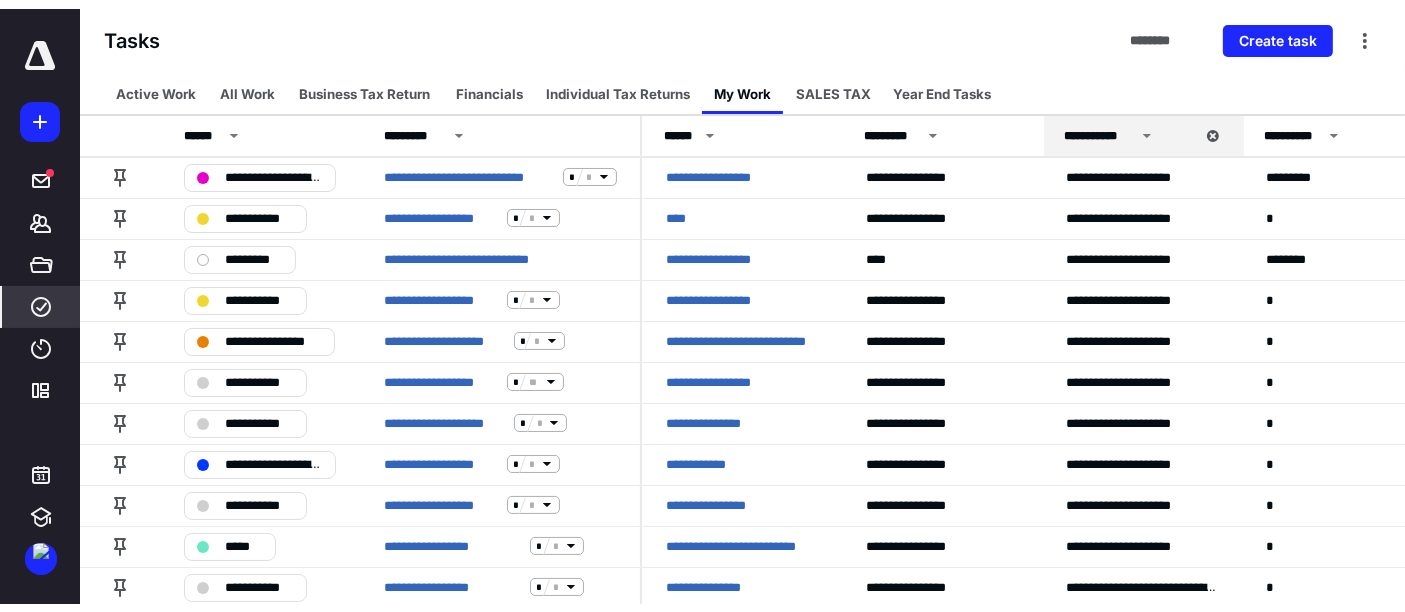 scroll, scrollTop: 0, scrollLeft: 0, axis: both 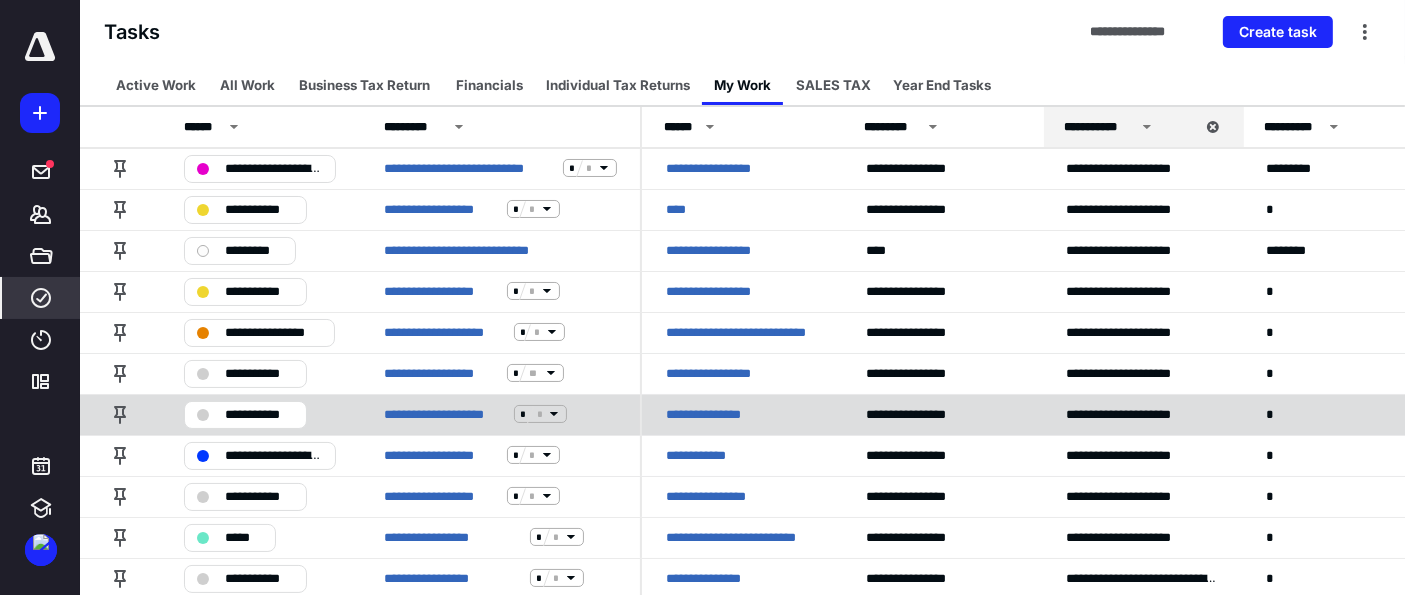 click on "**********" at bounding box center [742, 414] 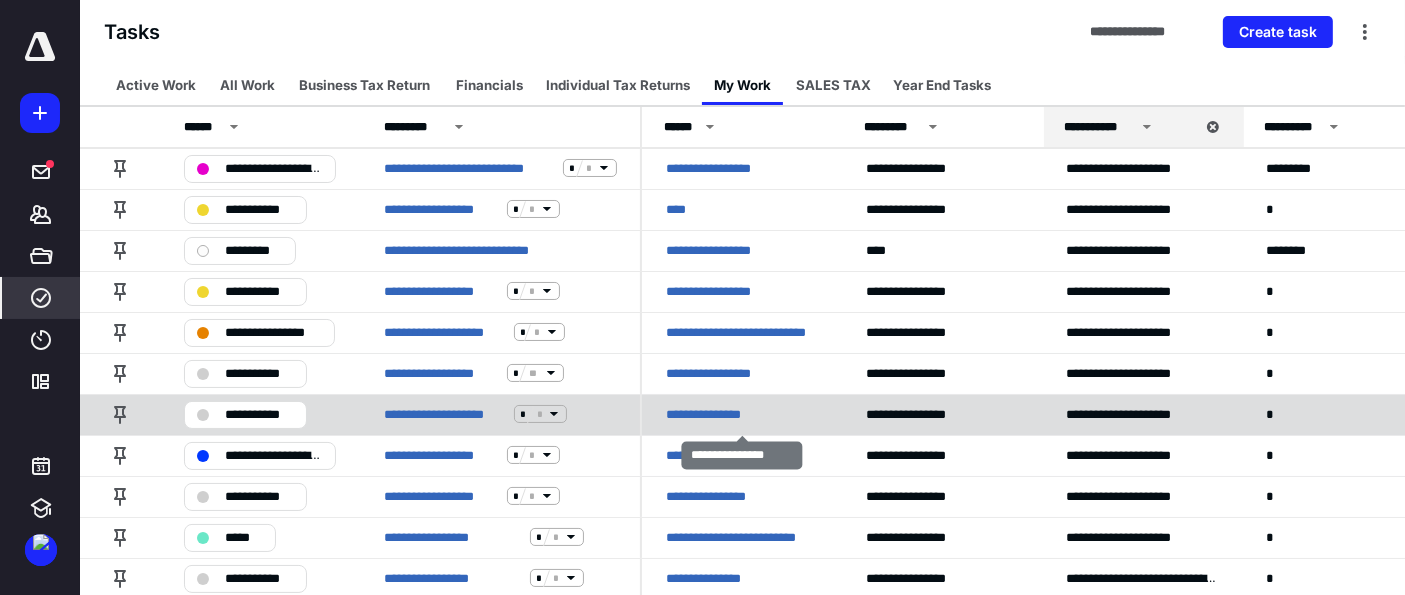 click on "**********" at bounding box center [720, 414] 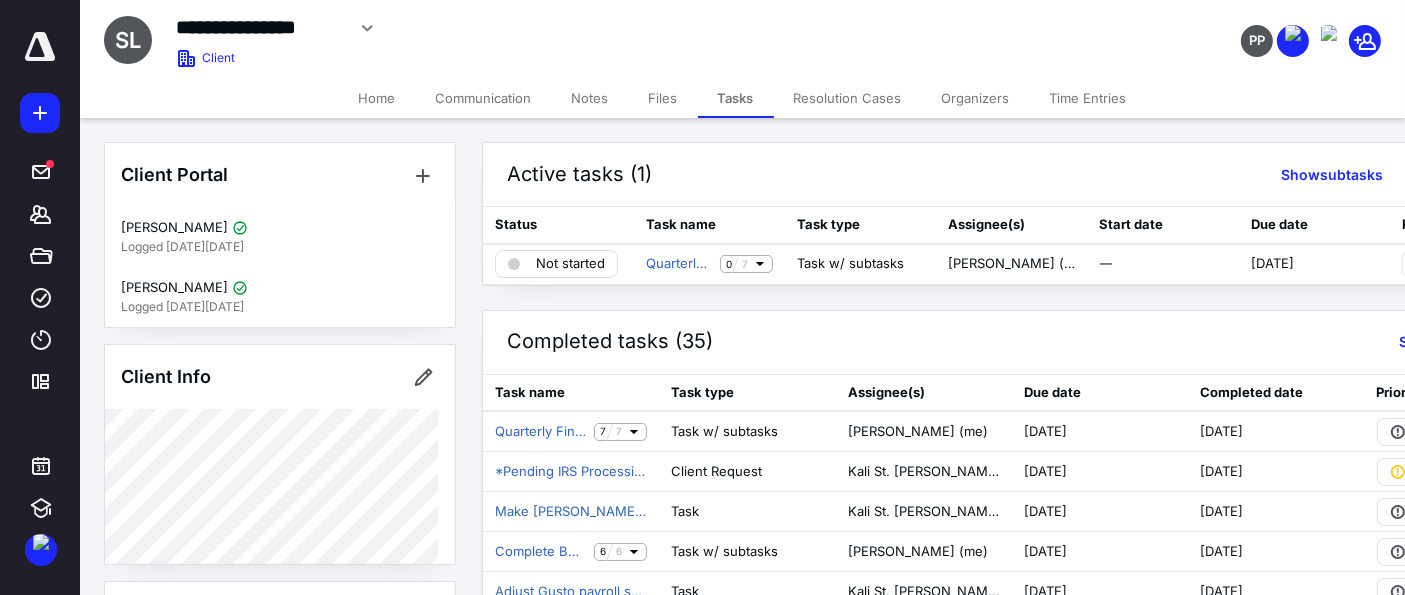 click on "Notes" at bounding box center [590, 98] 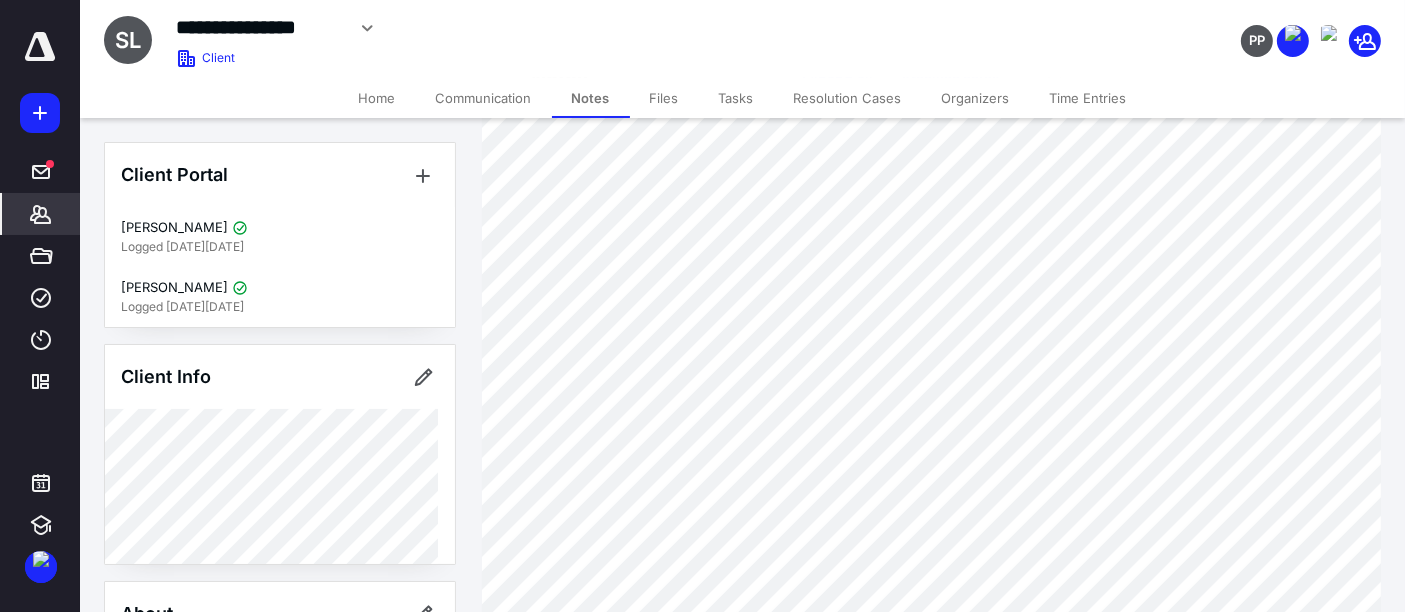 scroll, scrollTop: 0, scrollLeft: 0, axis: both 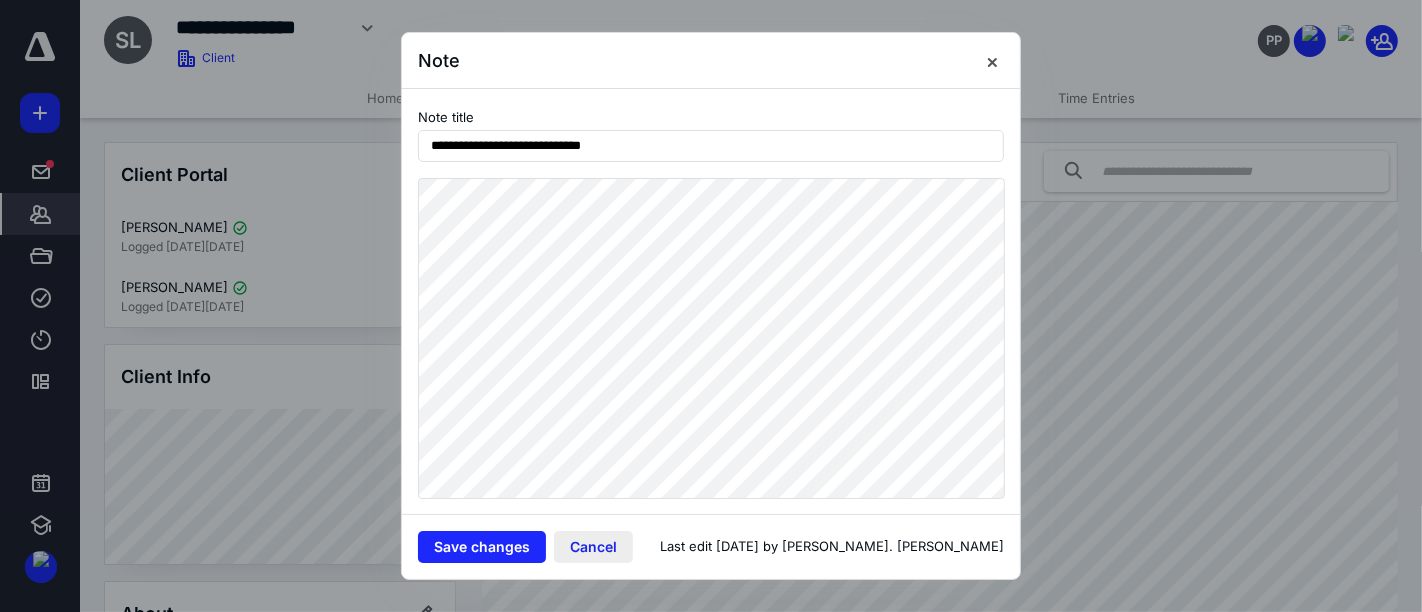 click on "Cancel" at bounding box center (593, 547) 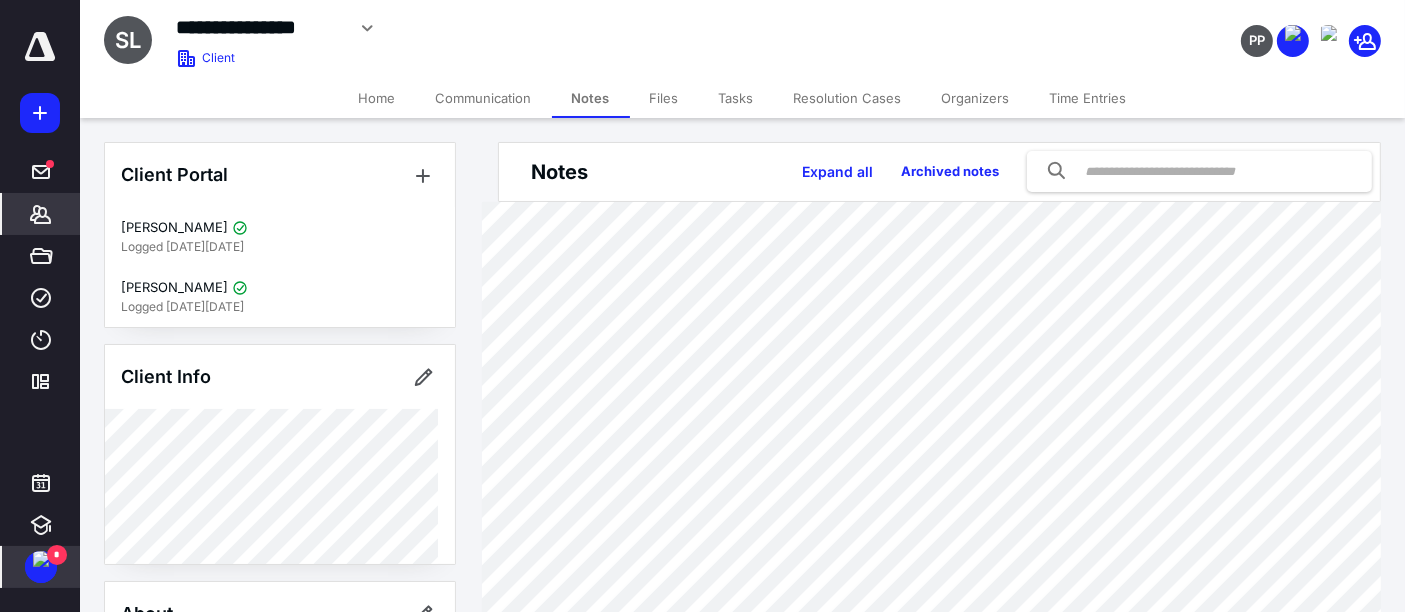 click at bounding box center (41, 559) 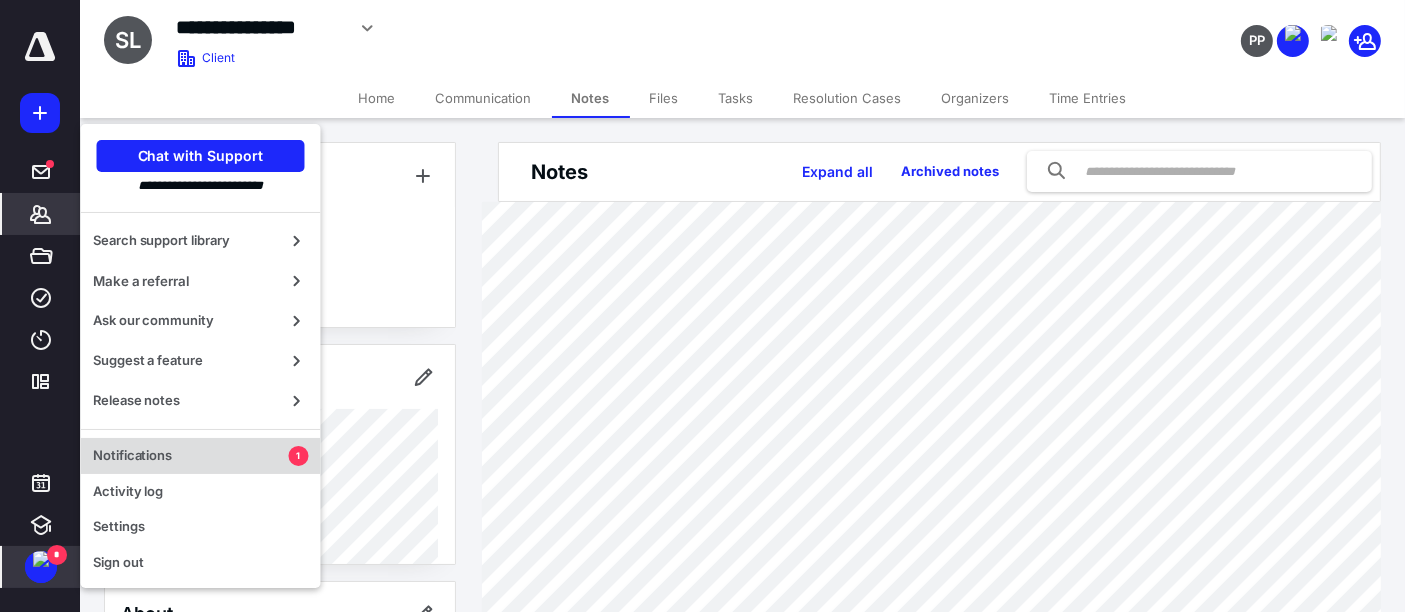 click on "Notifications" at bounding box center [191, 456] 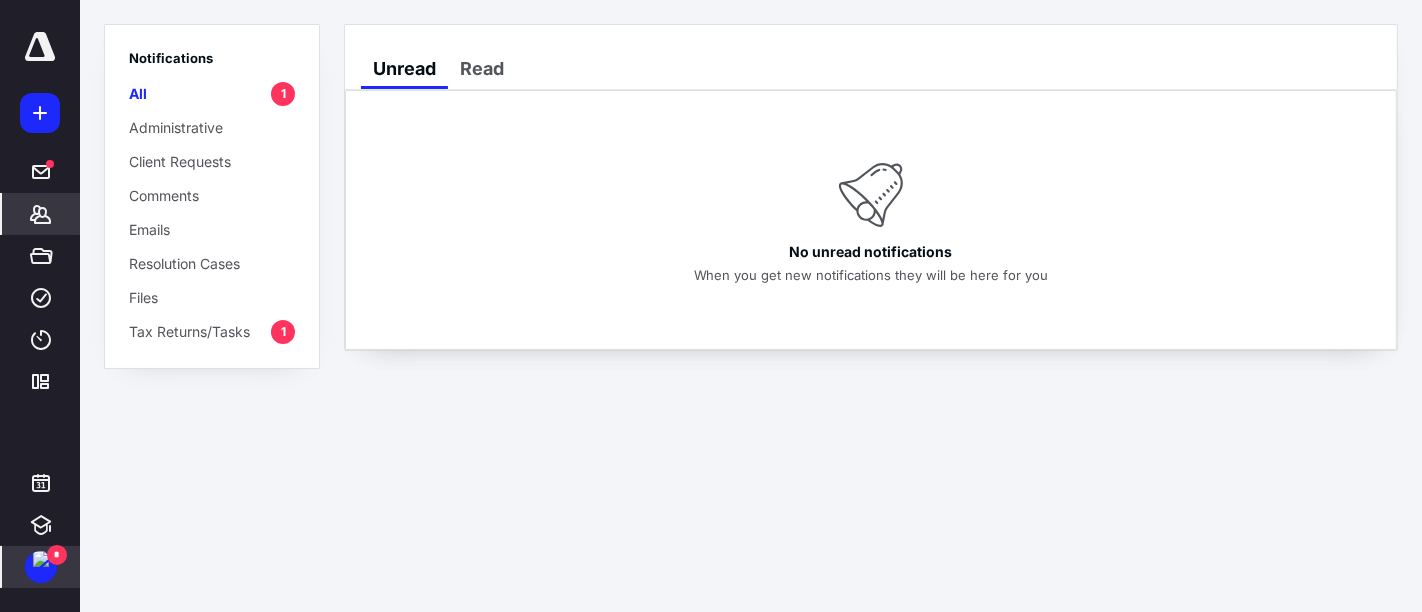 click 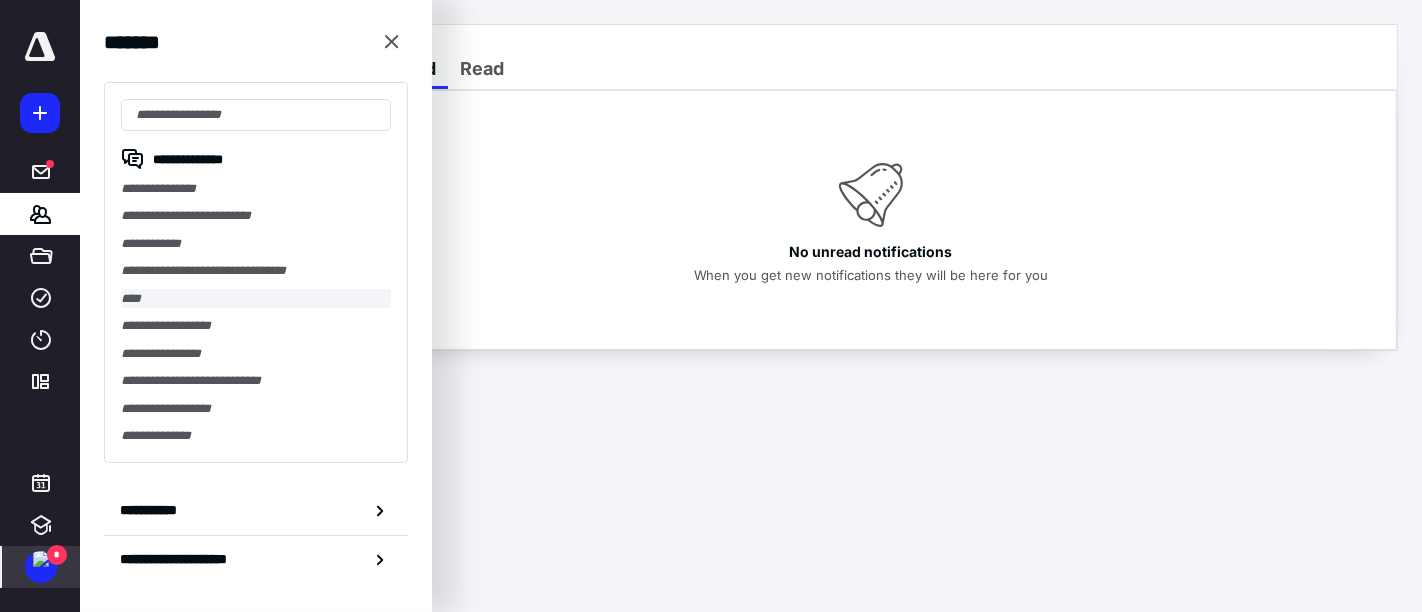 click on "****" at bounding box center [256, 298] 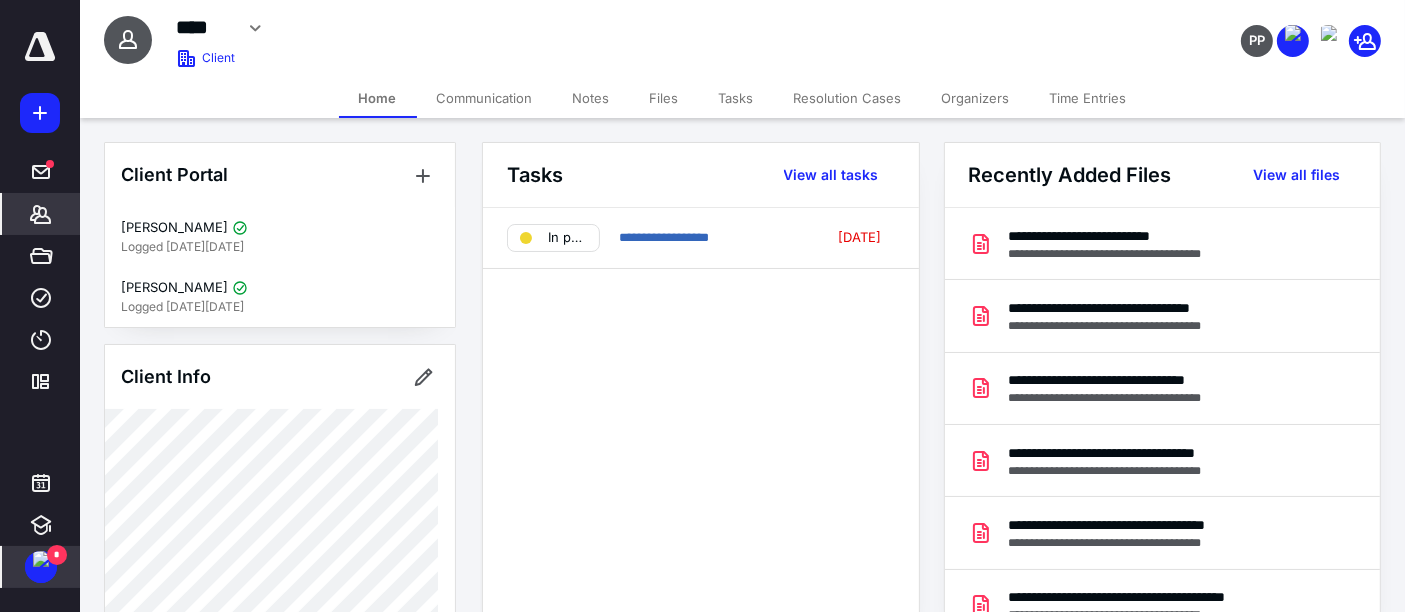 click on "**********" at bounding box center (701, 424) 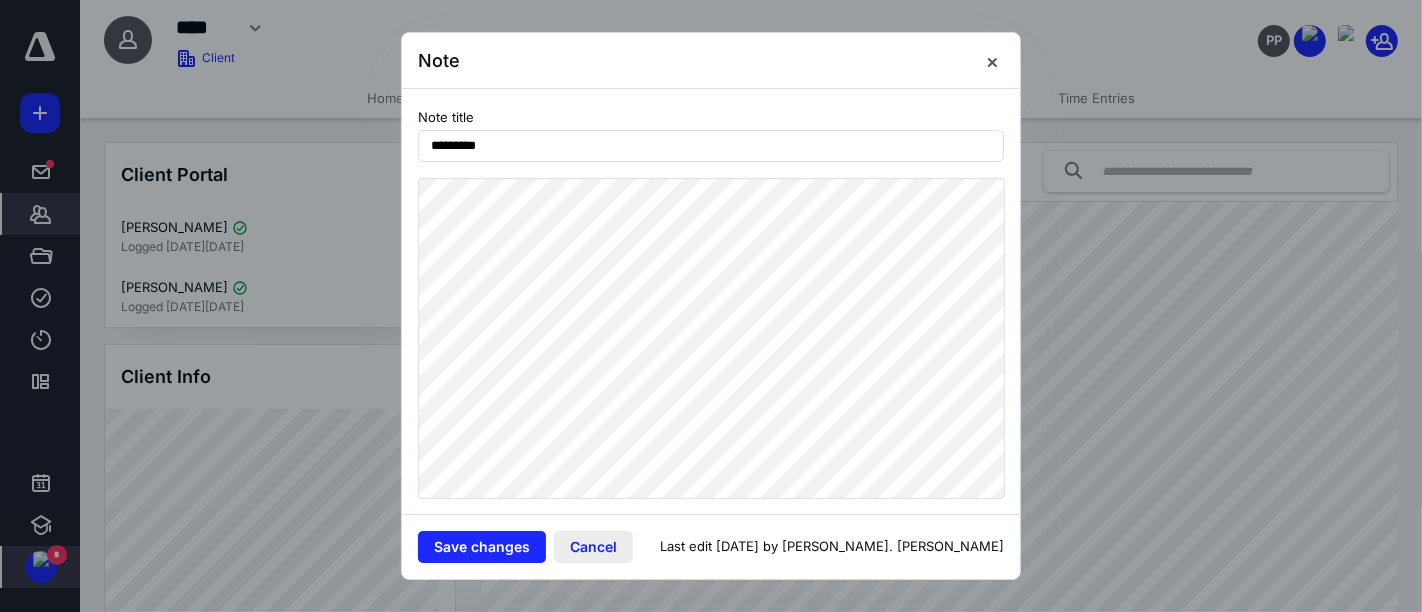 click on "Cancel" at bounding box center (593, 547) 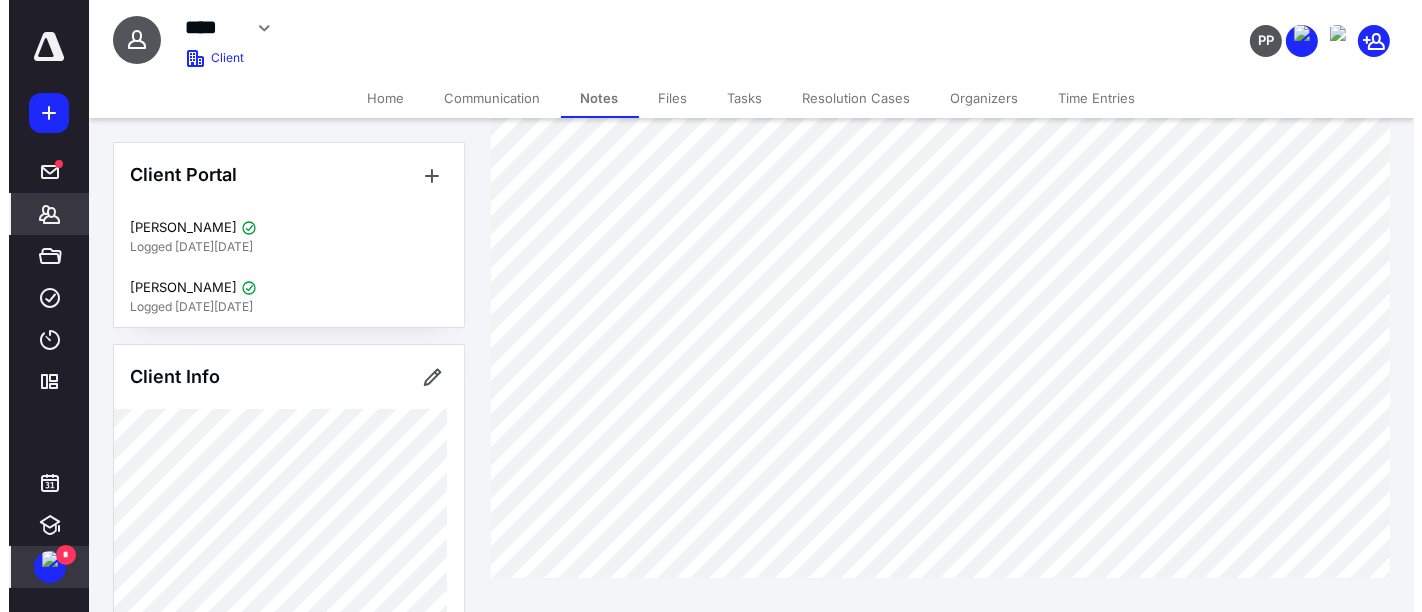 scroll, scrollTop: 156, scrollLeft: 0, axis: vertical 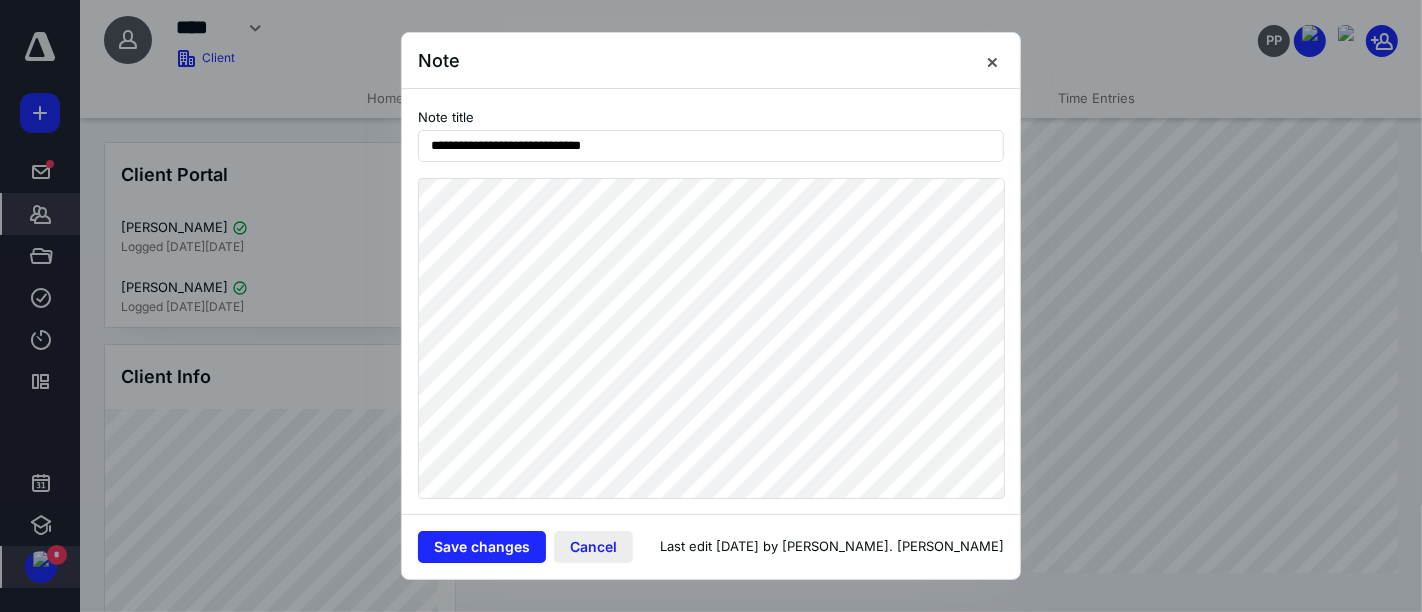 click on "Cancel" at bounding box center (593, 547) 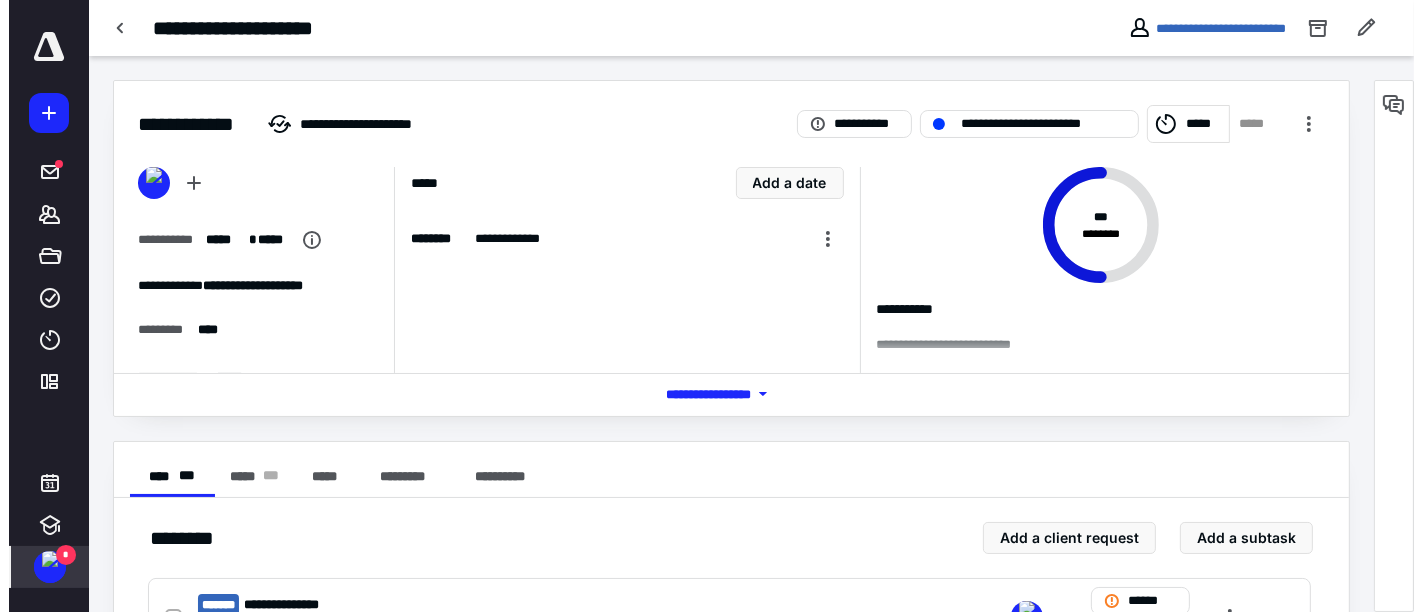 scroll, scrollTop: 0, scrollLeft: 0, axis: both 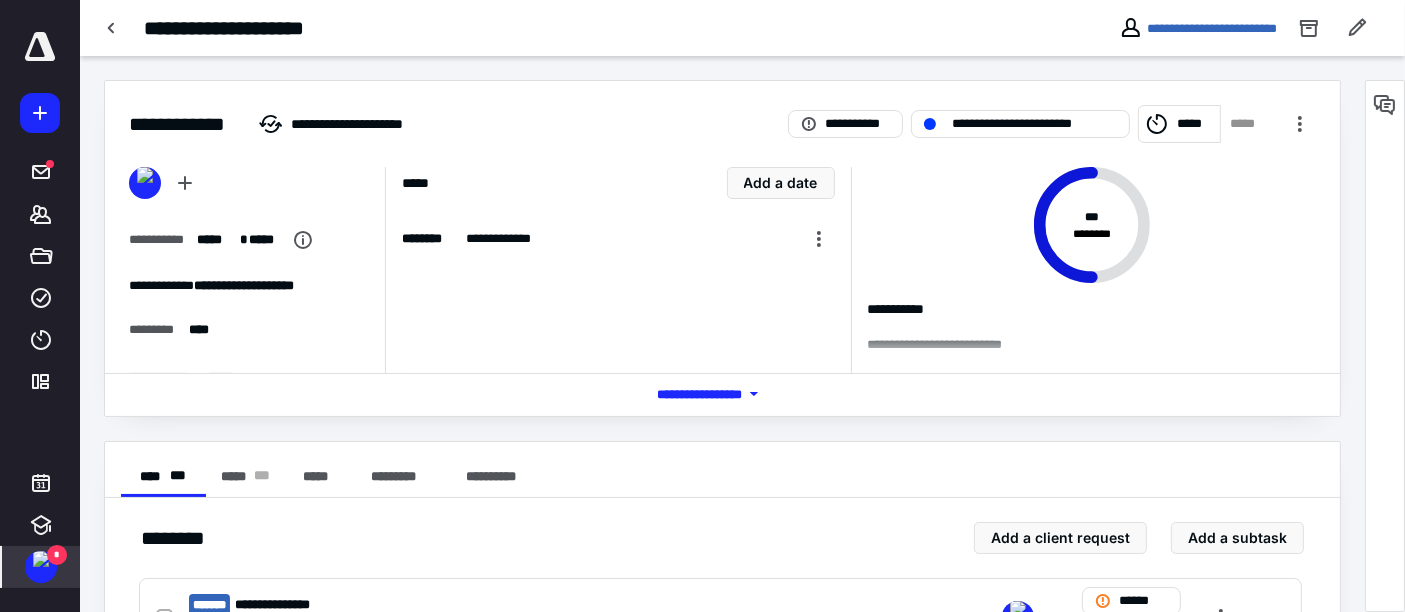 click on "*" at bounding box center [41, 567] 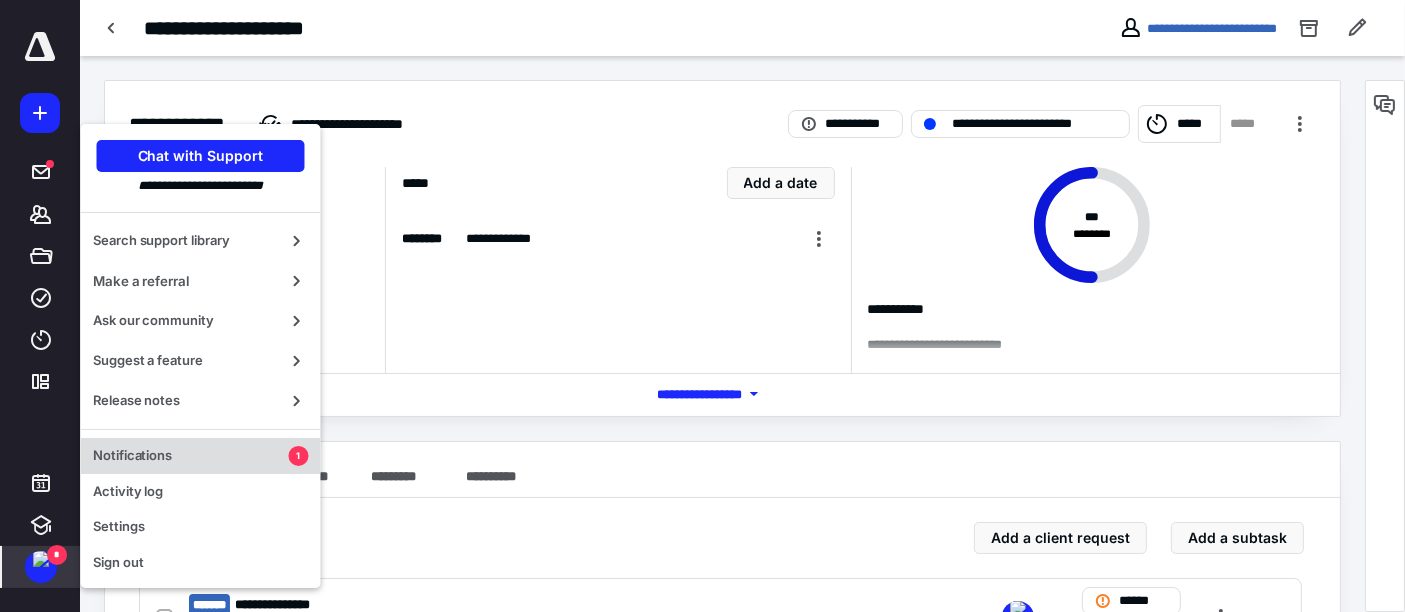 click on "Notifications 1" at bounding box center (201, 456) 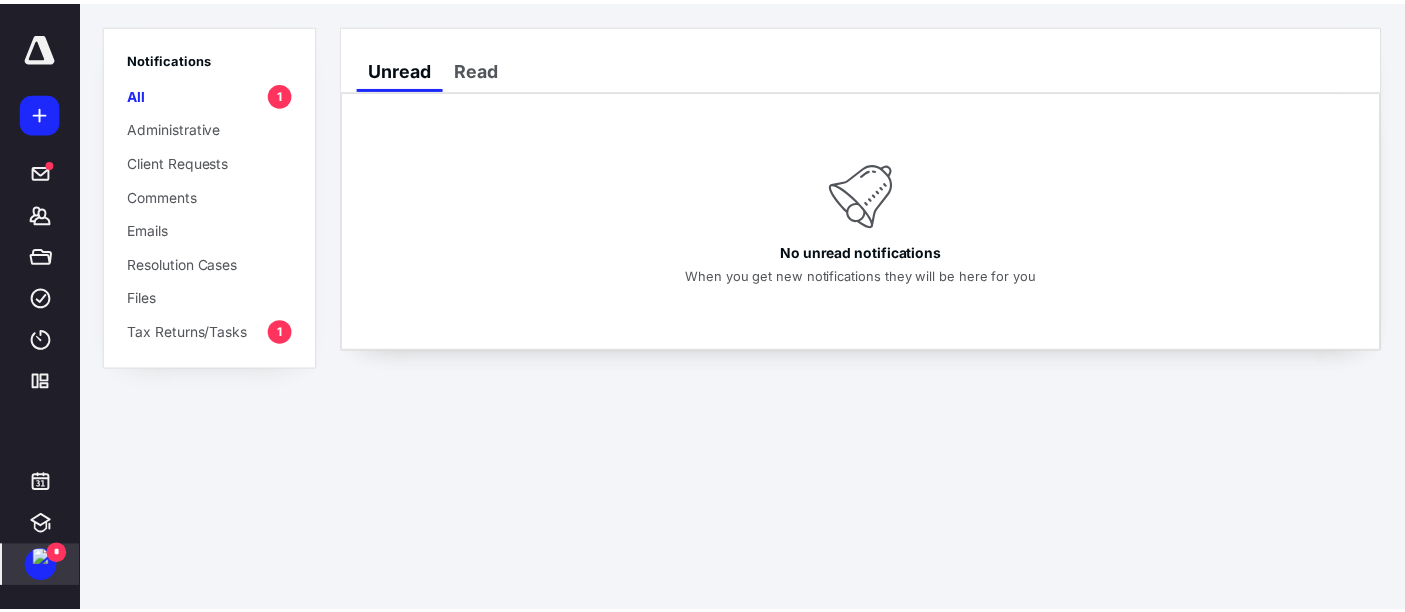 scroll, scrollTop: 0, scrollLeft: 0, axis: both 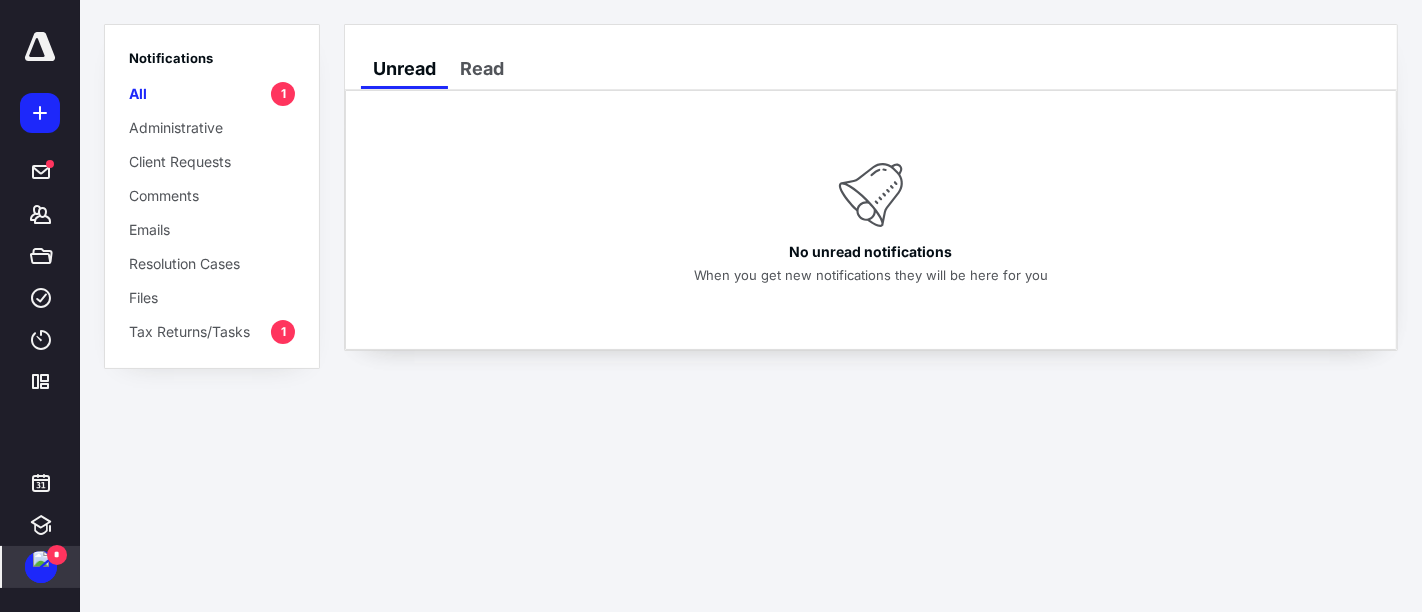 click on "*" at bounding box center (57, 555) 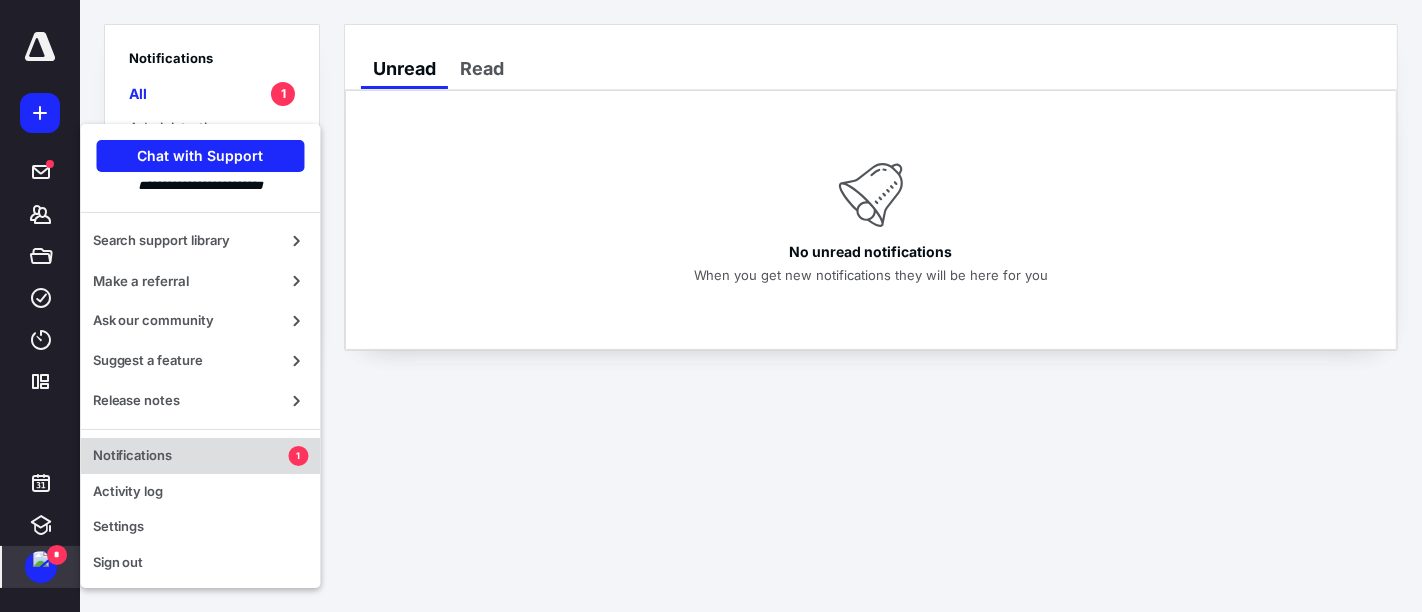 click on "Notifications" at bounding box center (191, 456) 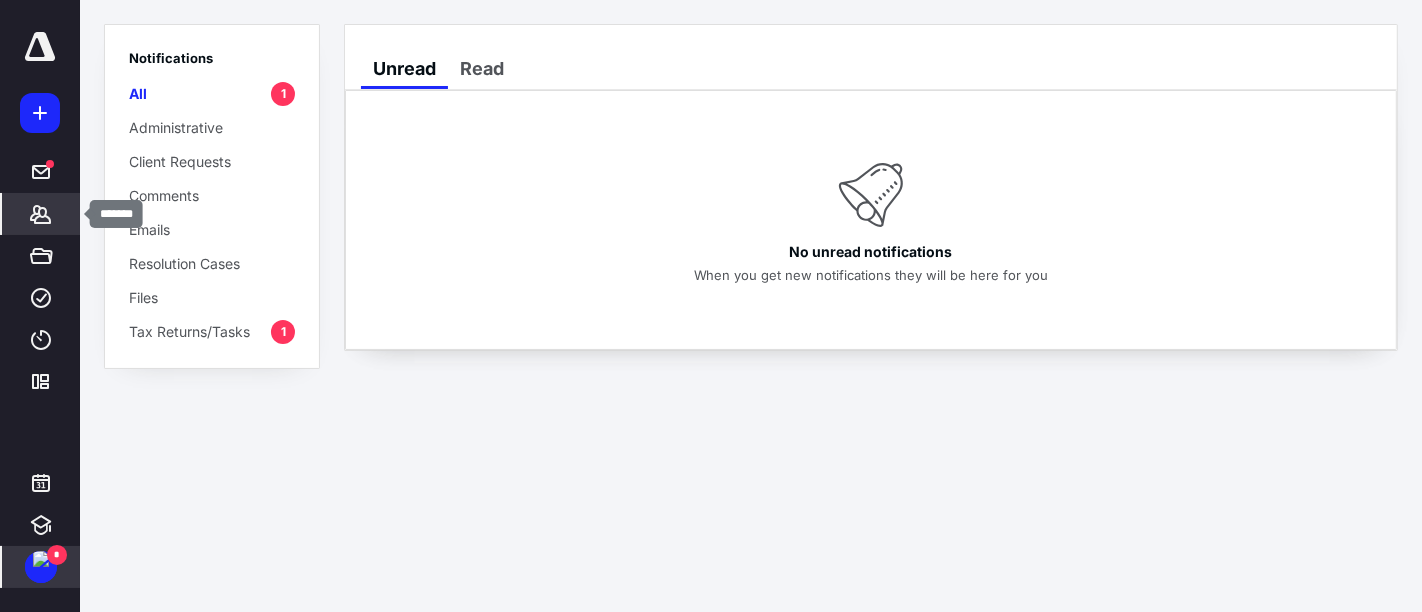 click 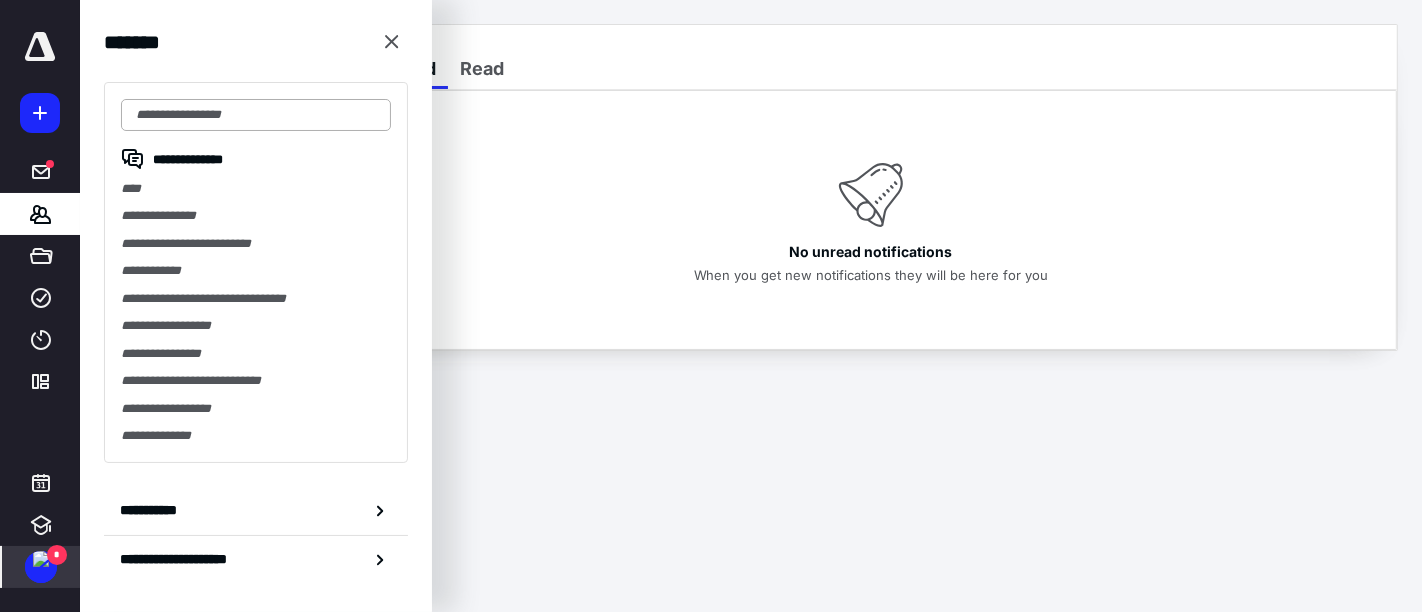 click at bounding box center (256, 115) 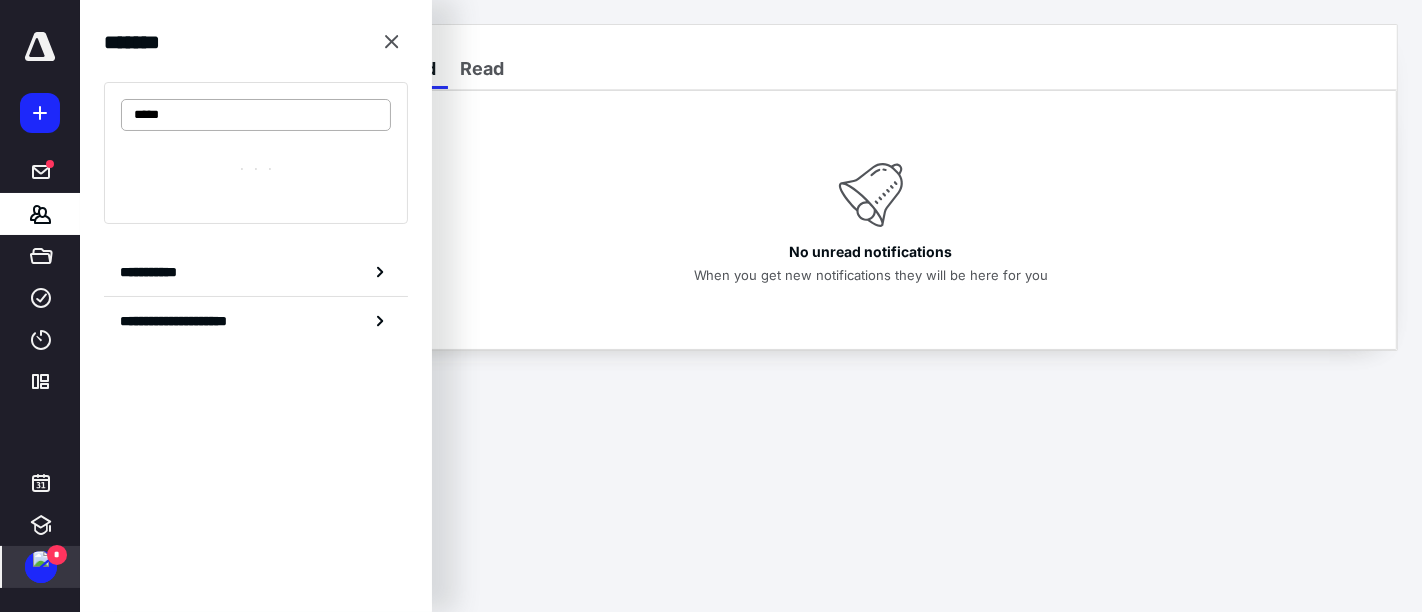 type on "******" 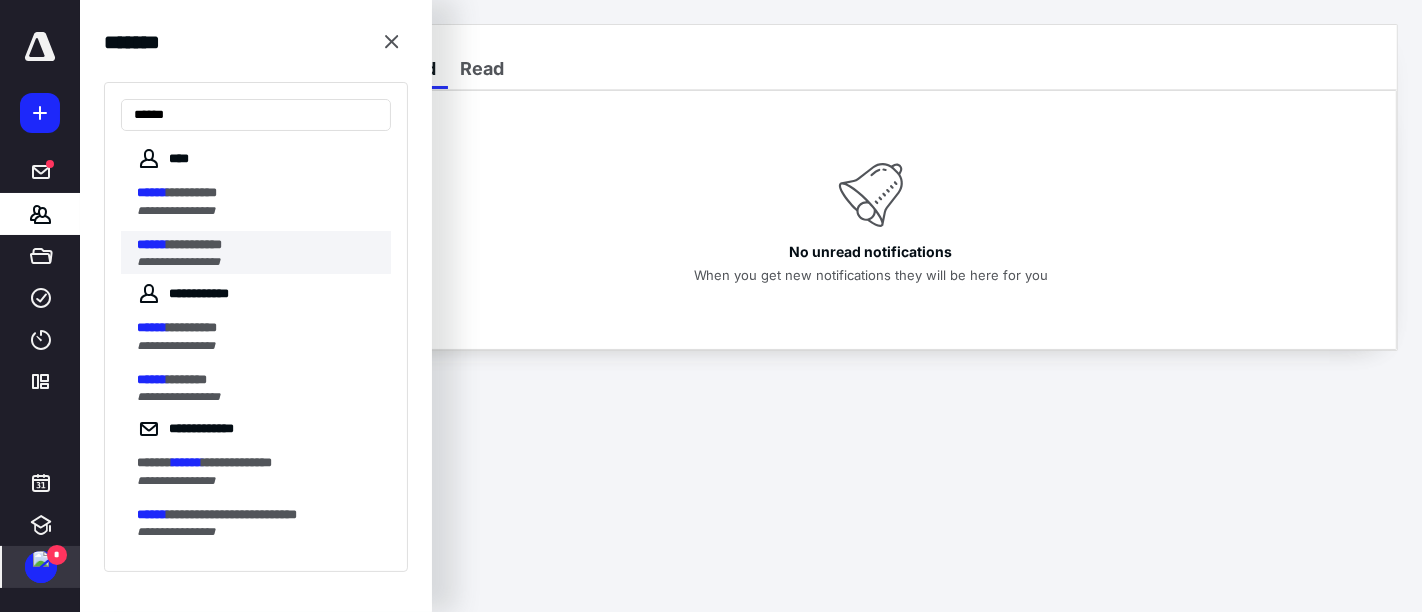click on "**********" at bounding box center [178, 262] 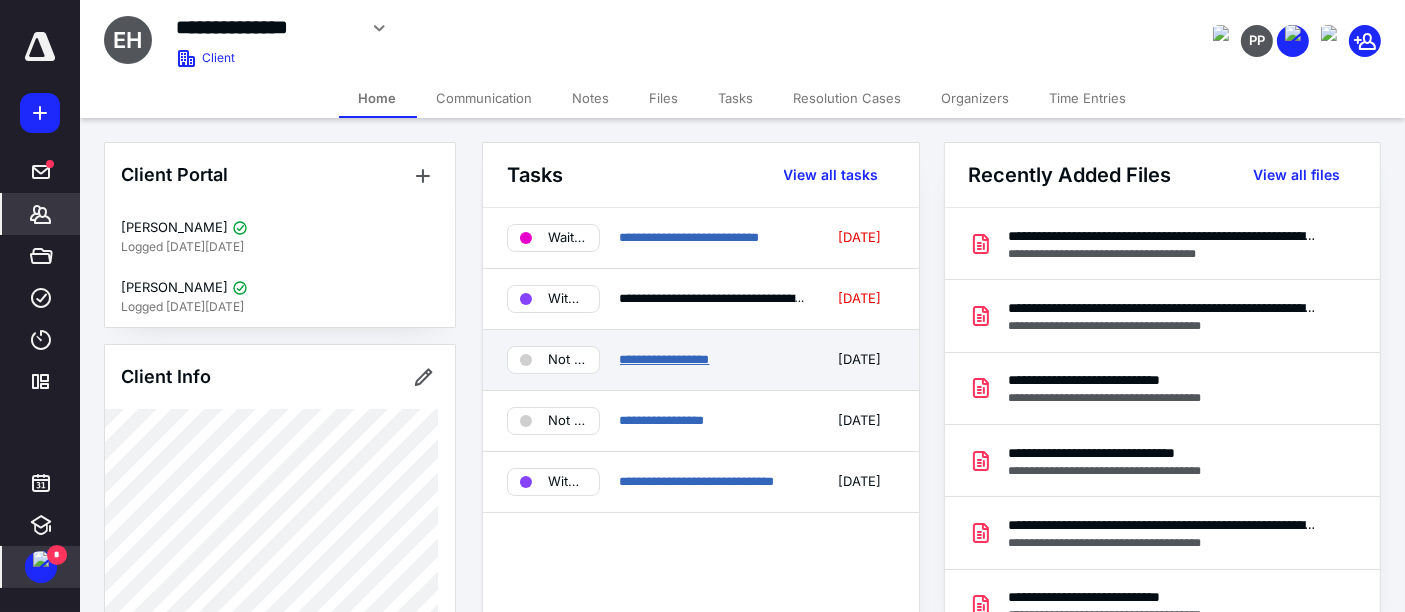 click on "**********" at bounding box center (665, 359) 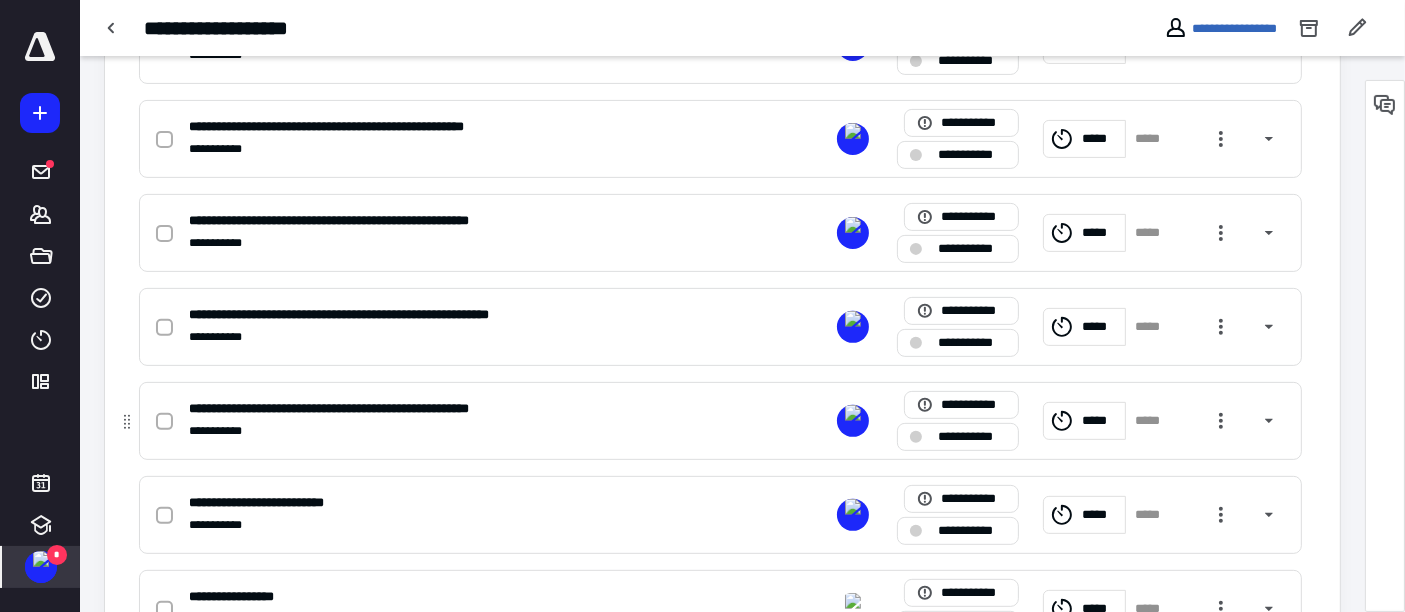 scroll, scrollTop: 777, scrollLeft: 0, axis: vertical 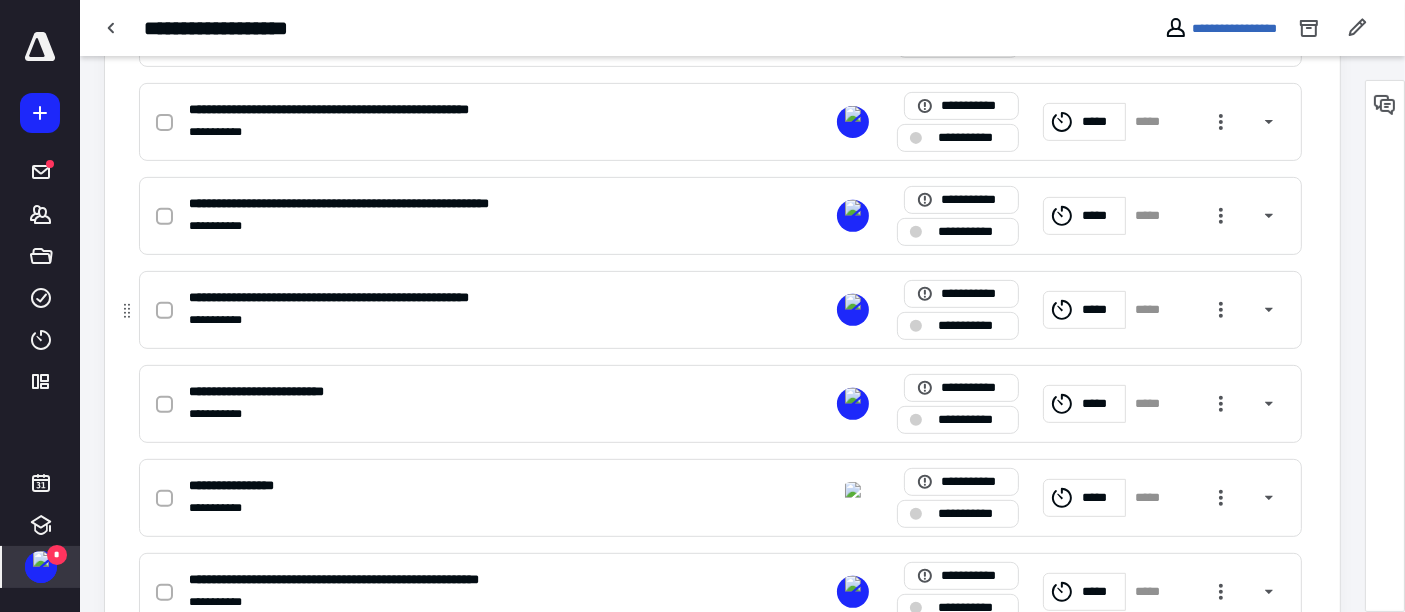 click on "**********" at bounding box center [458, 320] 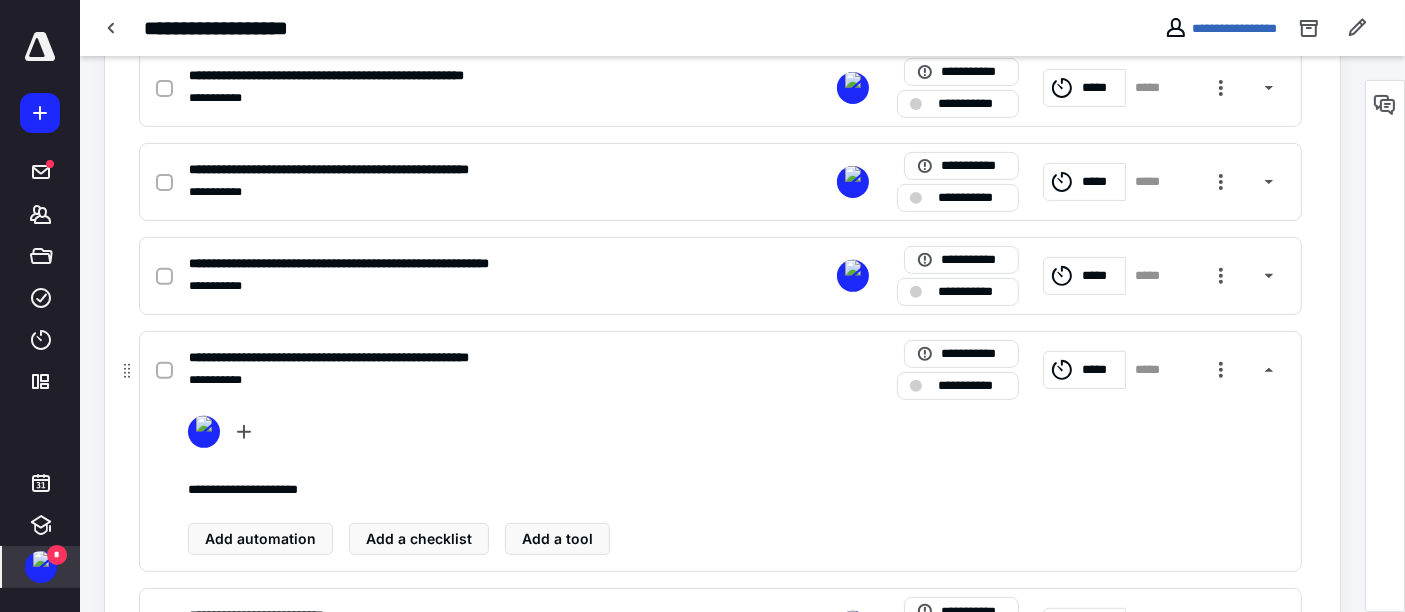 scroll, scrollTop: 656, scrollLeft: 0, axis: vertical 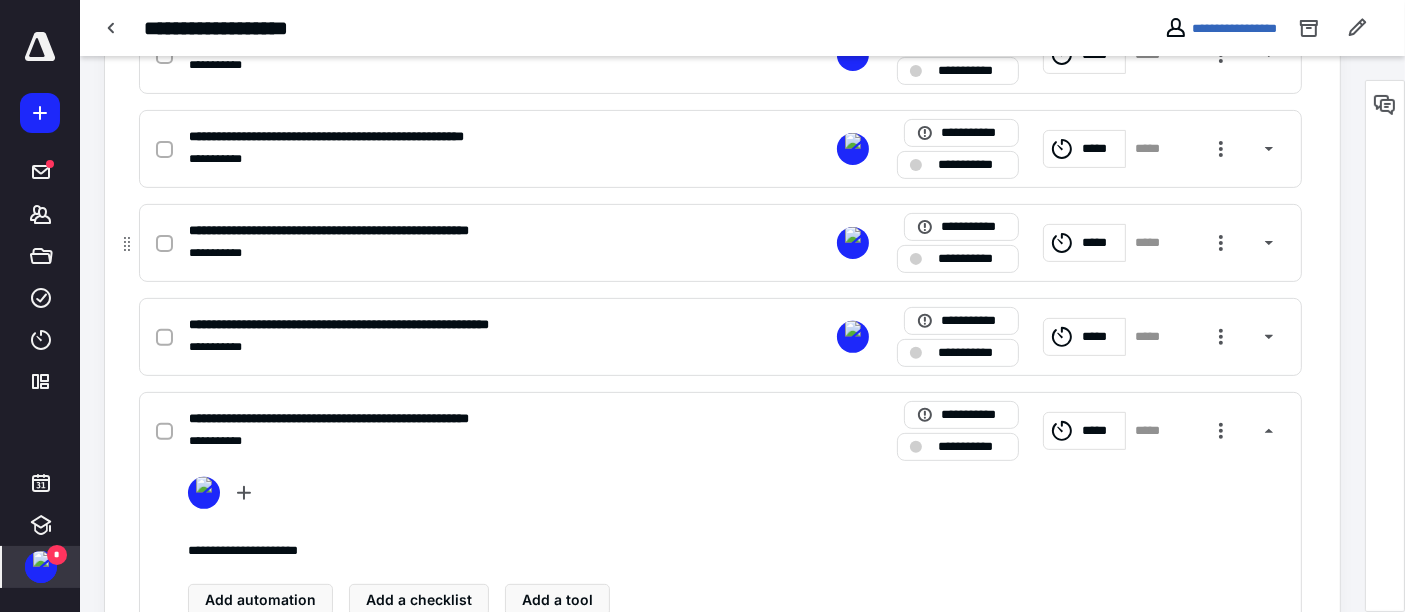 click on "**********" at bounding box center (373, 230) 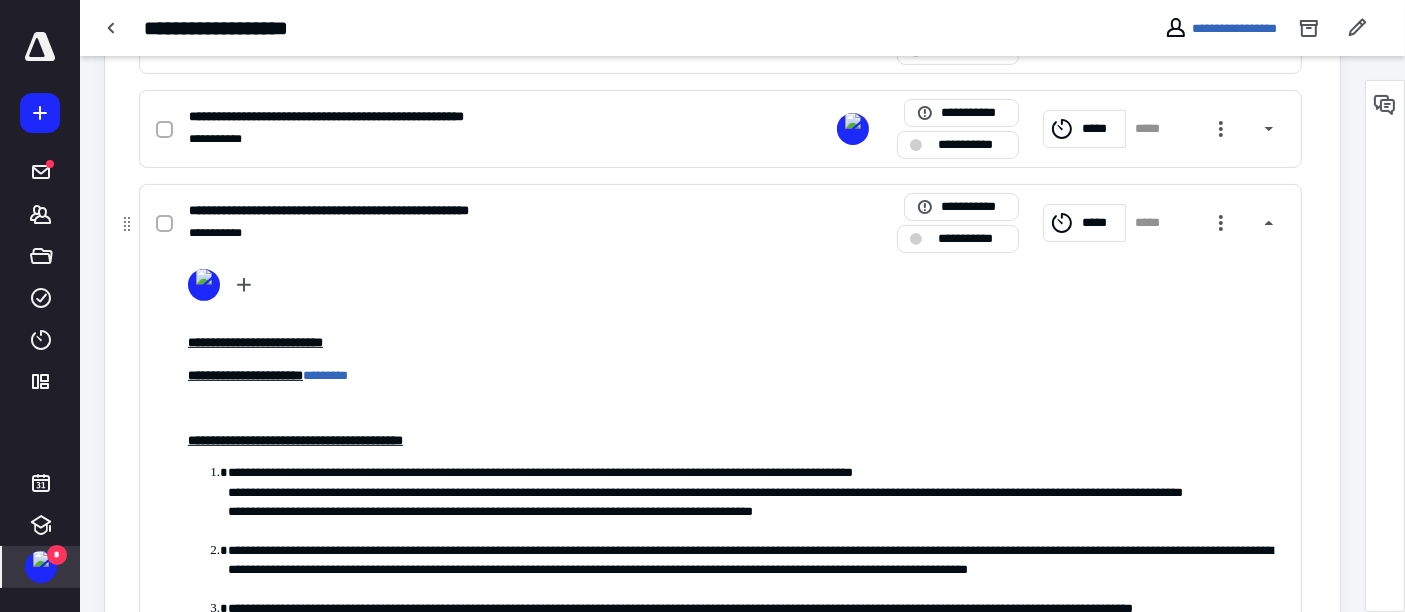 scroll, scrollTop: 878, scrollLeft: 0, axis: vertical 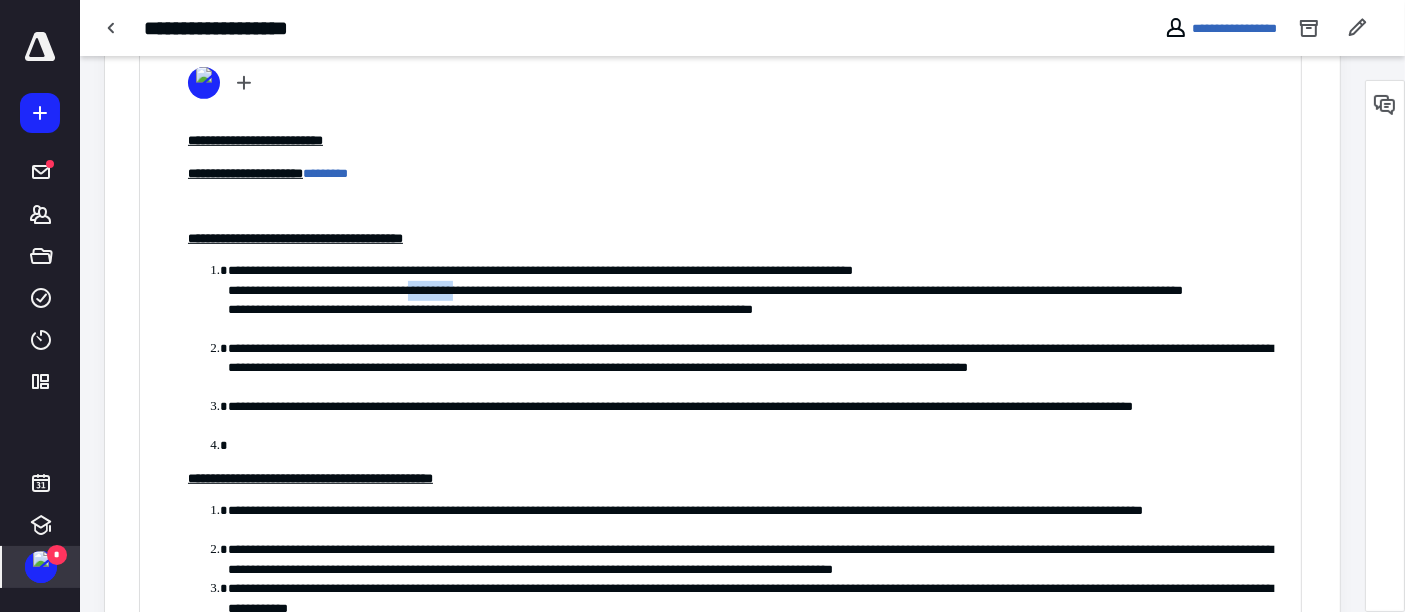 drag, startPoint x: 444, startPoint y: 290, endPoint x: 505, endPoint y: 290, distance: 61 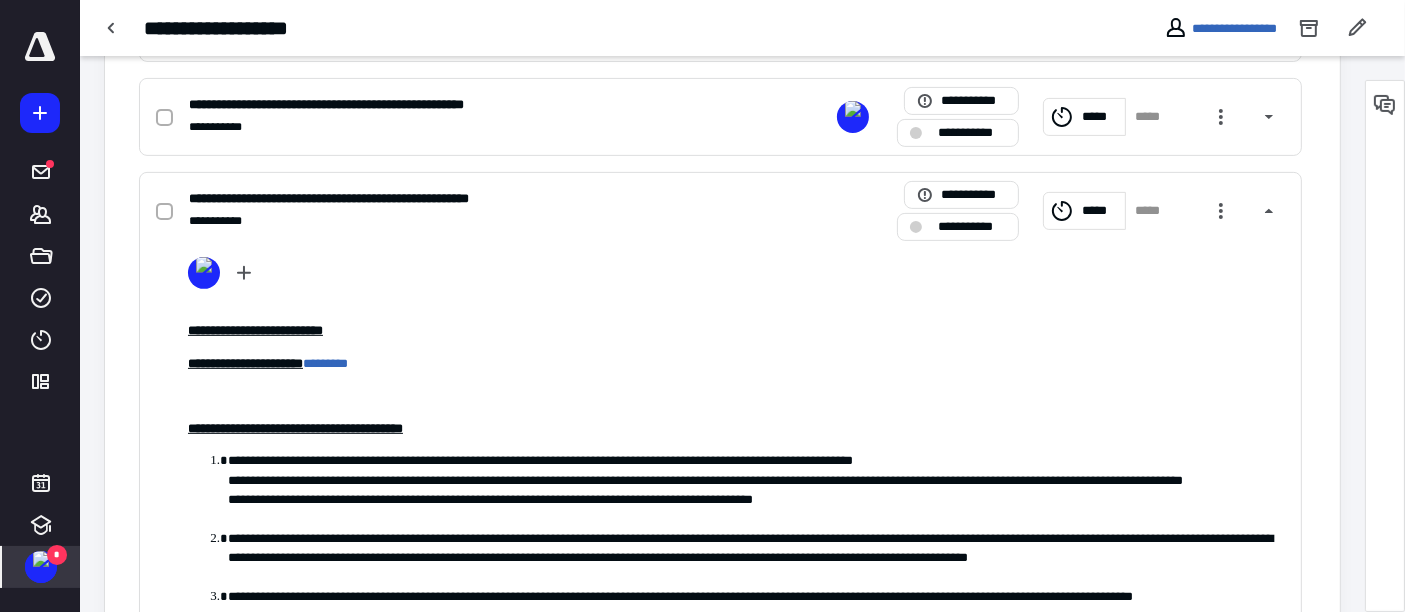 scroll, scrollTop: 878, scrollLeft: 0, axis: vertical 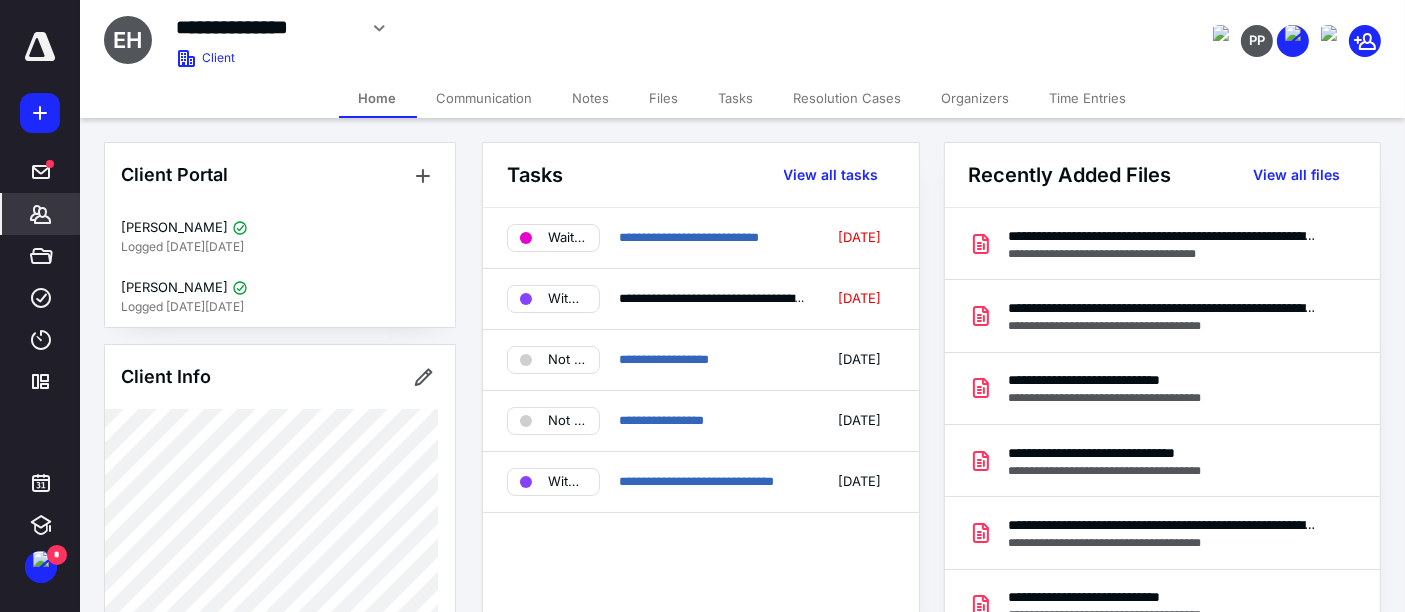 click on "Notes" at bounding box center (591, 98) 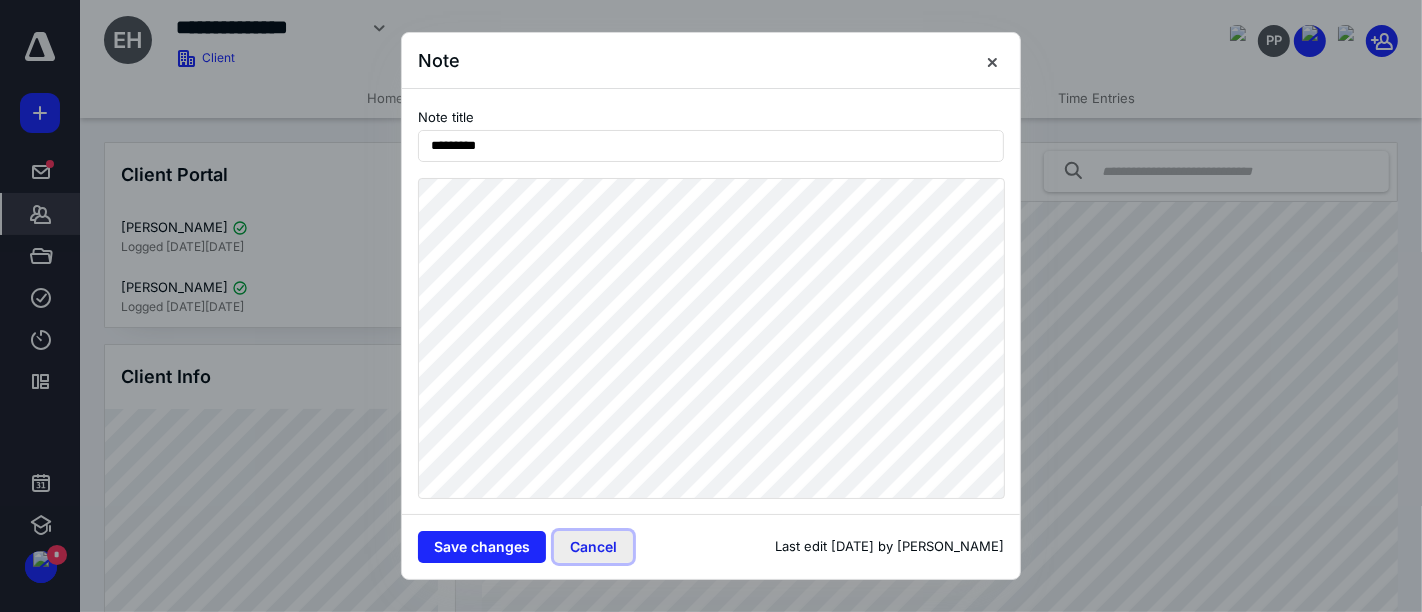 click on "Cancel" at bounding box center (593, 547) 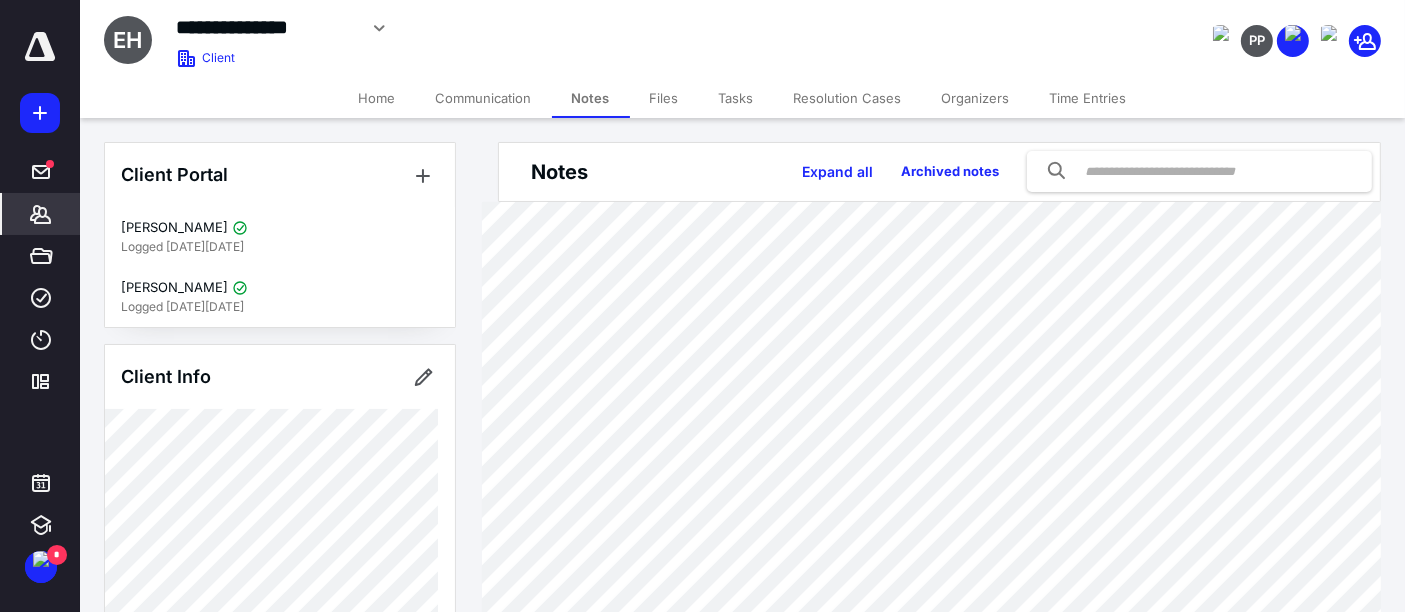 click on "Tasks" at bounding box center [736, 98] 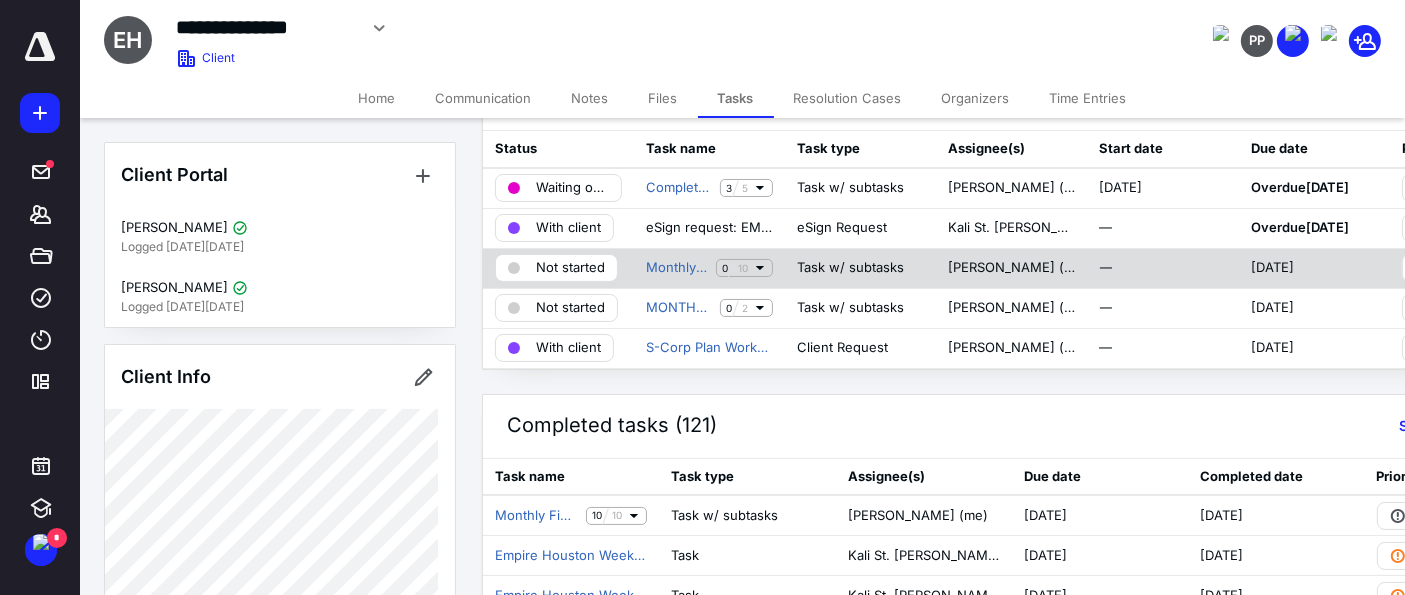scroll, scrollTop: 111, scrollLeft: 0, axis: vertical 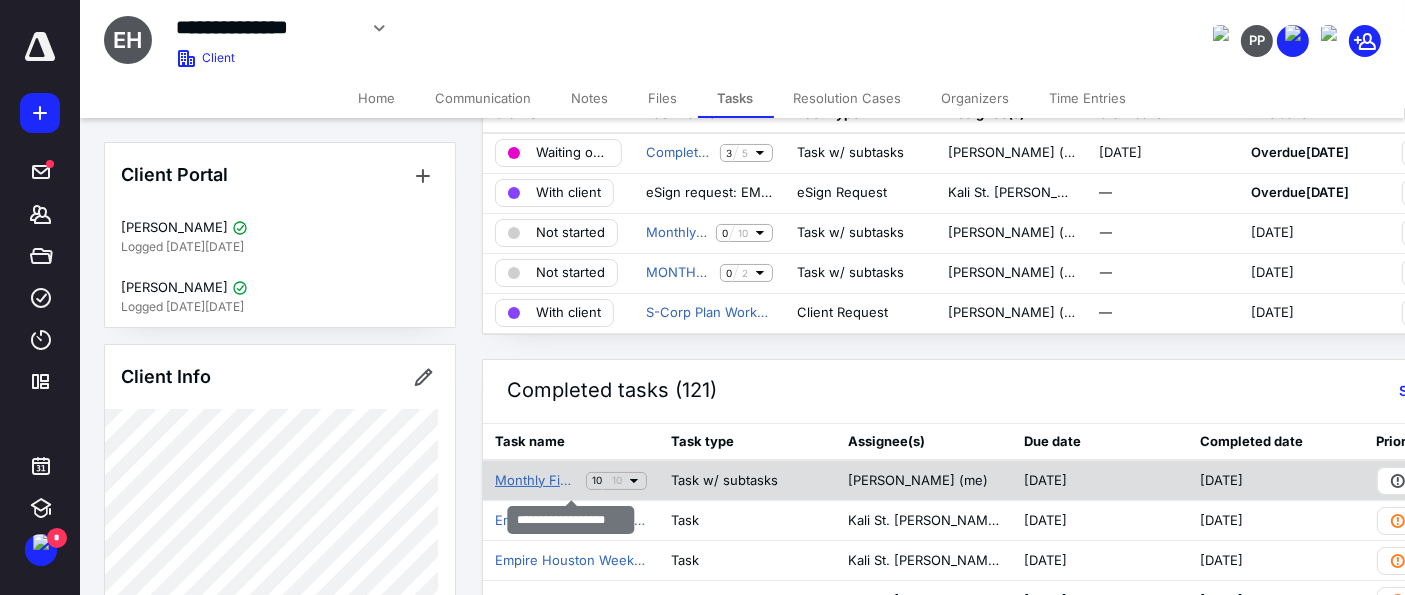 click on "Monthly Financials" at bounding box center (536, 481) 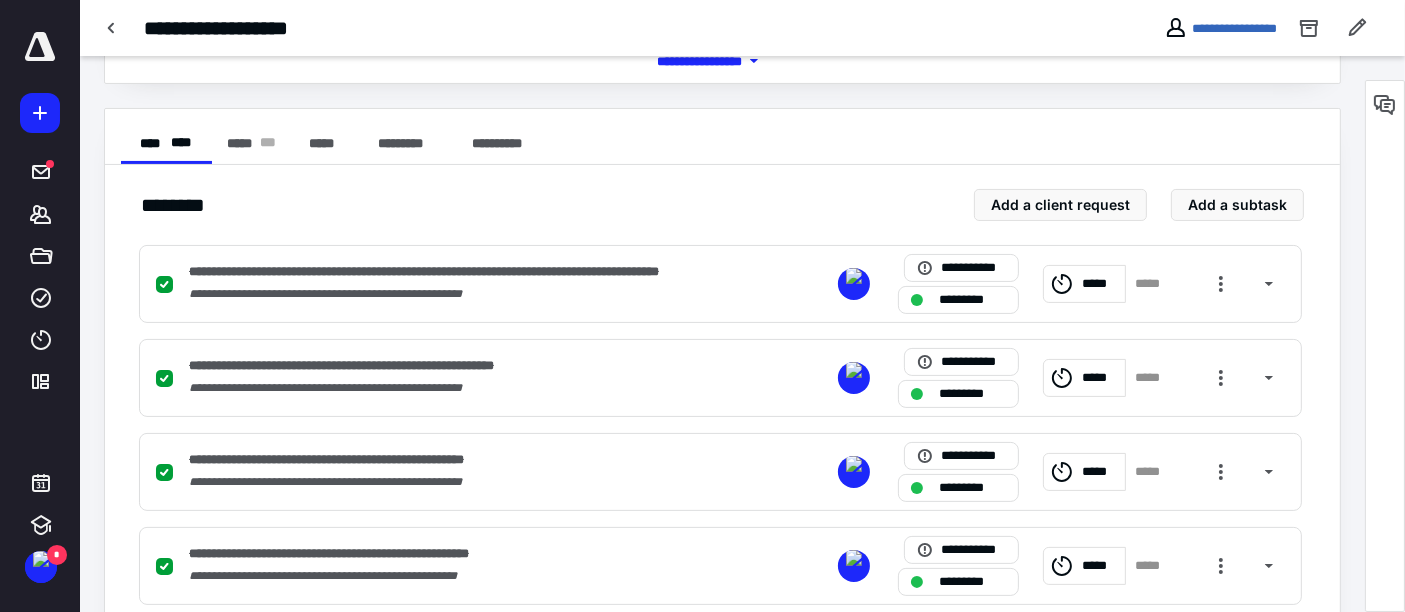 scroll, scrollTop: 0, scrollLeft: 0, axis: both 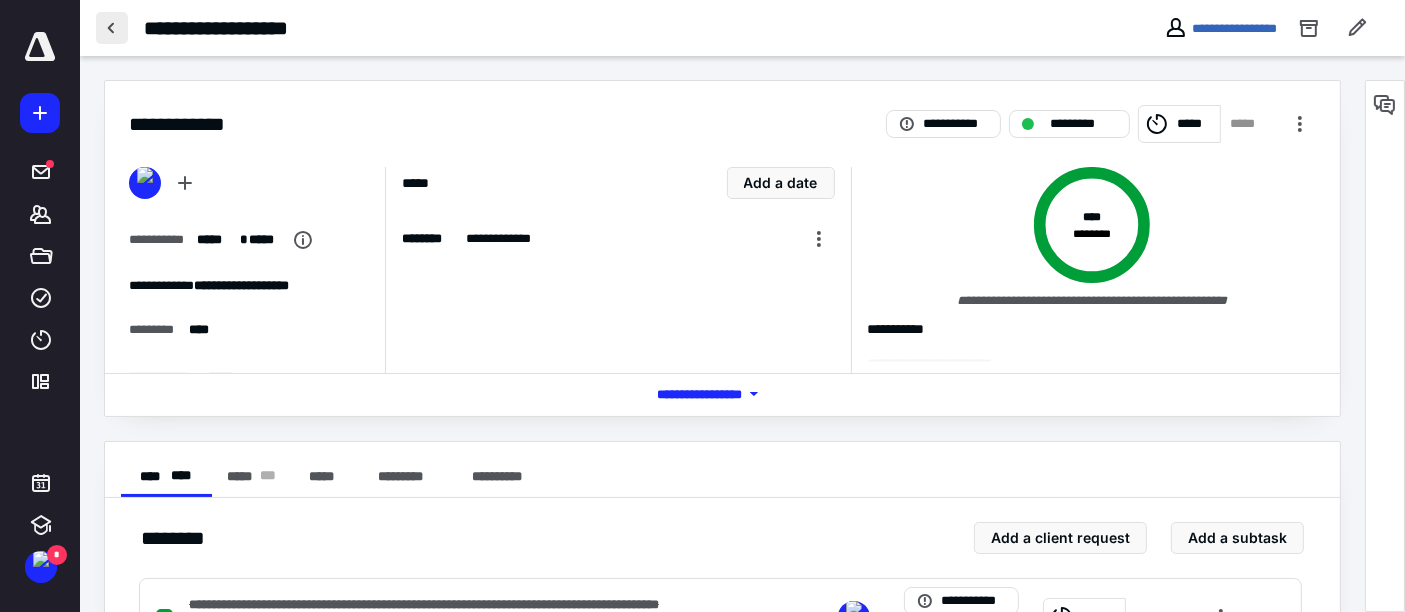 click at bounding box center (112, 28) 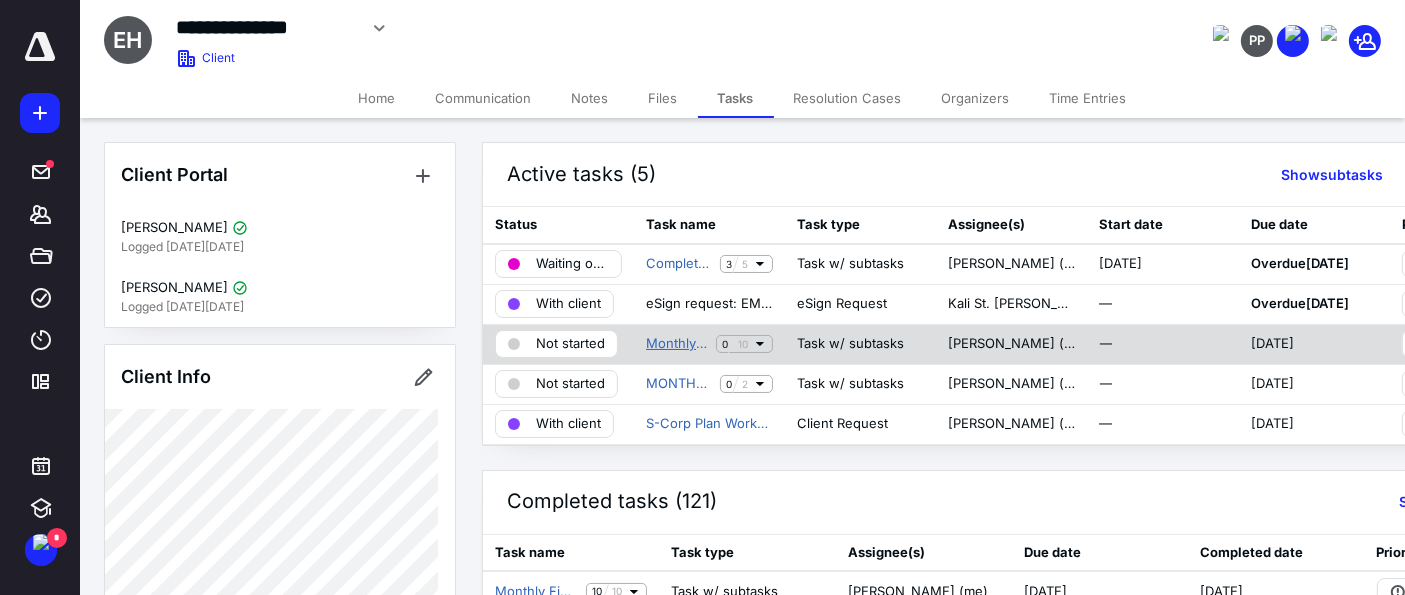click on "Monthly Financials" at bounding box center [677, 344] 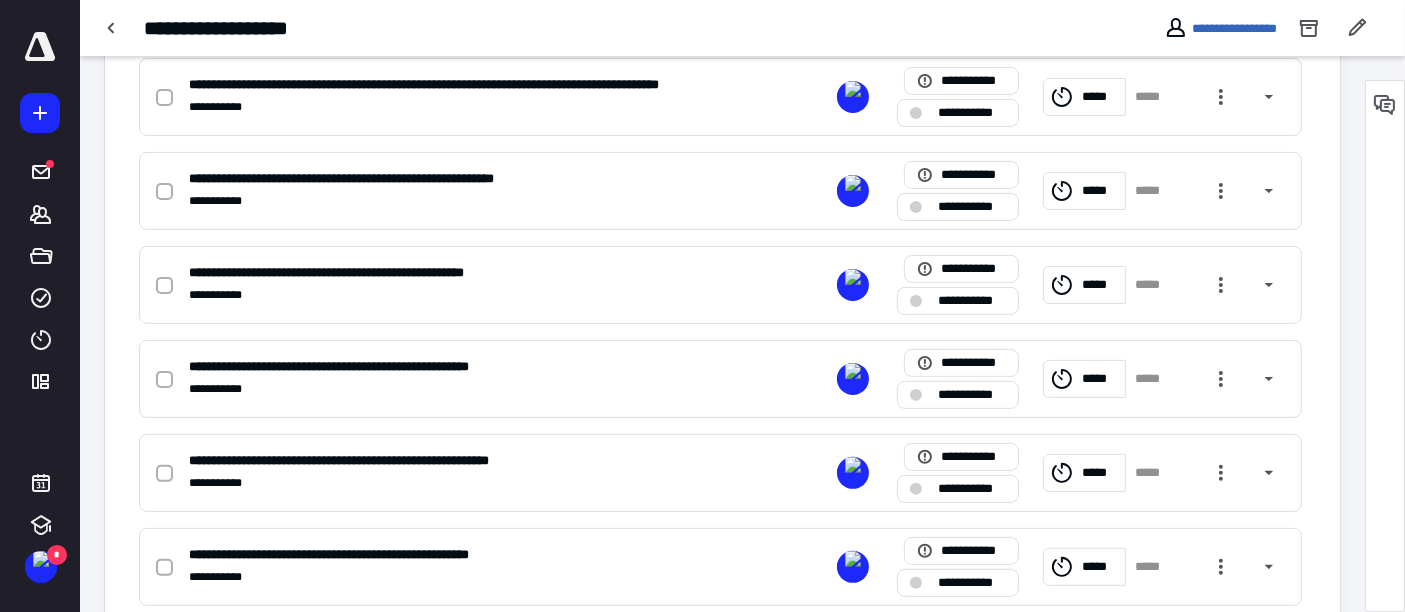 scroll, scrollTop: 555, scrollLeft: 0, axis: vertical 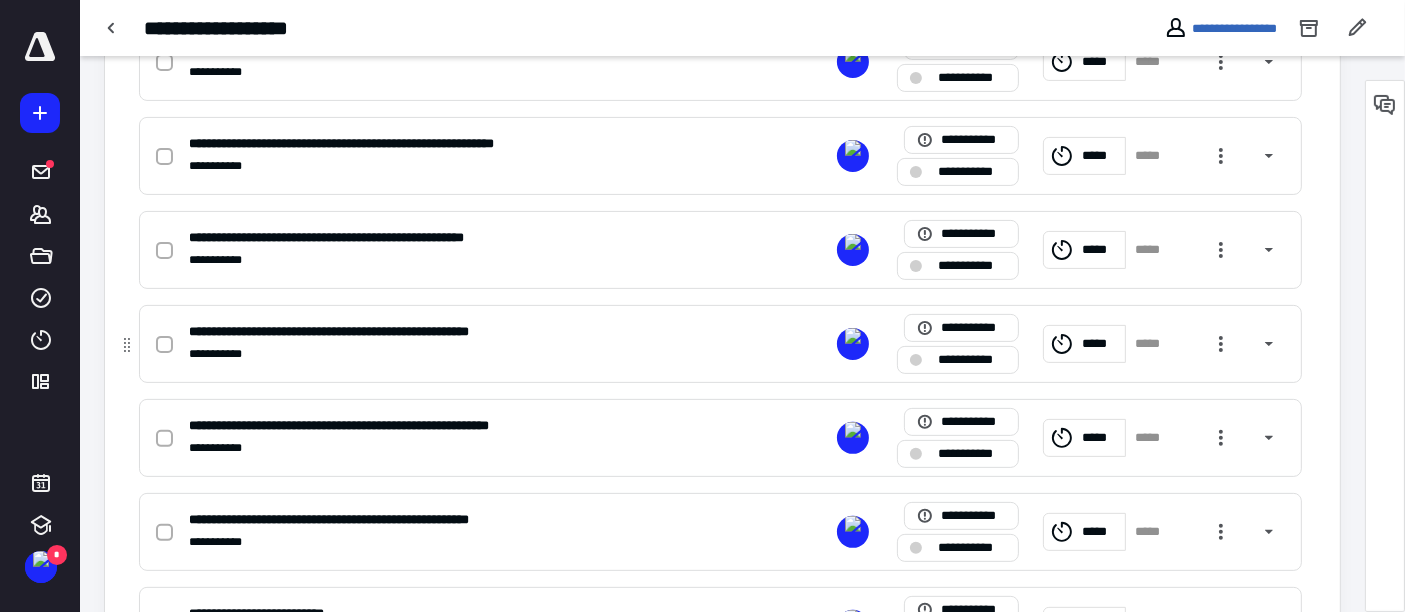 click on "**********" at bounding box center [458, 354] 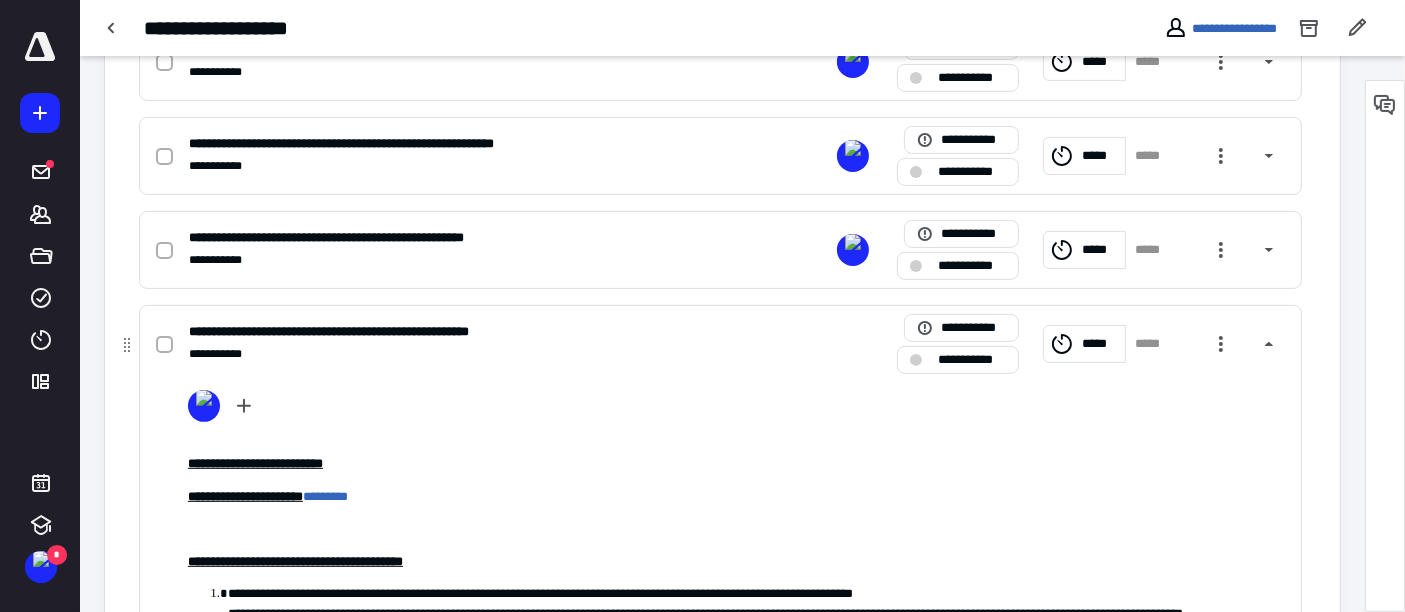 scroll, scrollTop: 888, scrollLeft: 0, axis: vertical 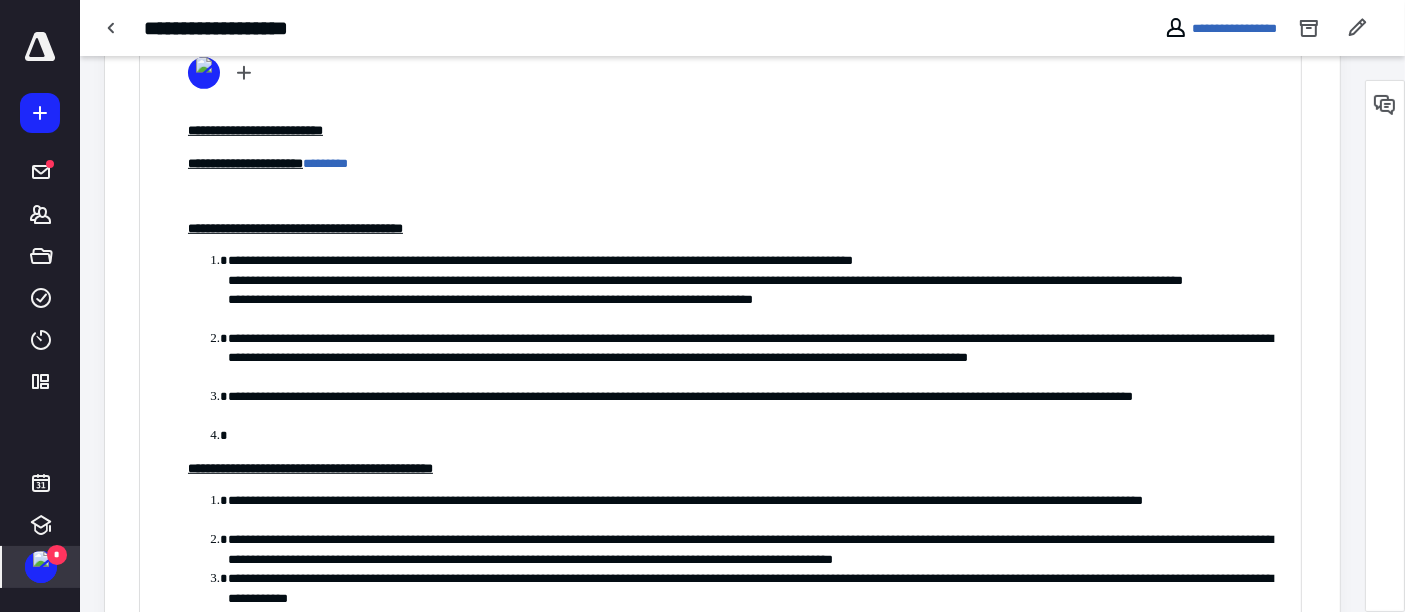 click at bounding box center [41, 559] 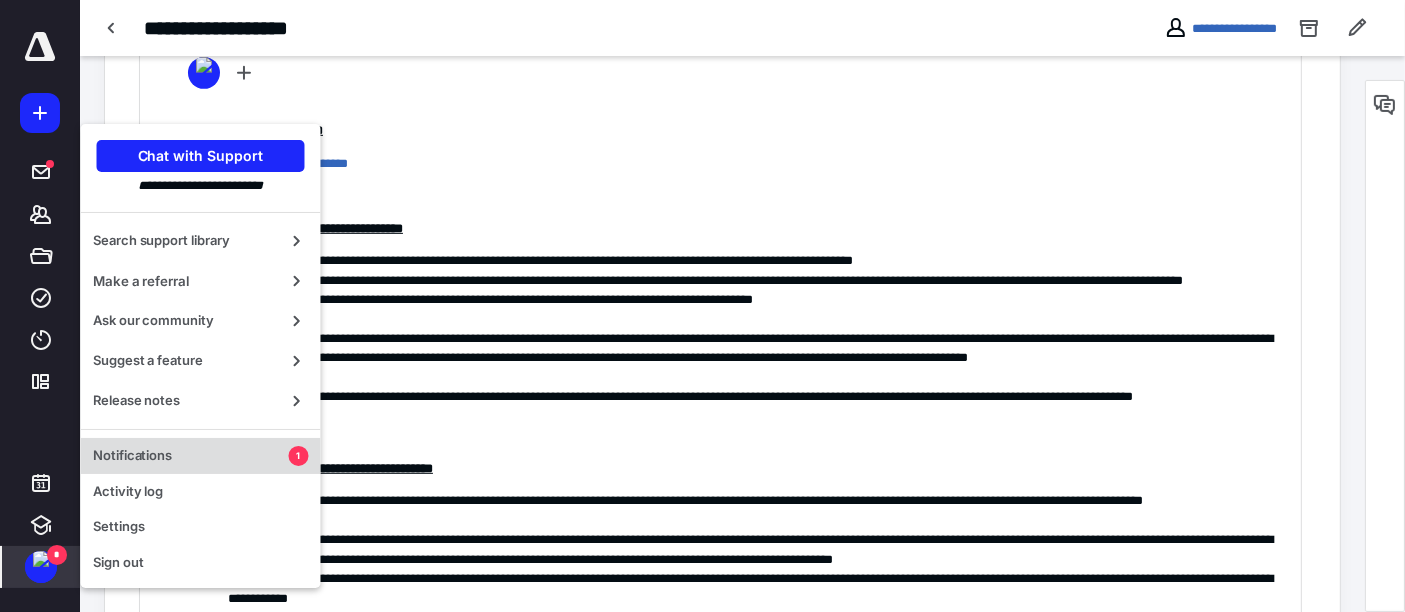 click on "Notifications 1" at bounding box center [201, 456] 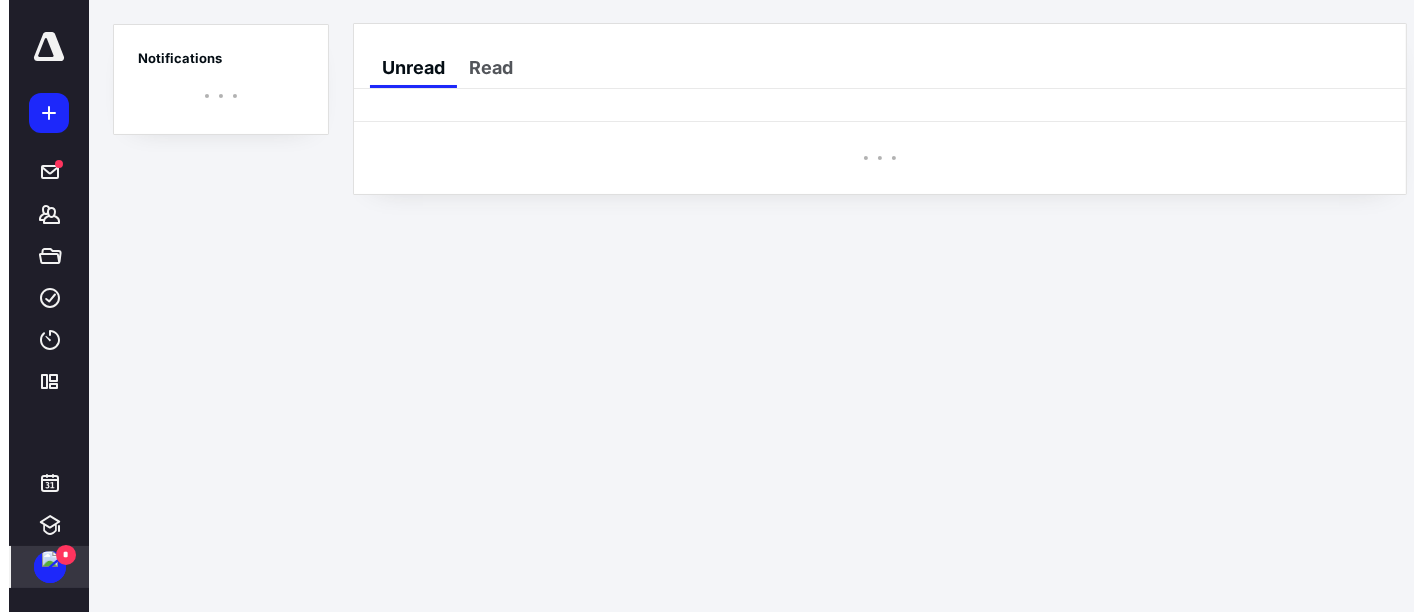 scroll, scrollTop: 0, scrollLeft: 0, axis: both 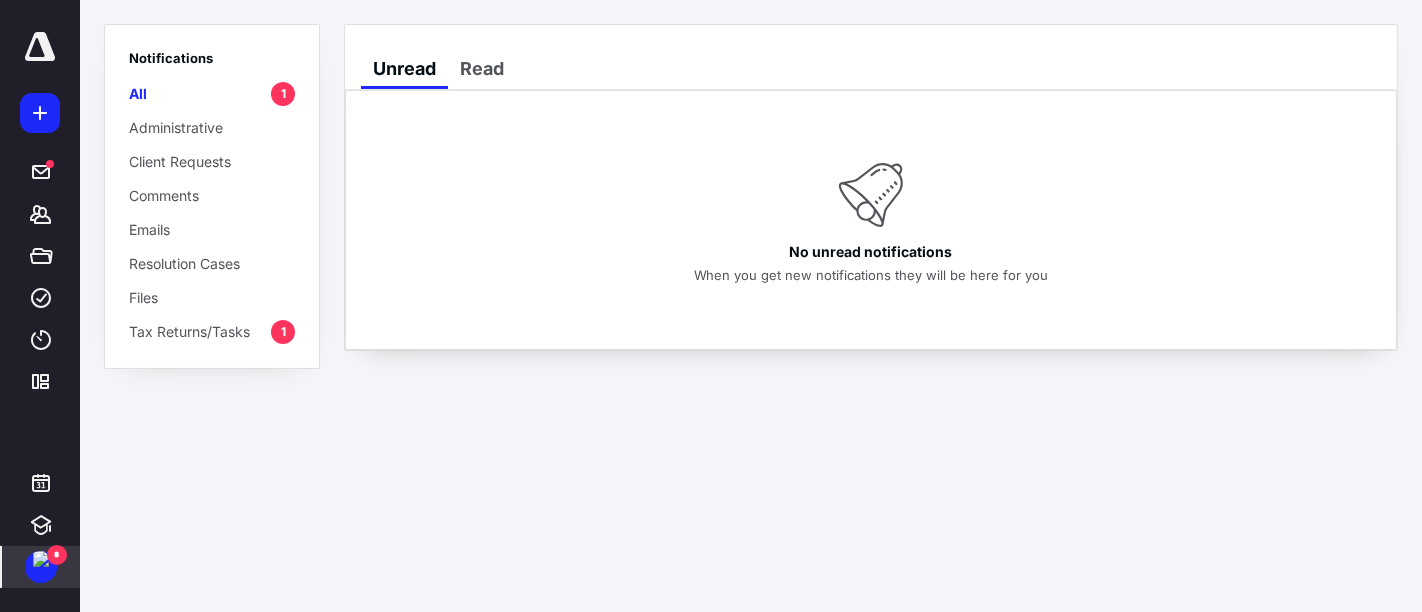 click on "*" at bounding box center [57, 555] 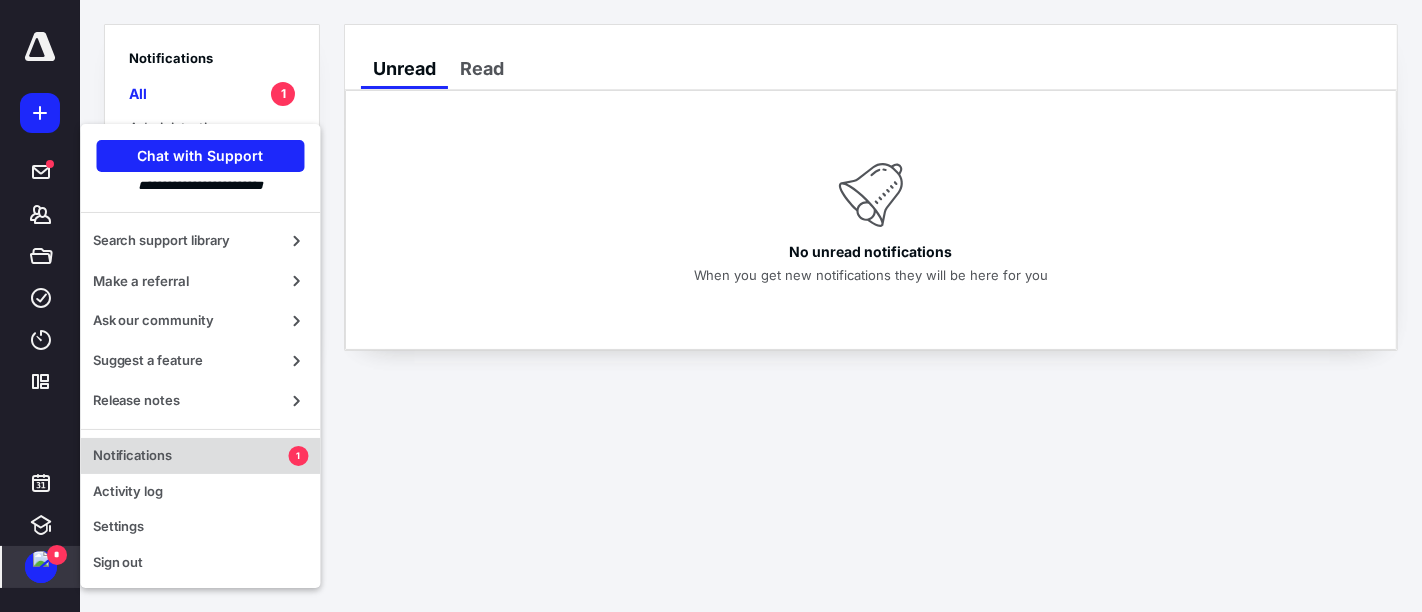 click on "Notifications" at bounding box center [191, 456] 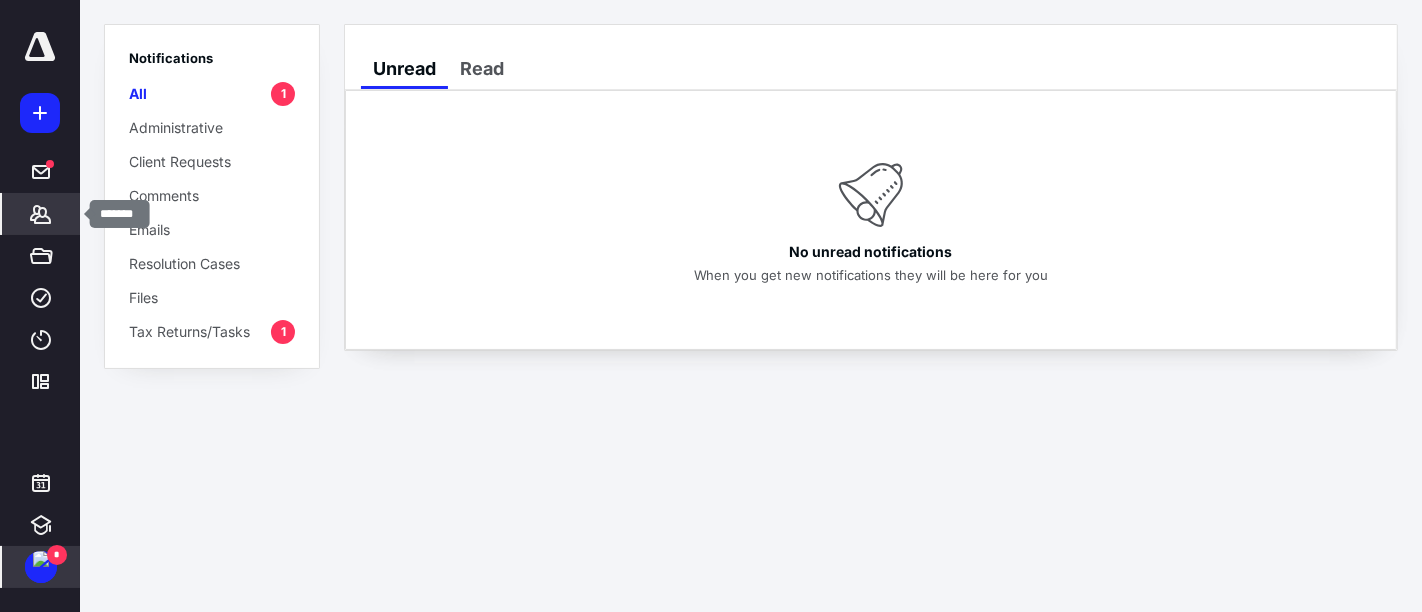 click 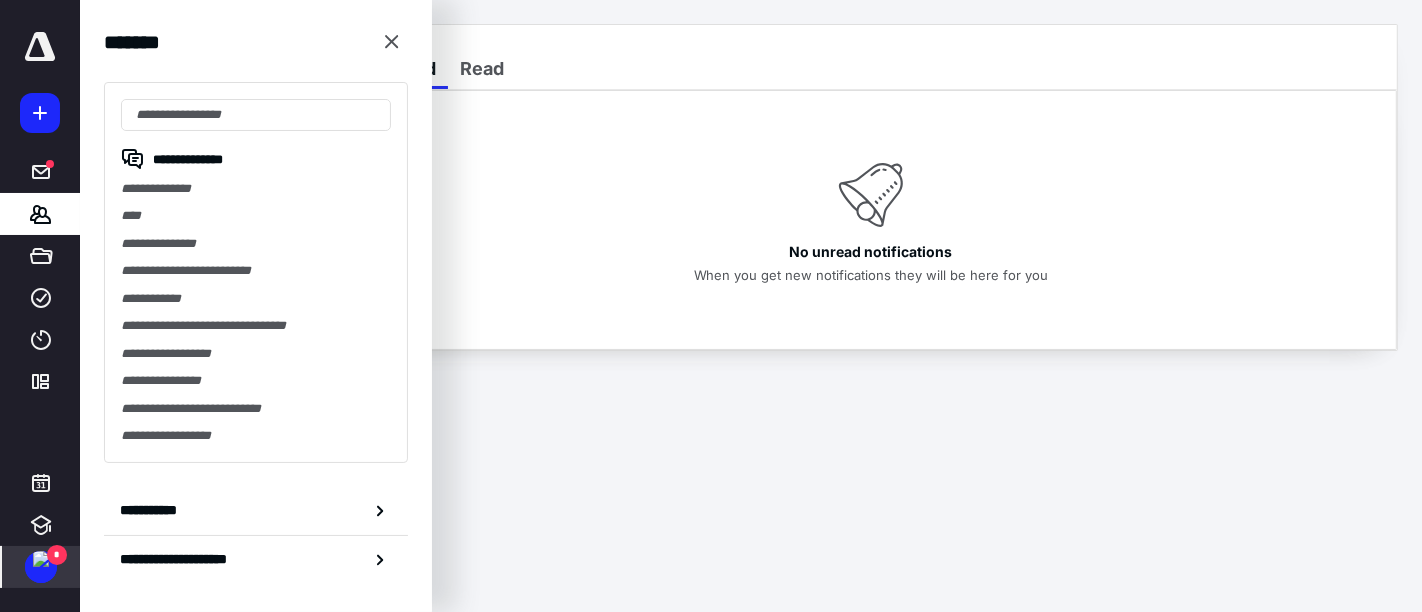 click on "**********" at bounding box center (256, 272) 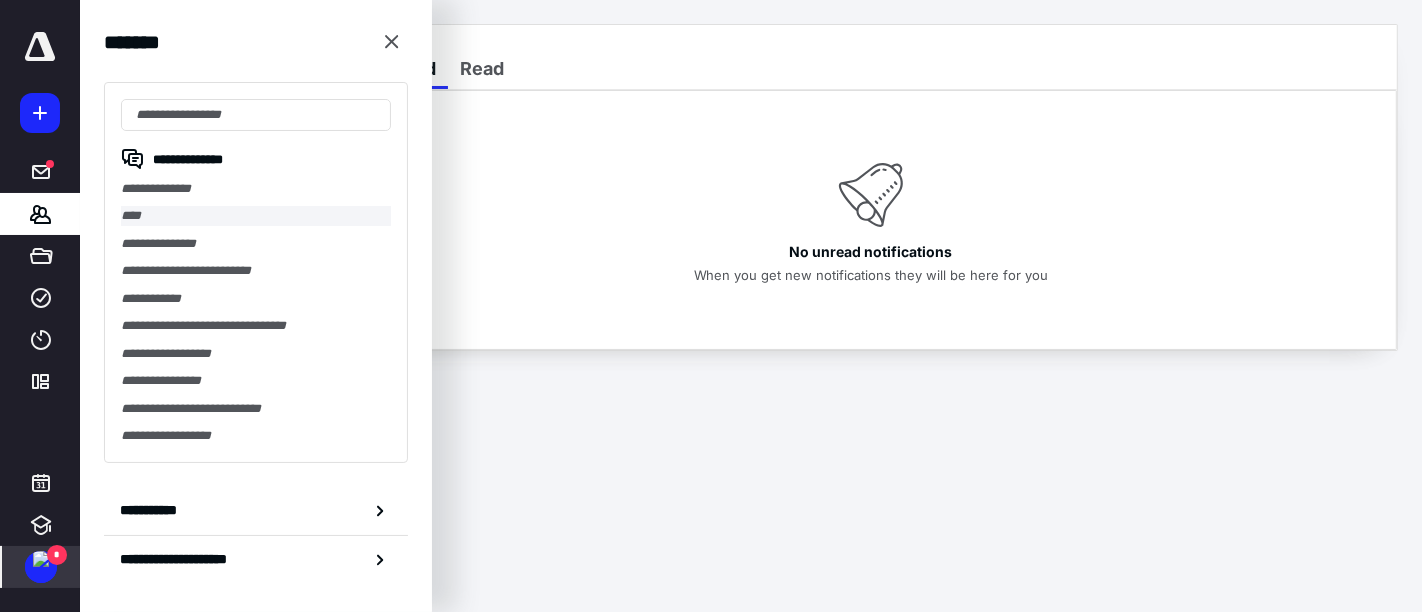 click on "****" at bounding box center (256, 215) 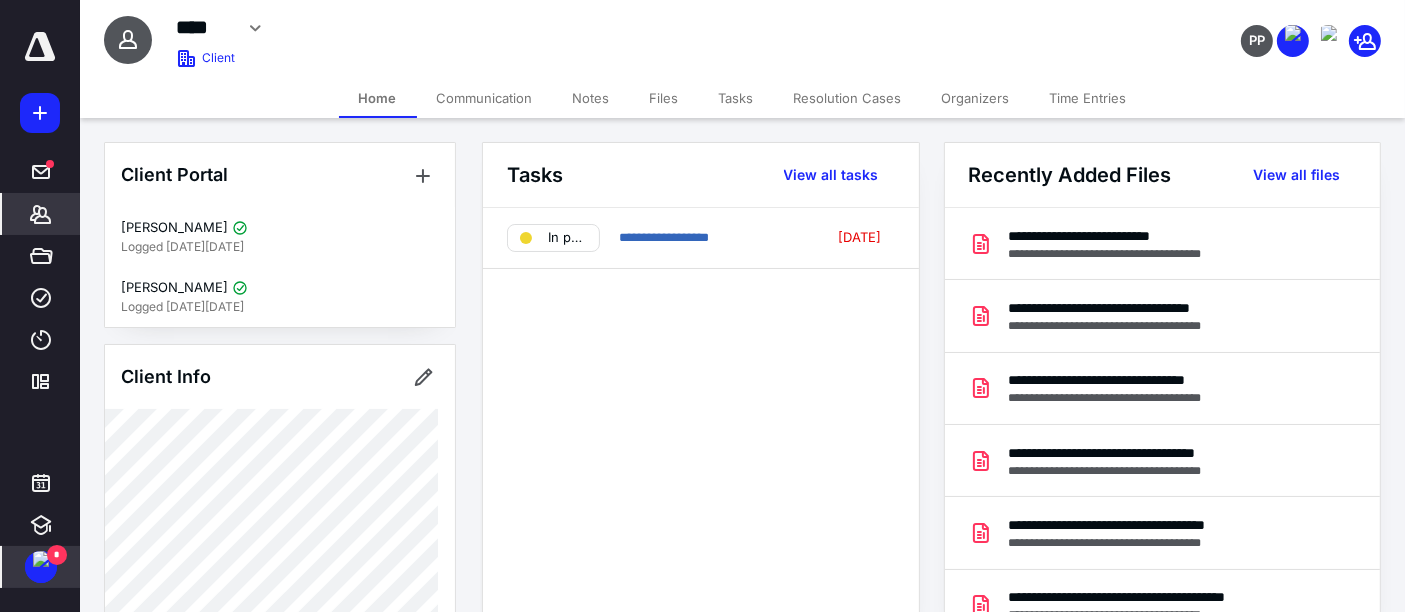 click on "Notes" at bounding box center (591, 98) 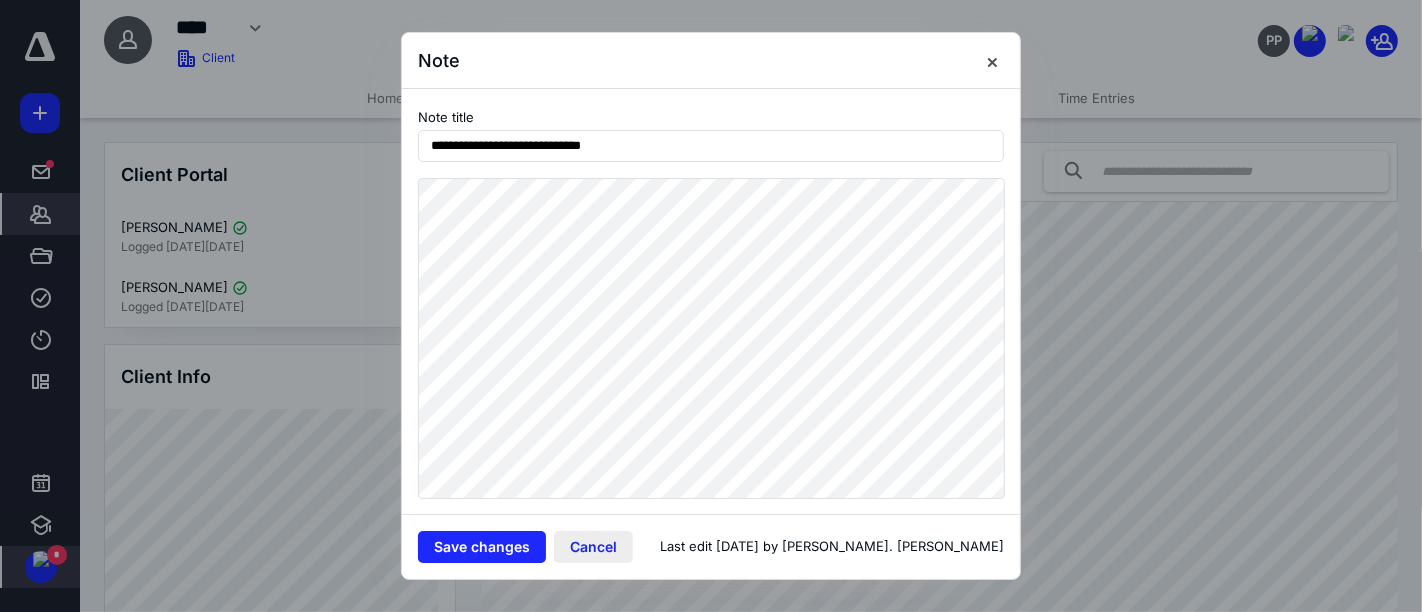 click on "Cancel" at bounding box center (593, 547) 